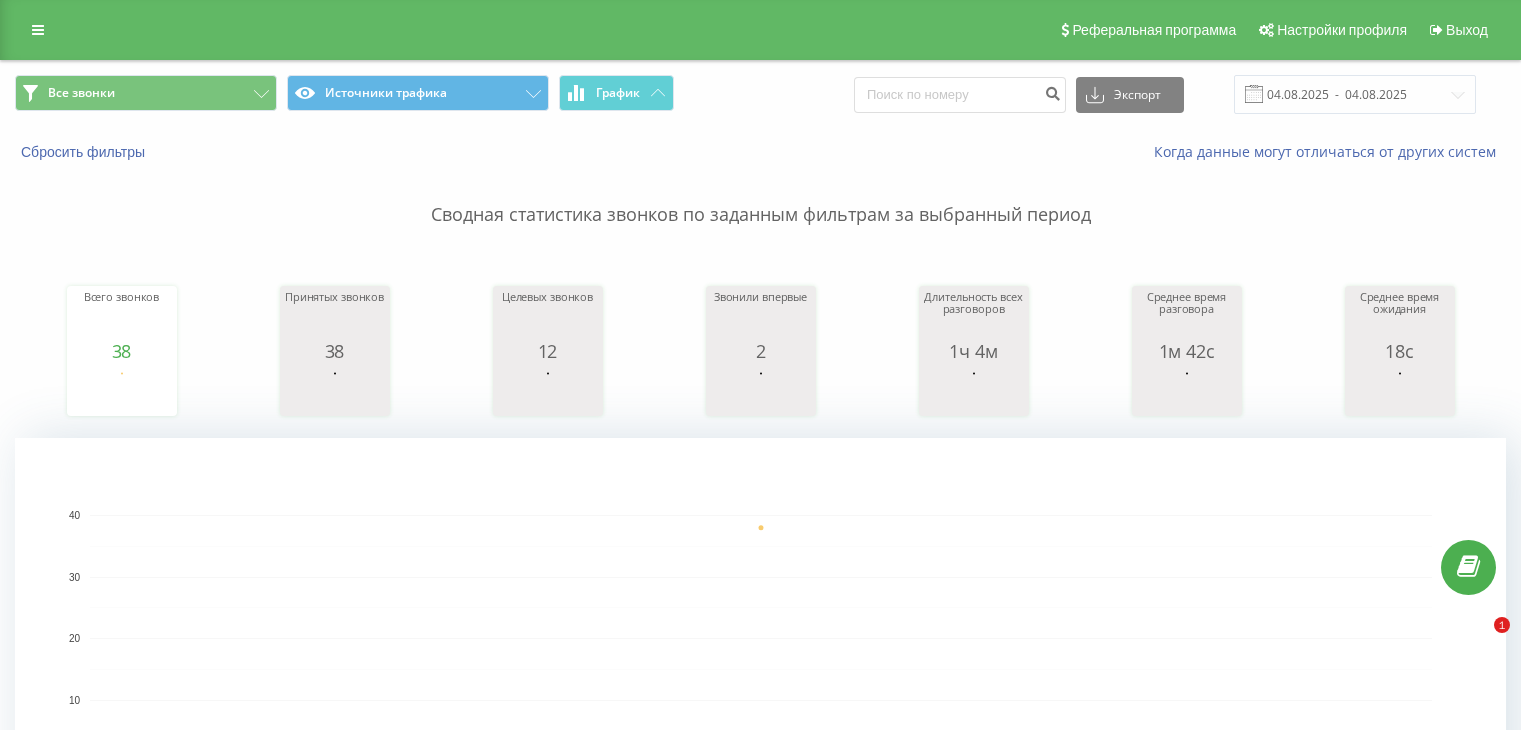 click on "Все звонки" at bounding box center (146, 93) 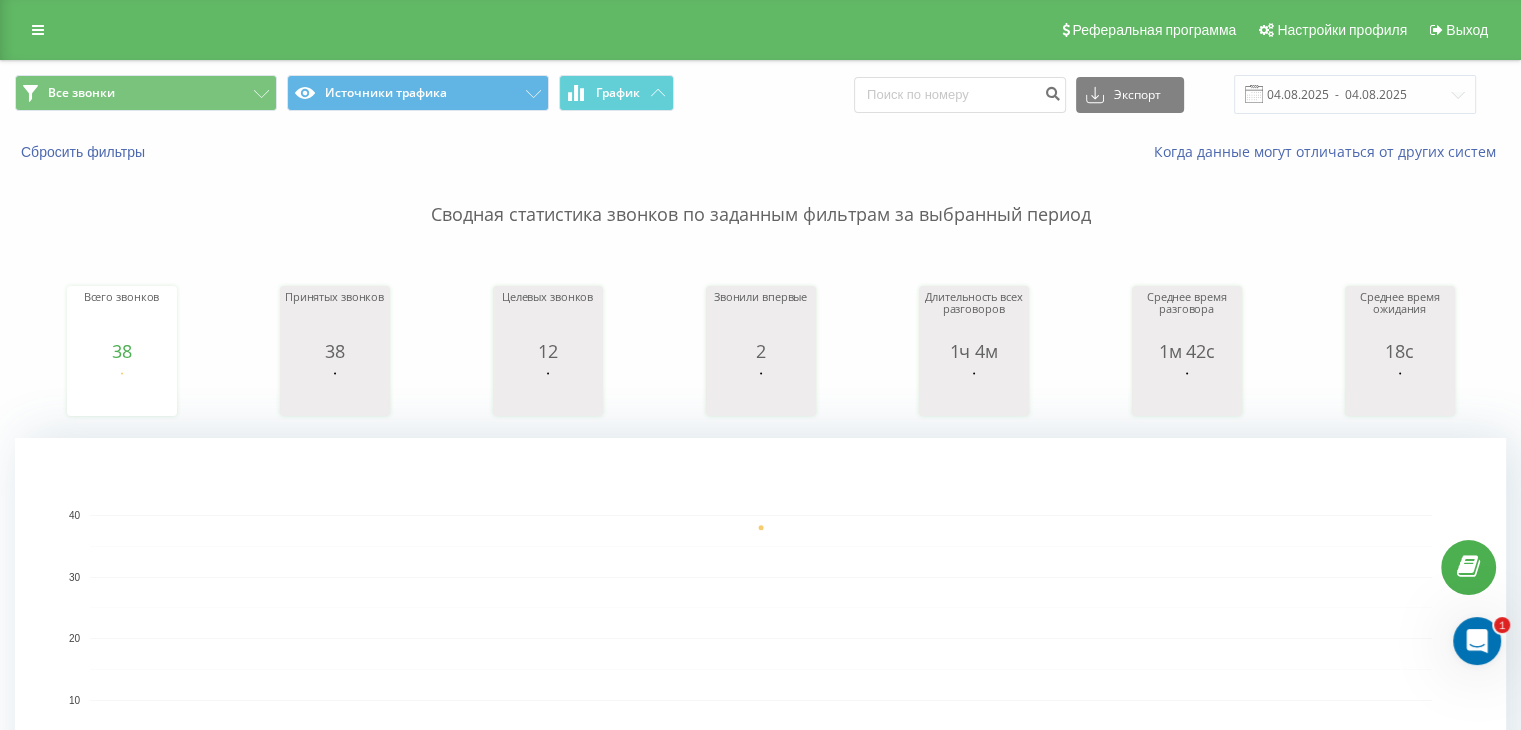 scroll, scrollTop: 0, scrollLeft: 0, axis: both 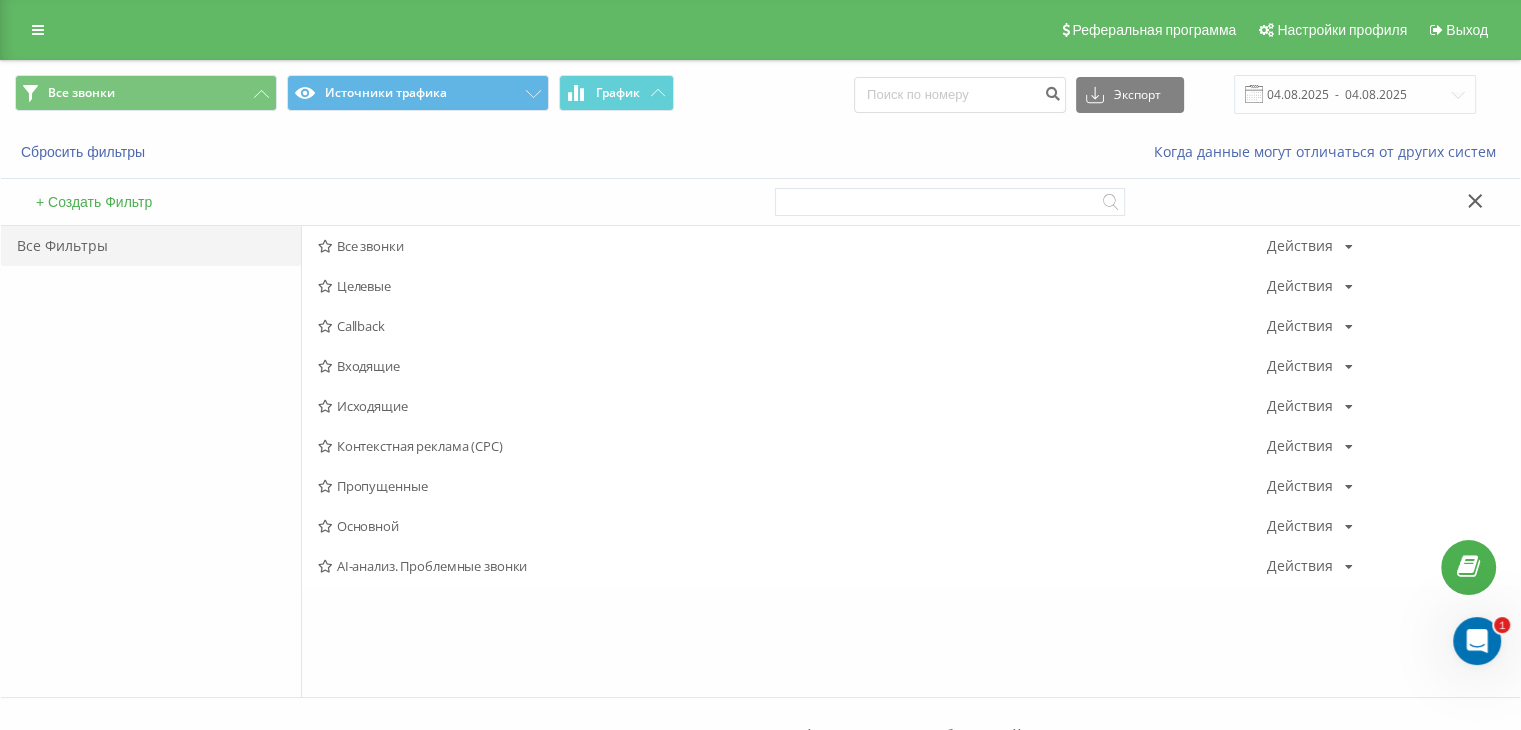 drag, startPoint x: 354, startPoint y: 359, endPoint x: 546, endPoint y: 473, distance: 223.29353 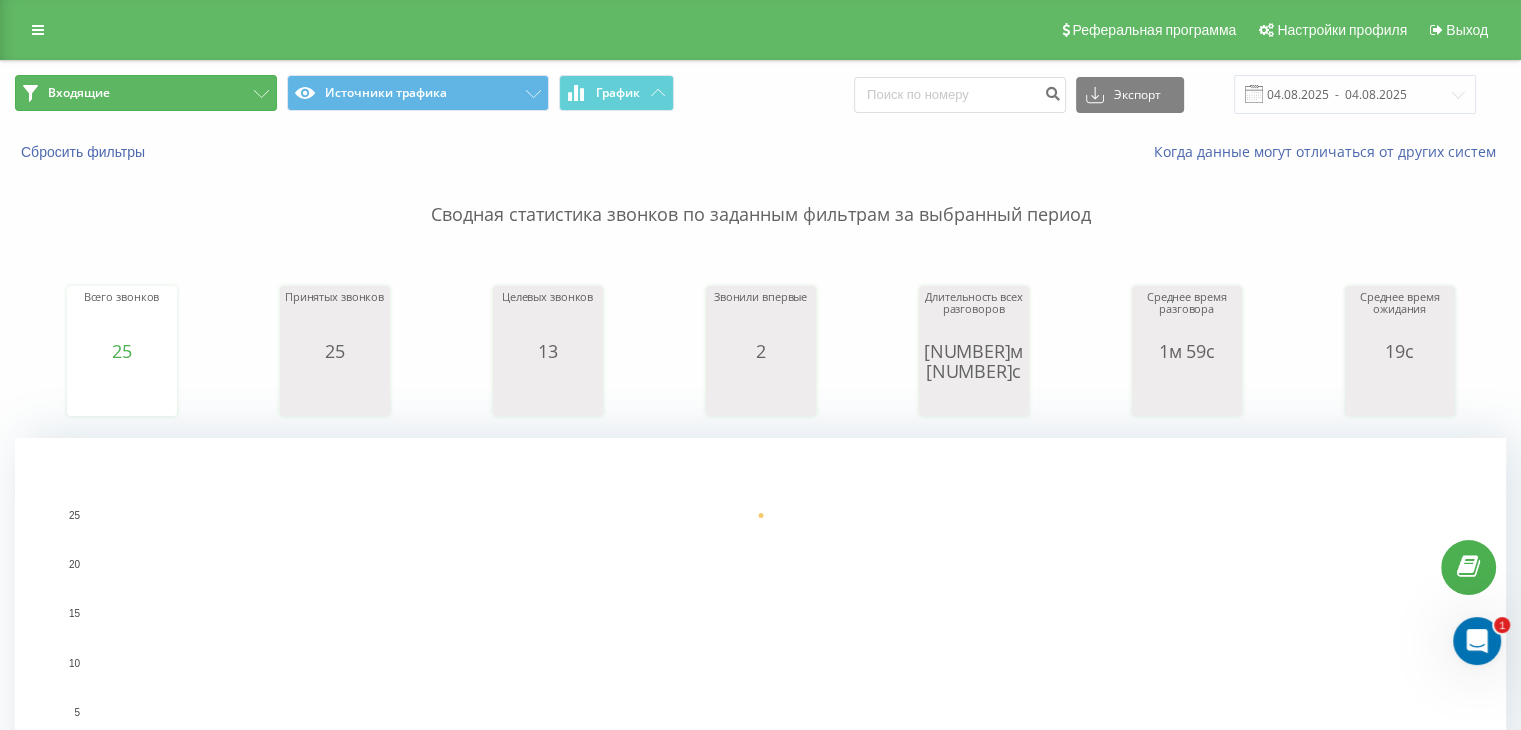 click on "Входящие" at bounding box center [146, 93] 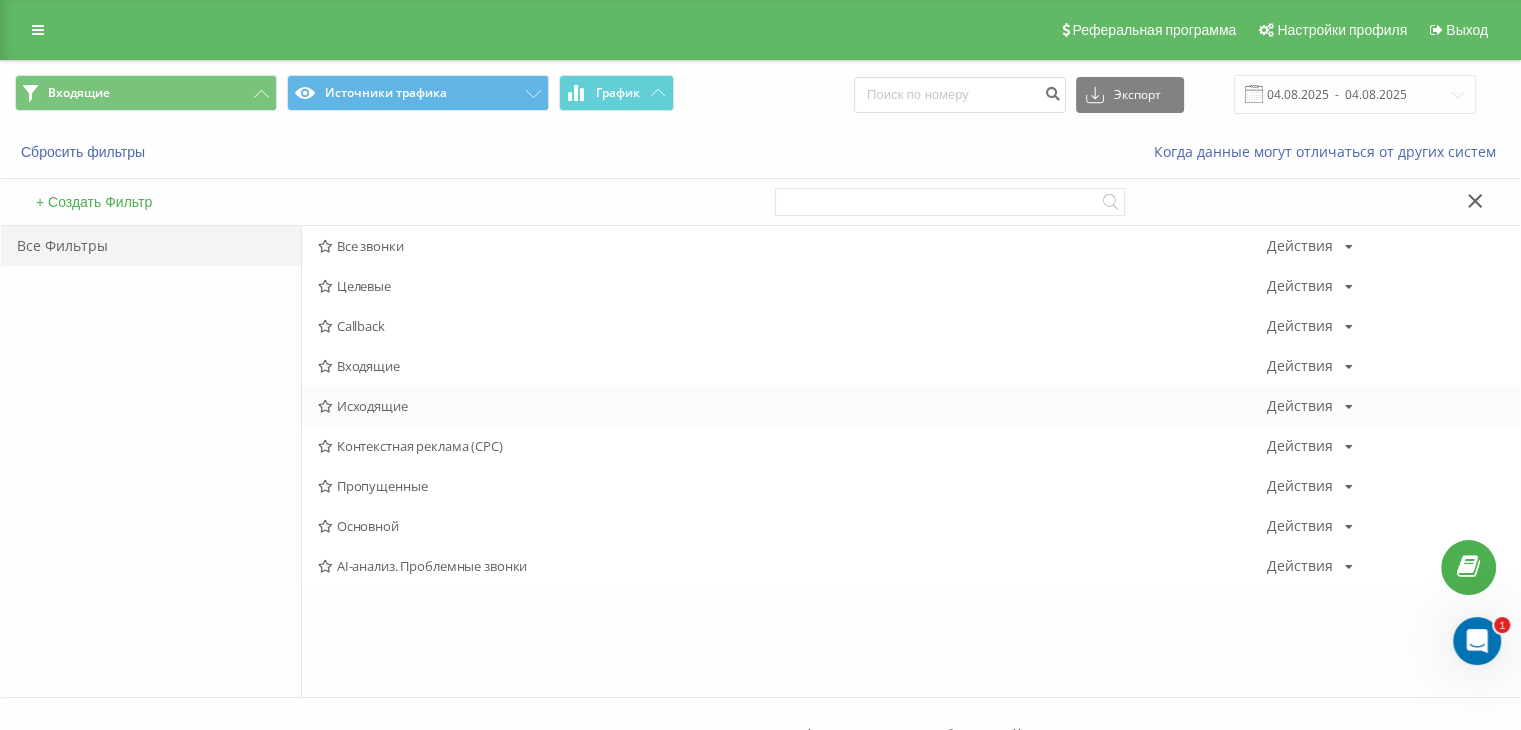 click on "Исходящие" at bounding box center [792, 406] 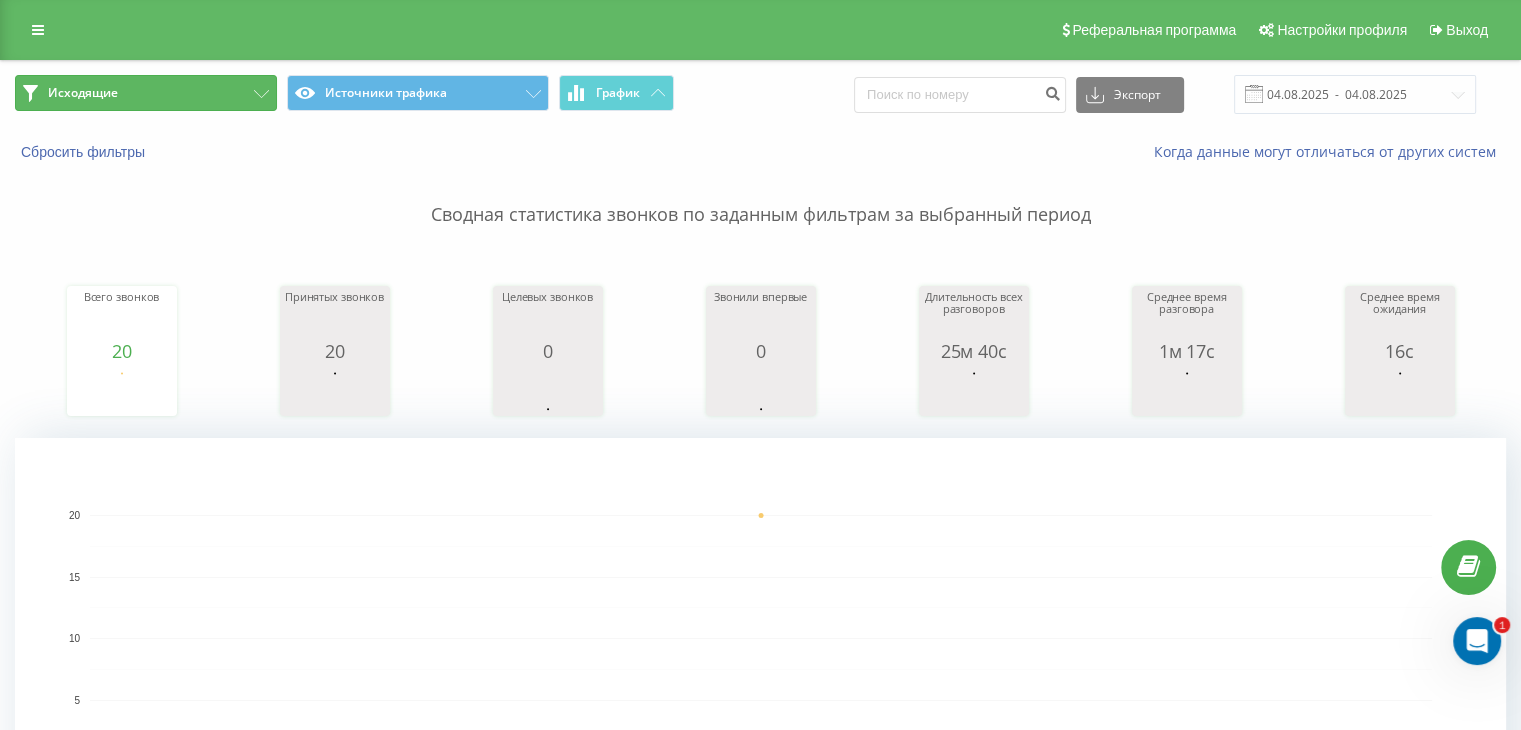 click on "Исходящие" at bounding box center (146, 93) 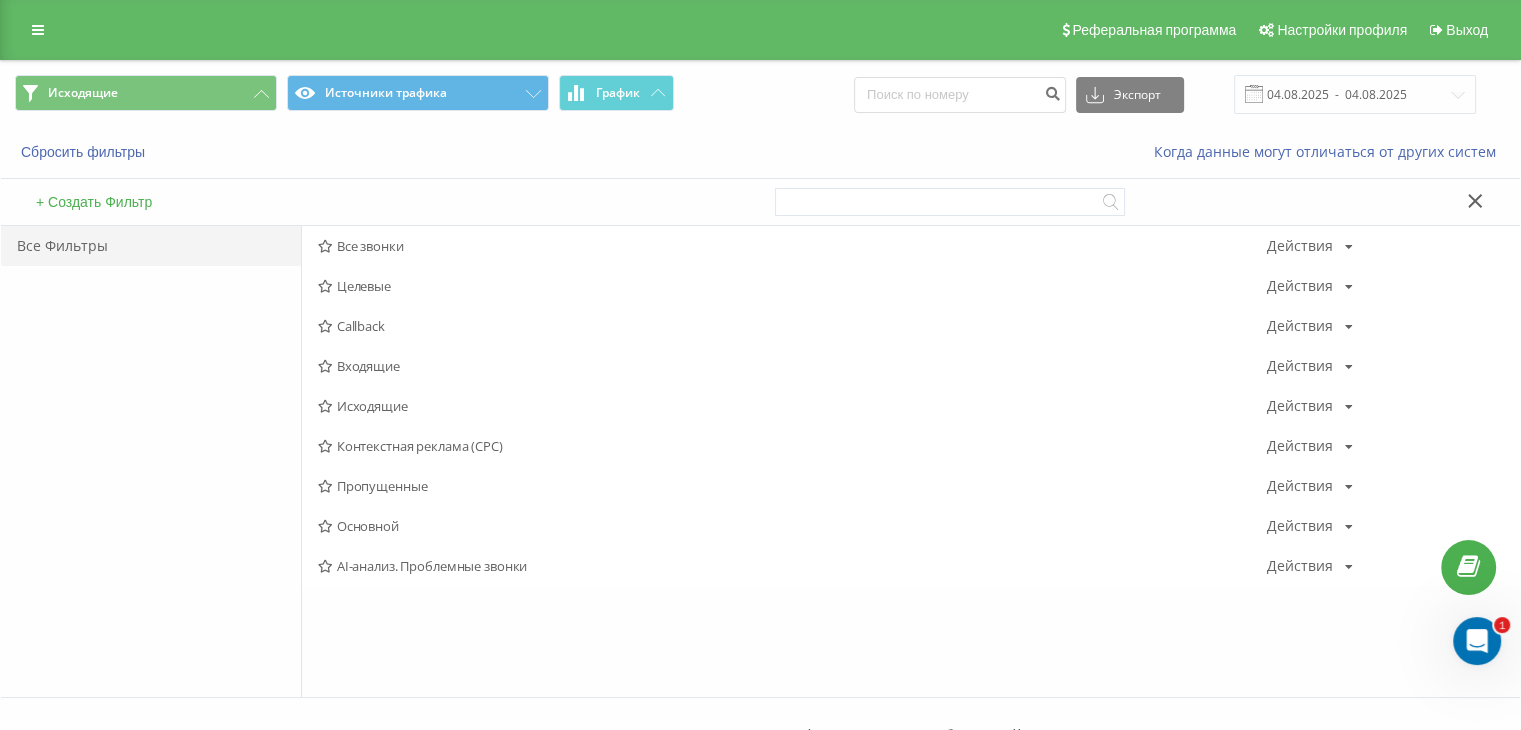 click on "Все звонки" at bounding box center (792, 246) 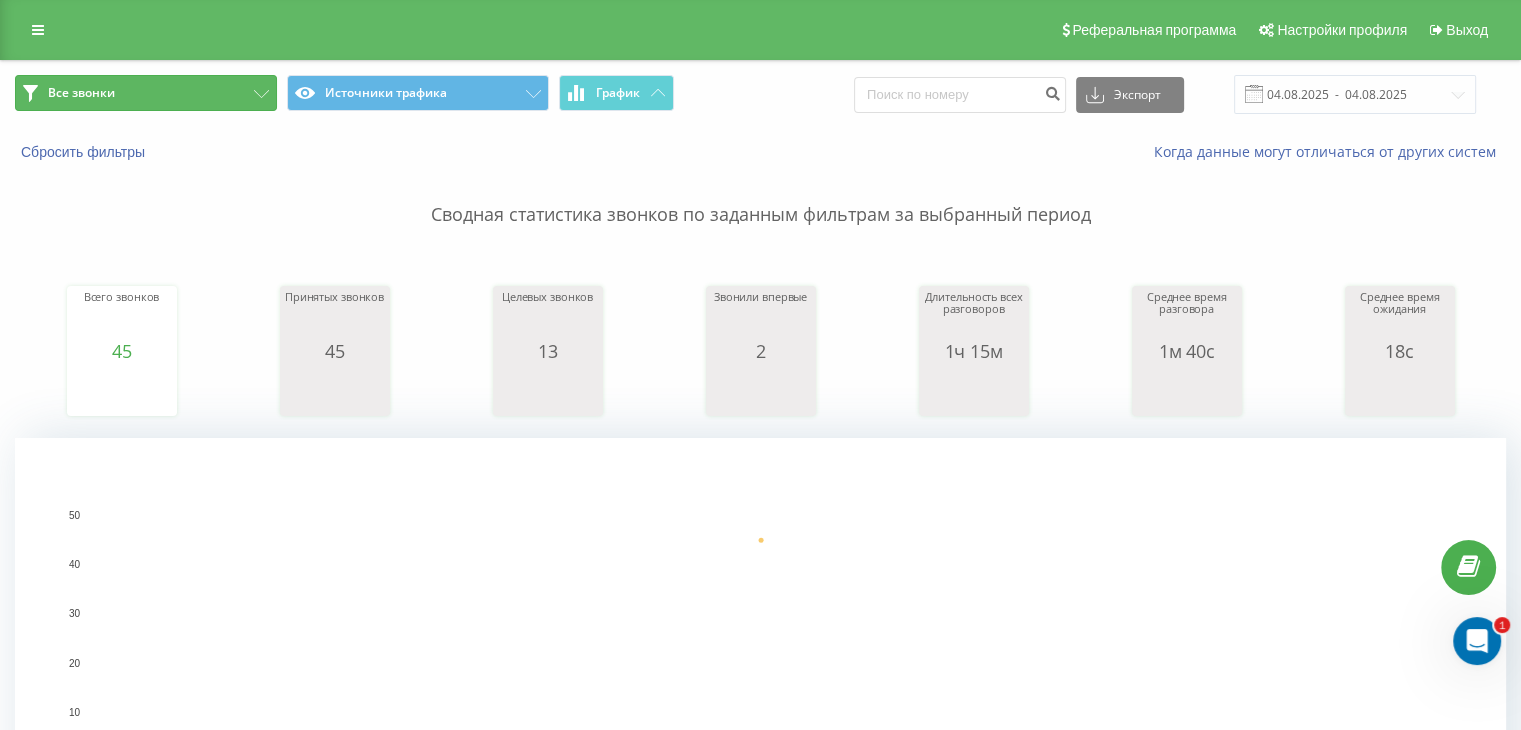 click on "Все звонки" at bounding box center (146, 93) 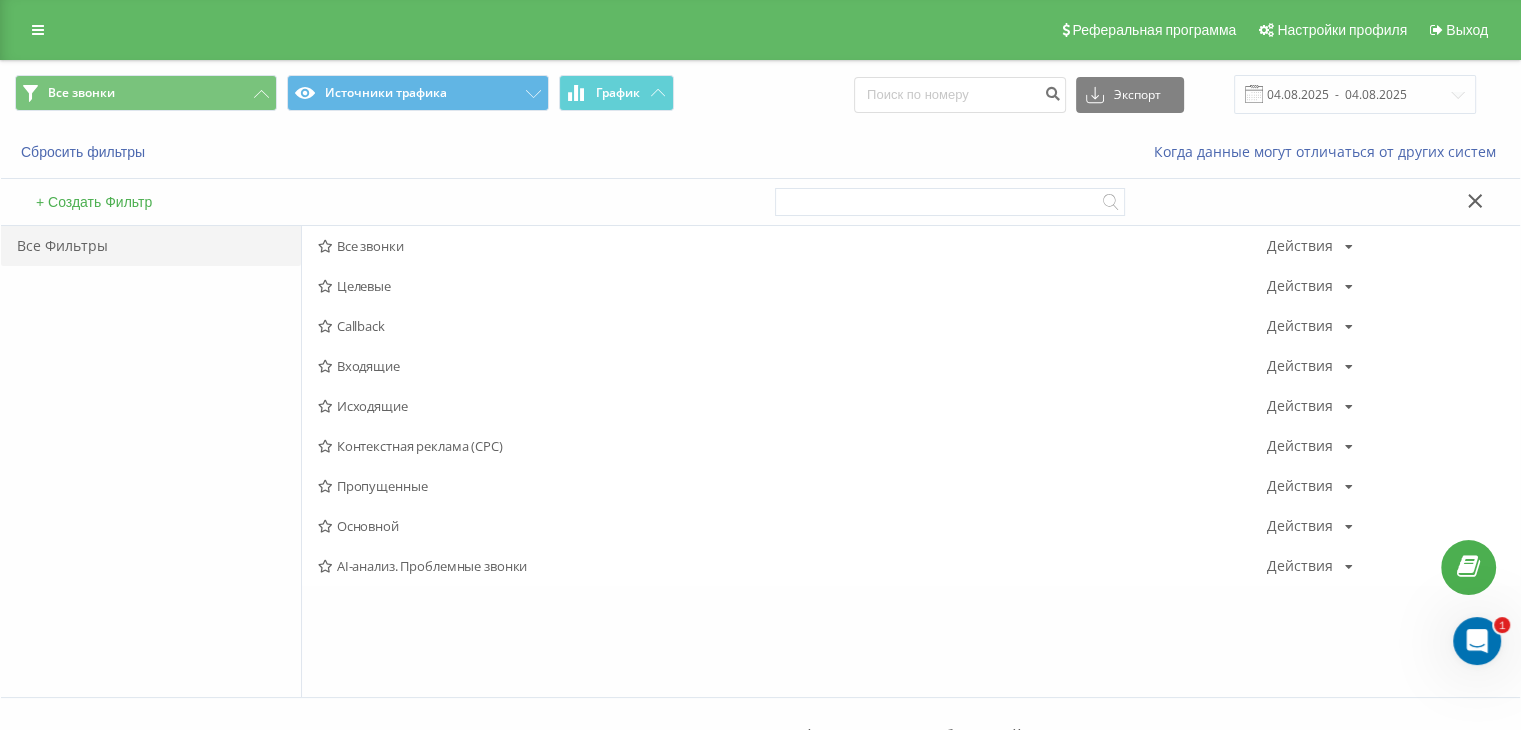 drag, startPoint x: 389, startPoint y: 365, endPoint x: 303, endPoint y: 264, distance: 132.65369 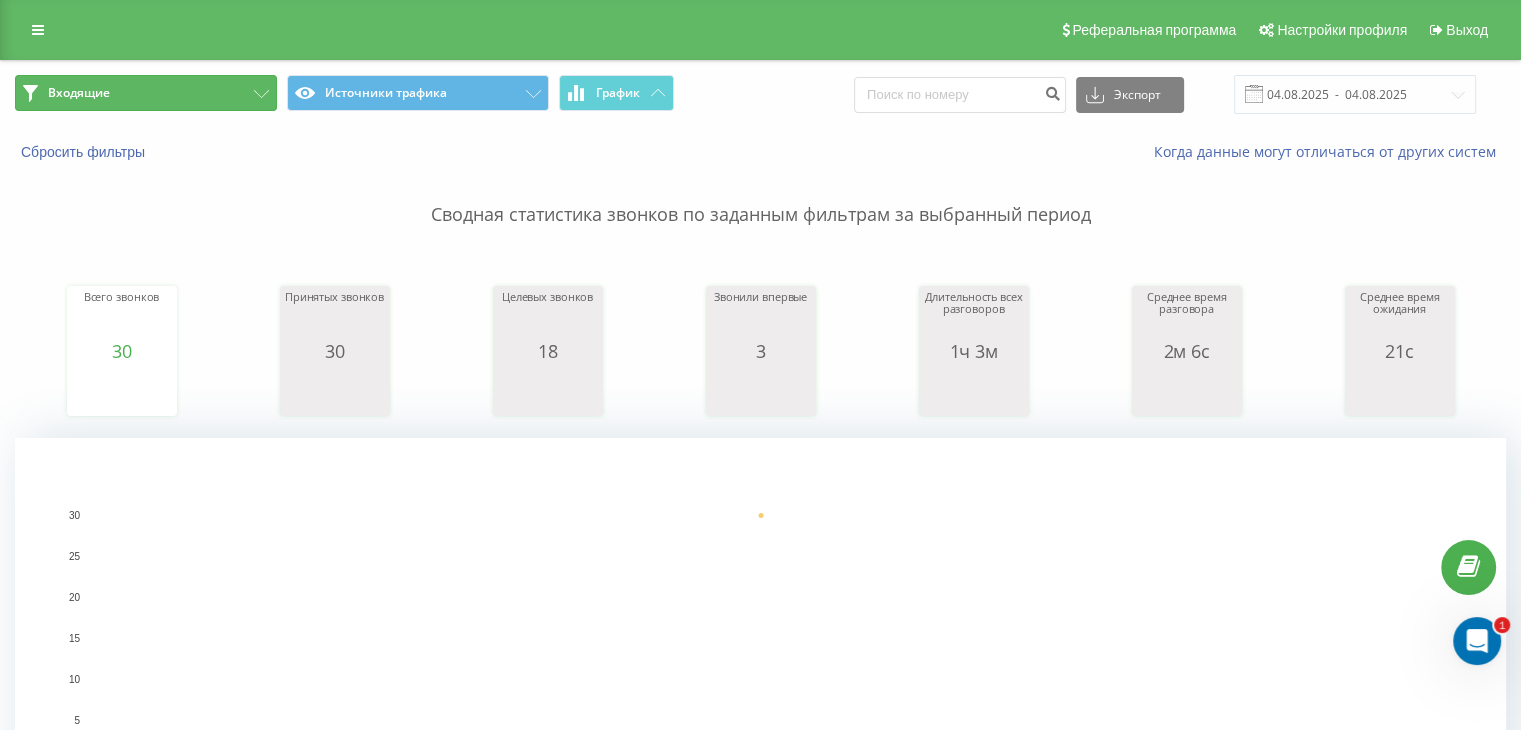 click on "Входящие" at bounding box center [146, 93] 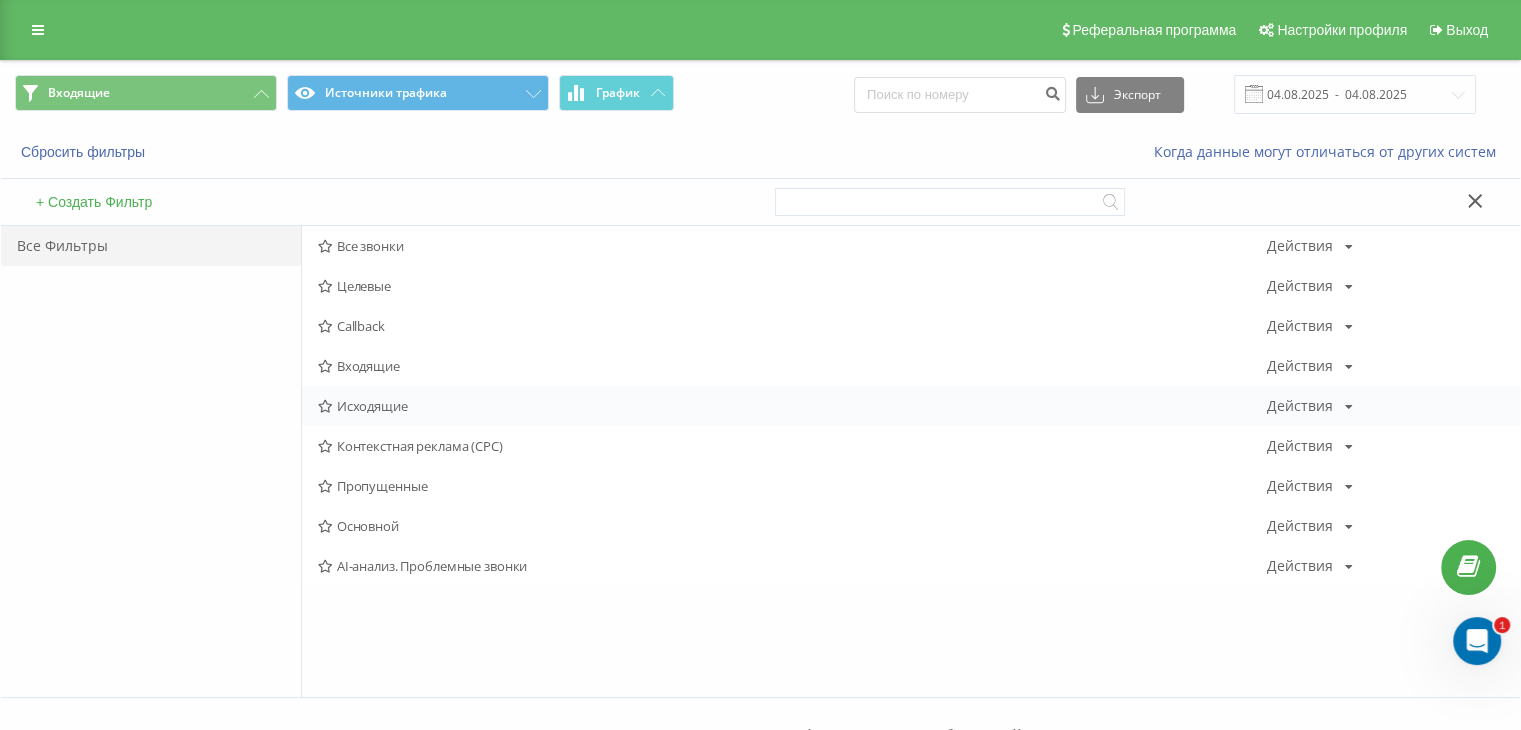 click on "Исходящие" at bounding box center (792, 406) 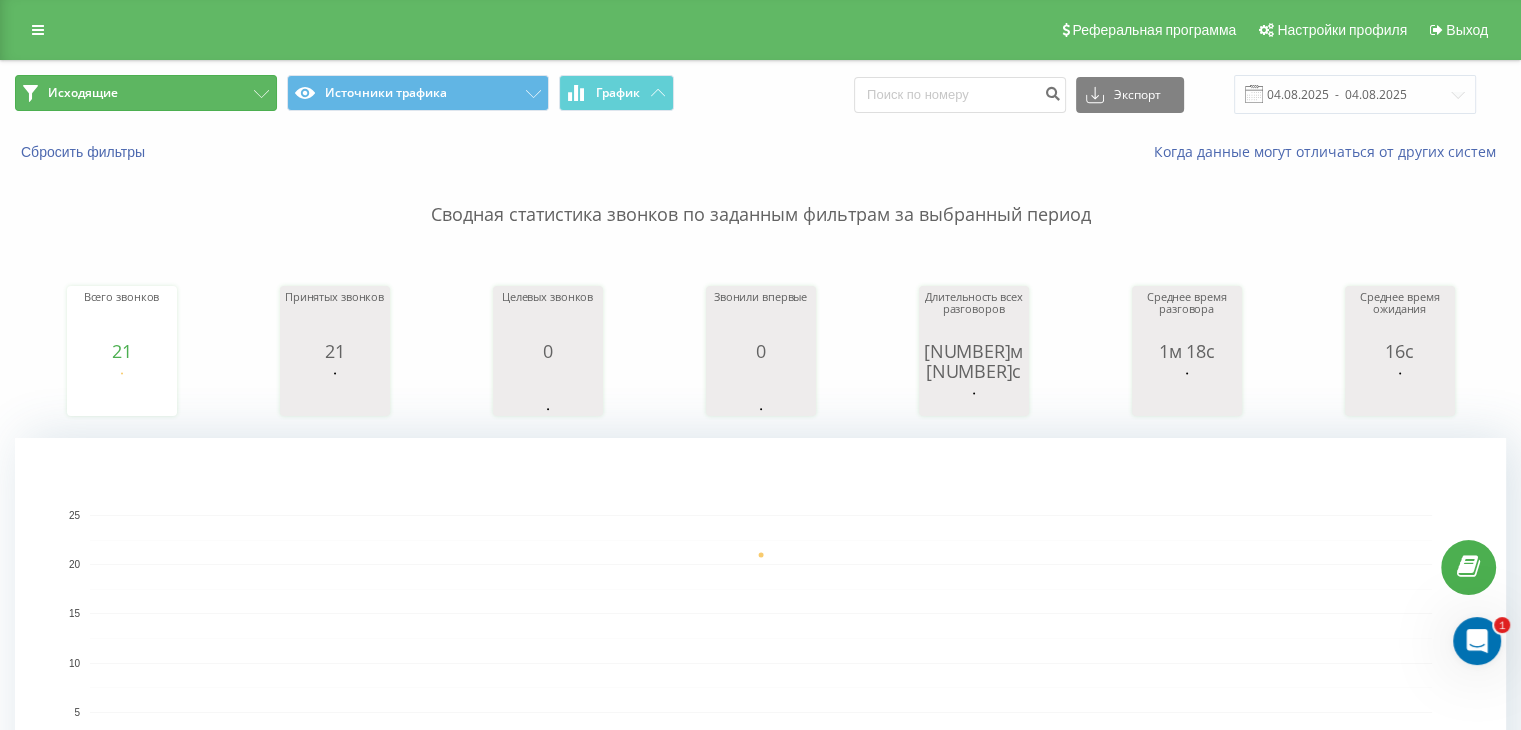 click on "Исходящие" at bounding box center (146, 93) 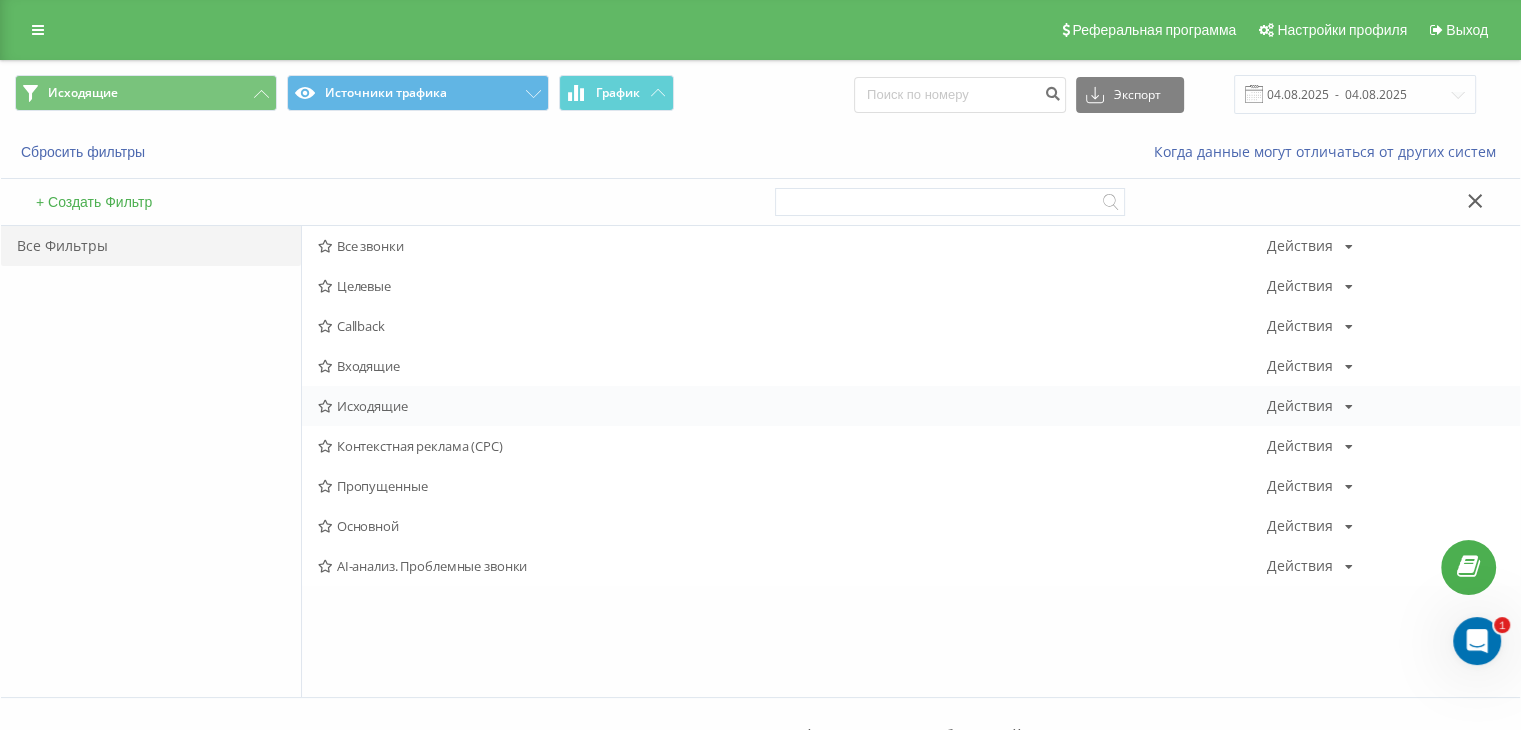 drag, startPoint x: 388, startPoint y: 233, endPoint x: 760, endPoint y: 397, distance: 406.54642 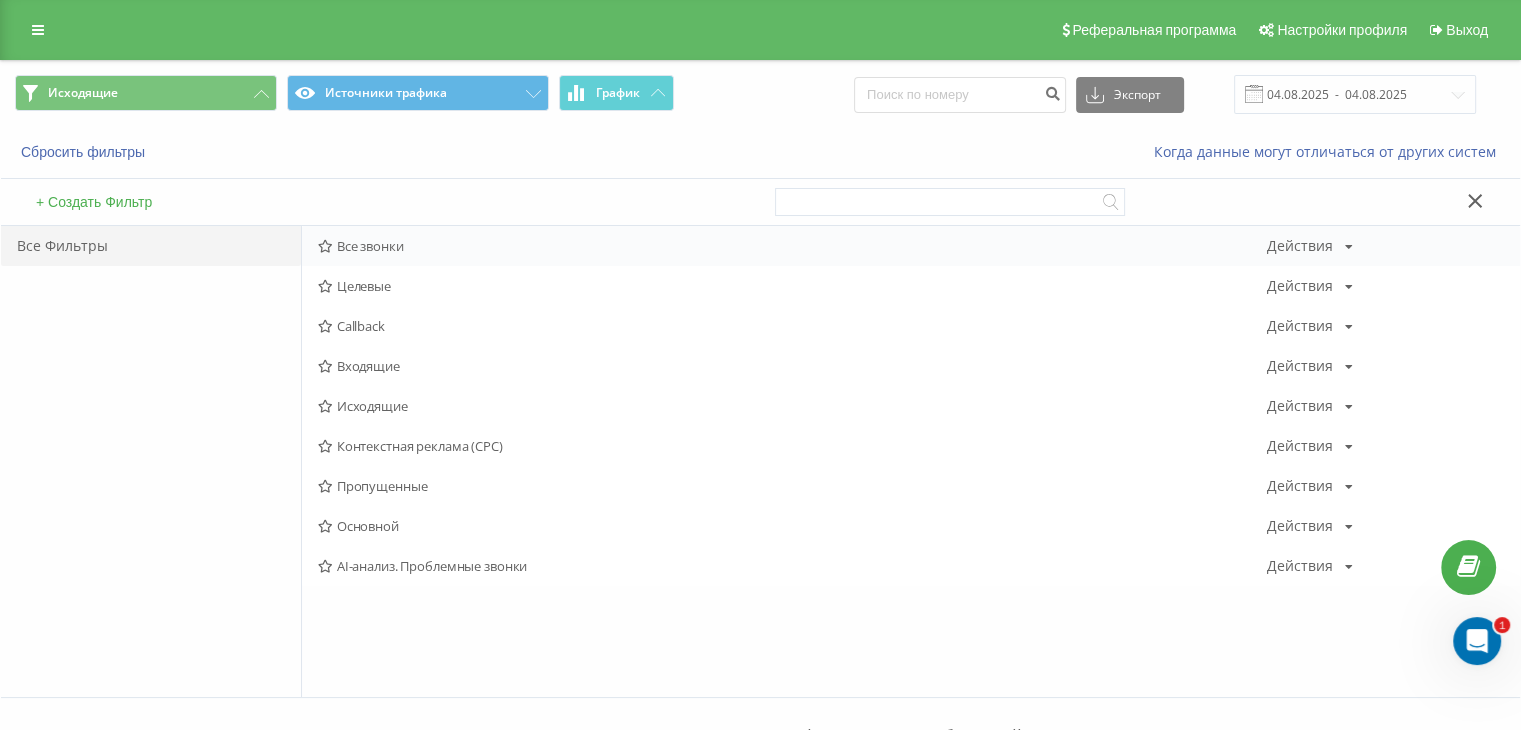 click on "Все звонки" at bounding box center (792, 246) 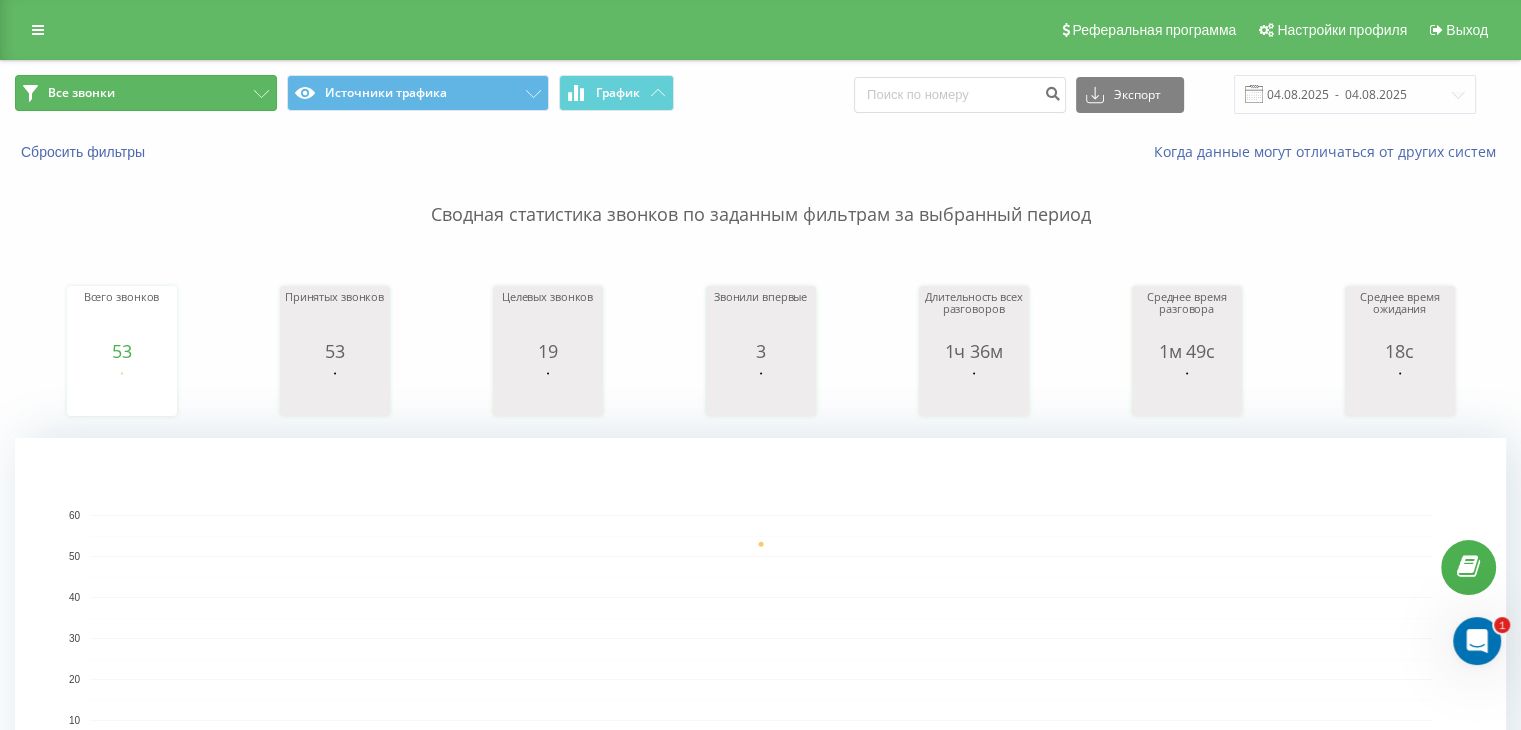 drag, startPoint x: 204, startPoint y: 92, endPoint x: 284, endPoint y: 151, distance: 99.40322 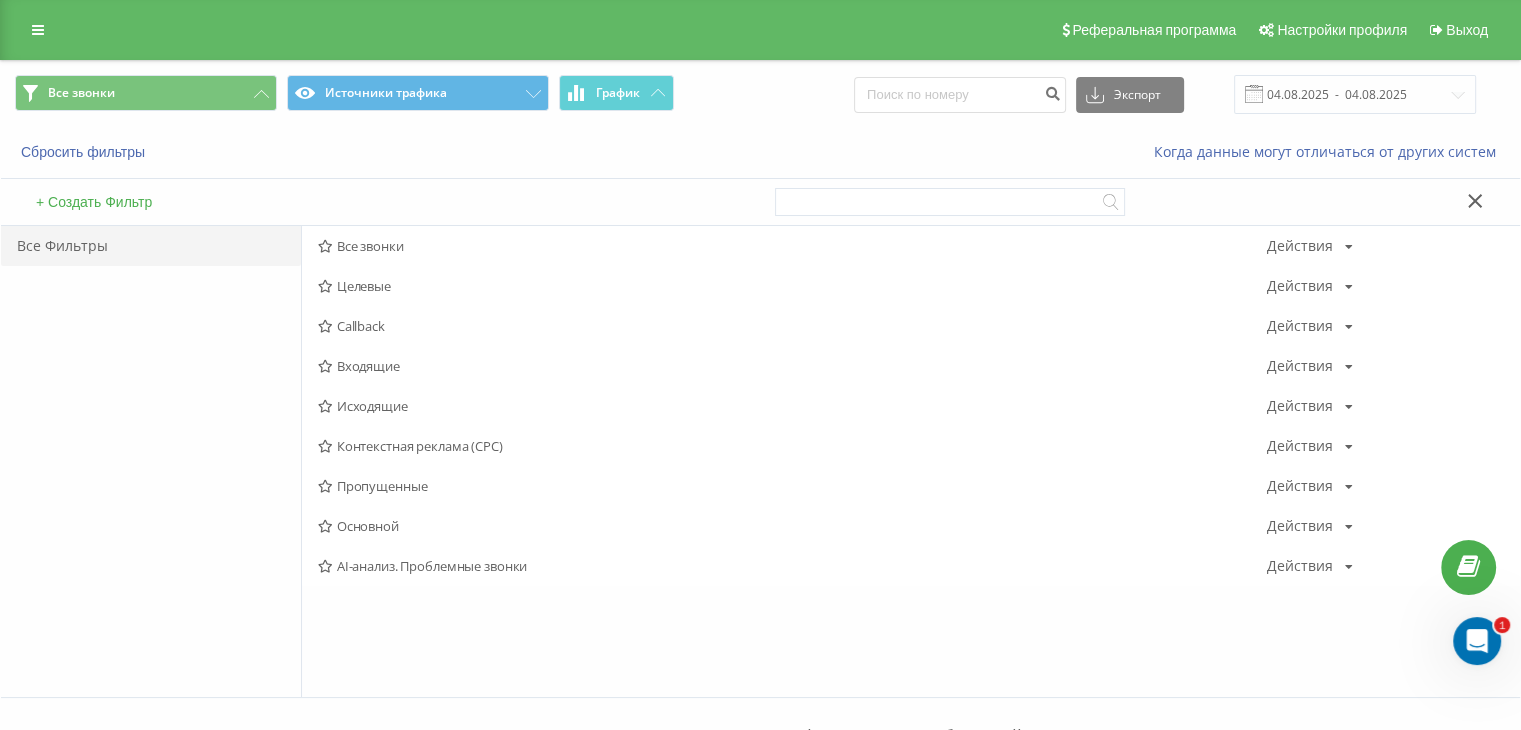click on "Входящие" at bounding box center (792, 366) 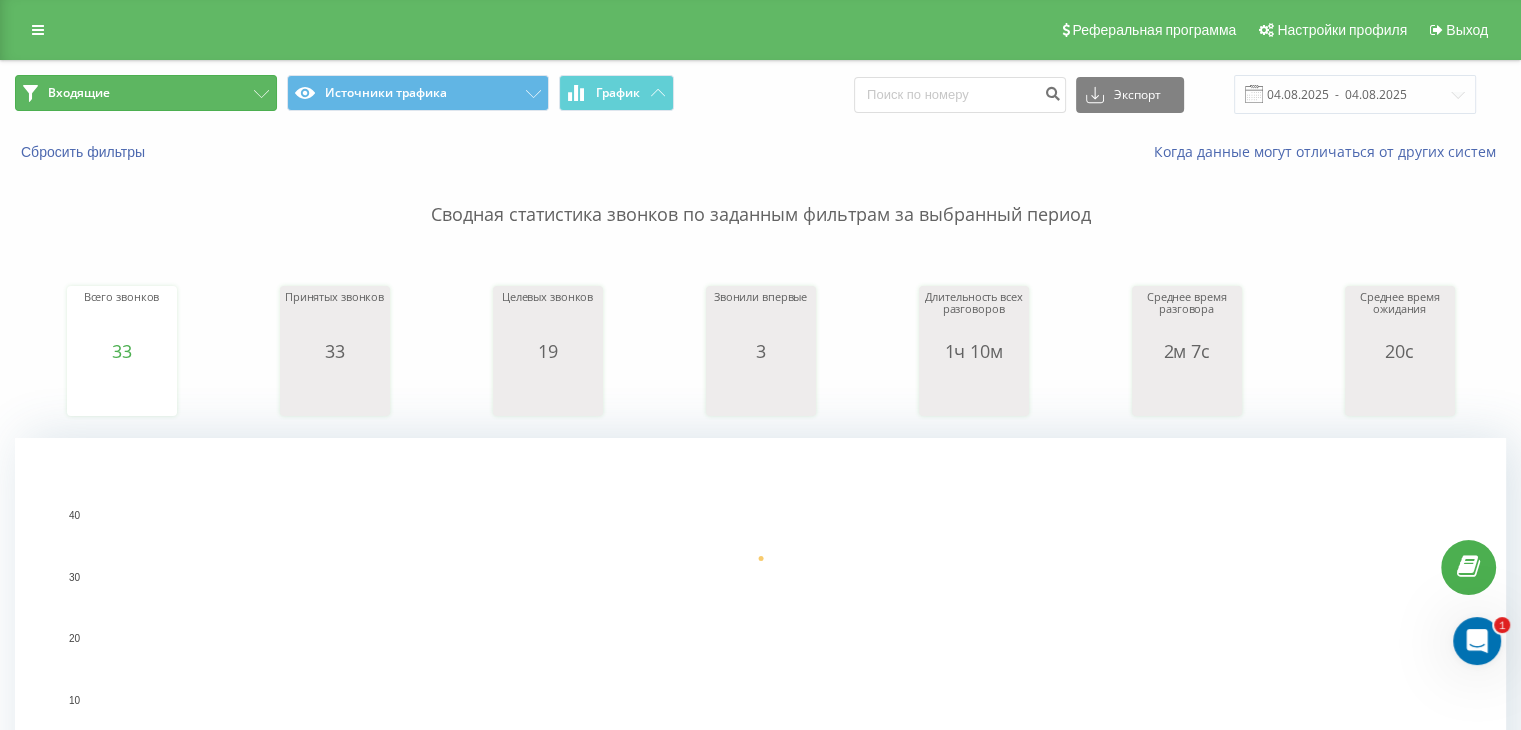 drag, startPoint x: 220, startPoint y: 77, endPoint x: 260, endPoint y: 121, distance: 59.464275 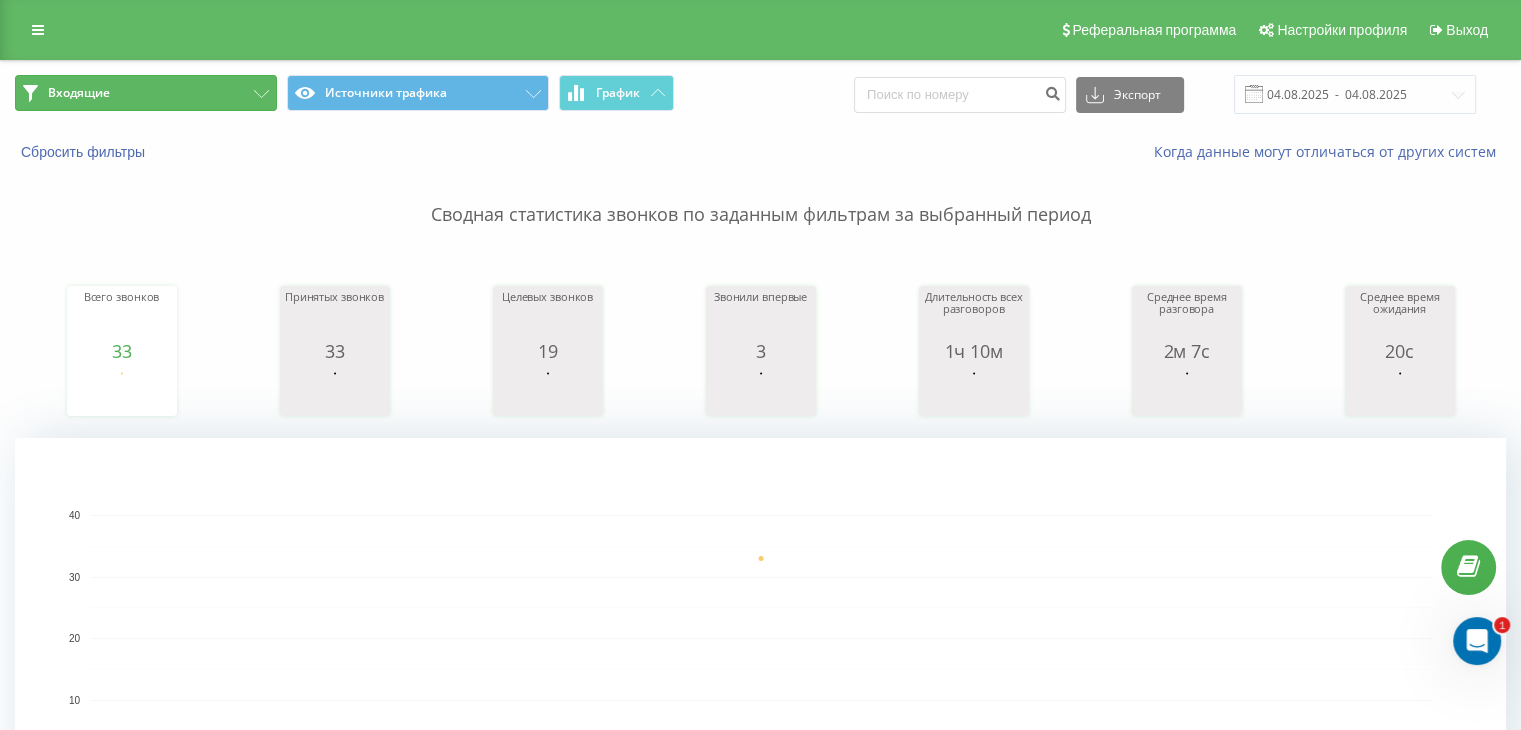 click on "Входящие" at bounding box center [146, 93] 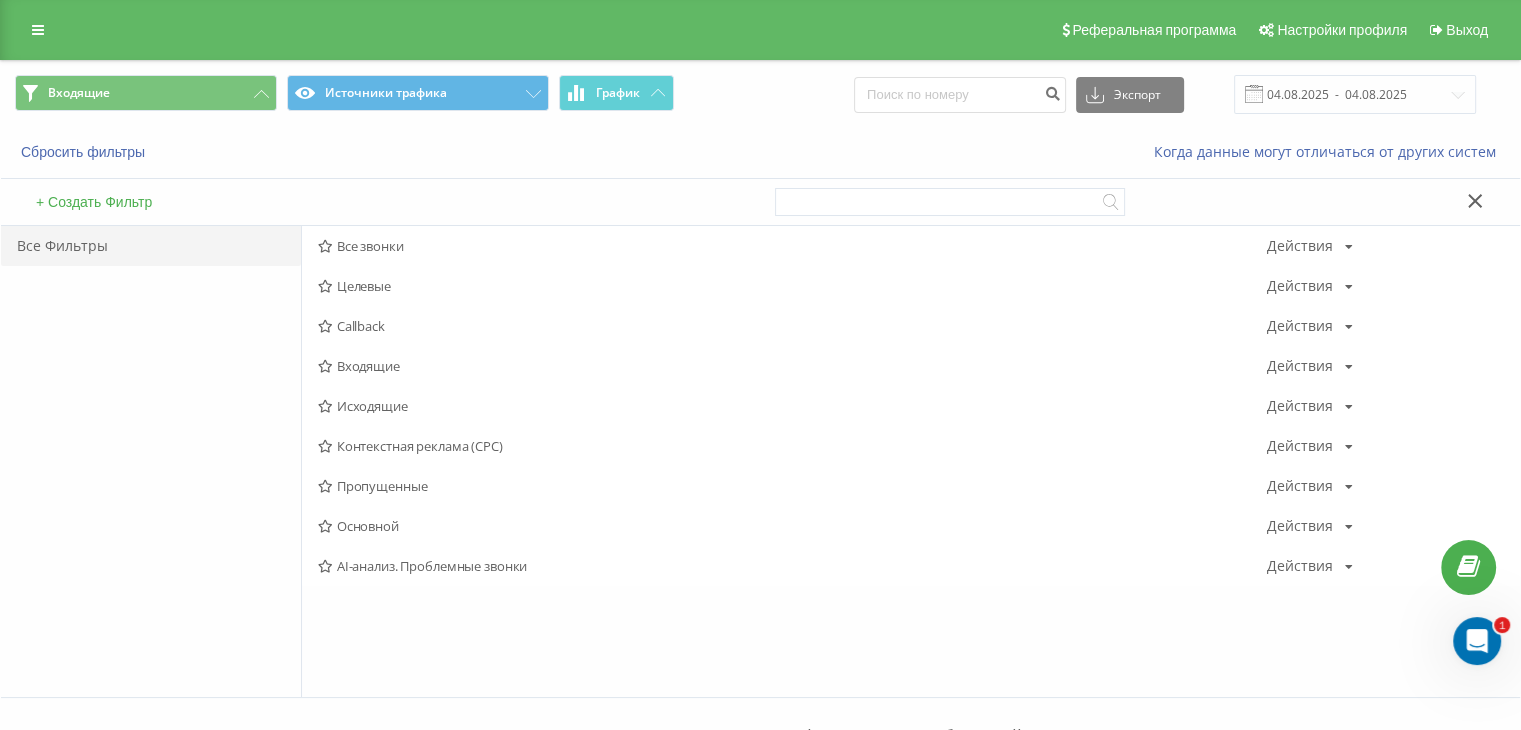 drag, startPoint x: 400, startPoint y: 398, endPoint x: 499, endPoint y: 404, distance: 99.18165 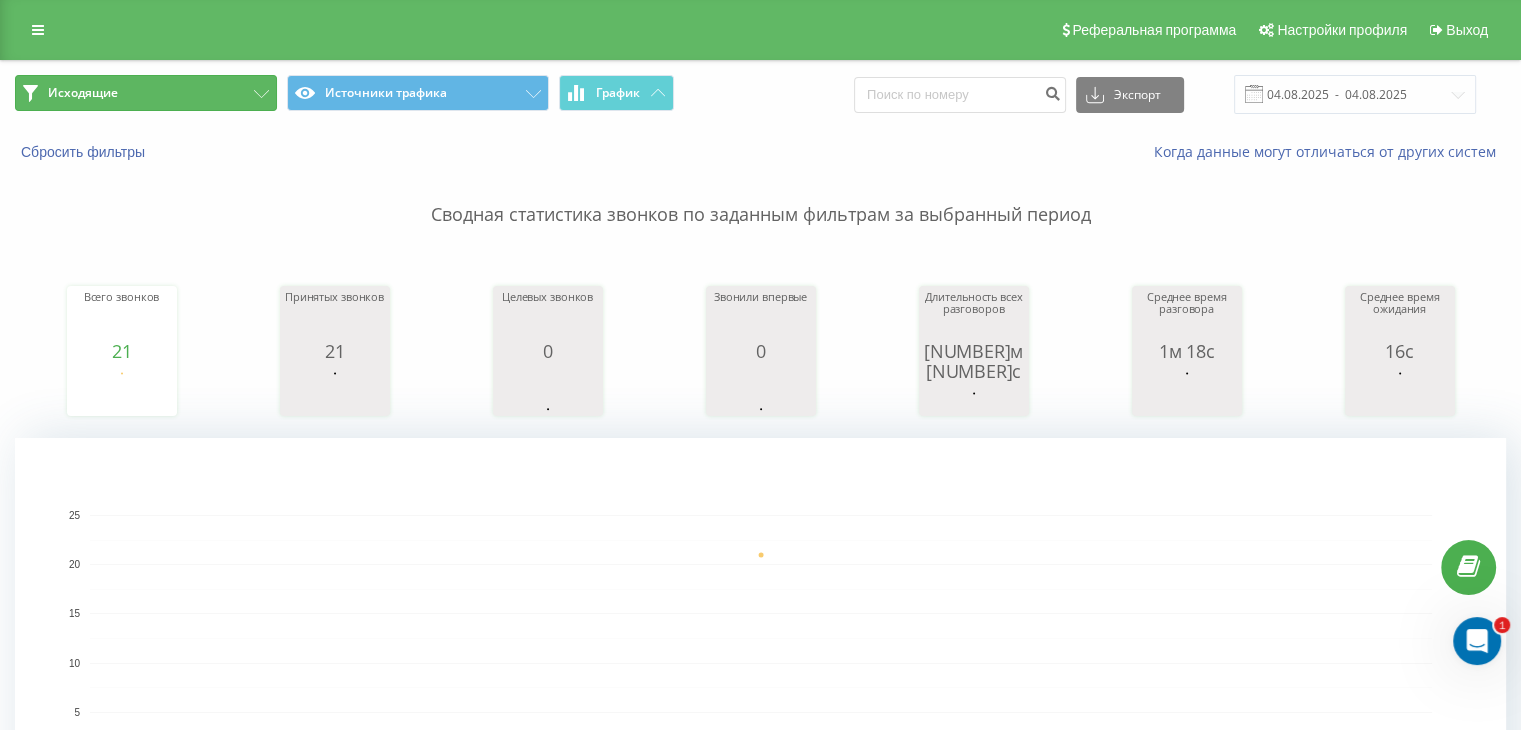 click 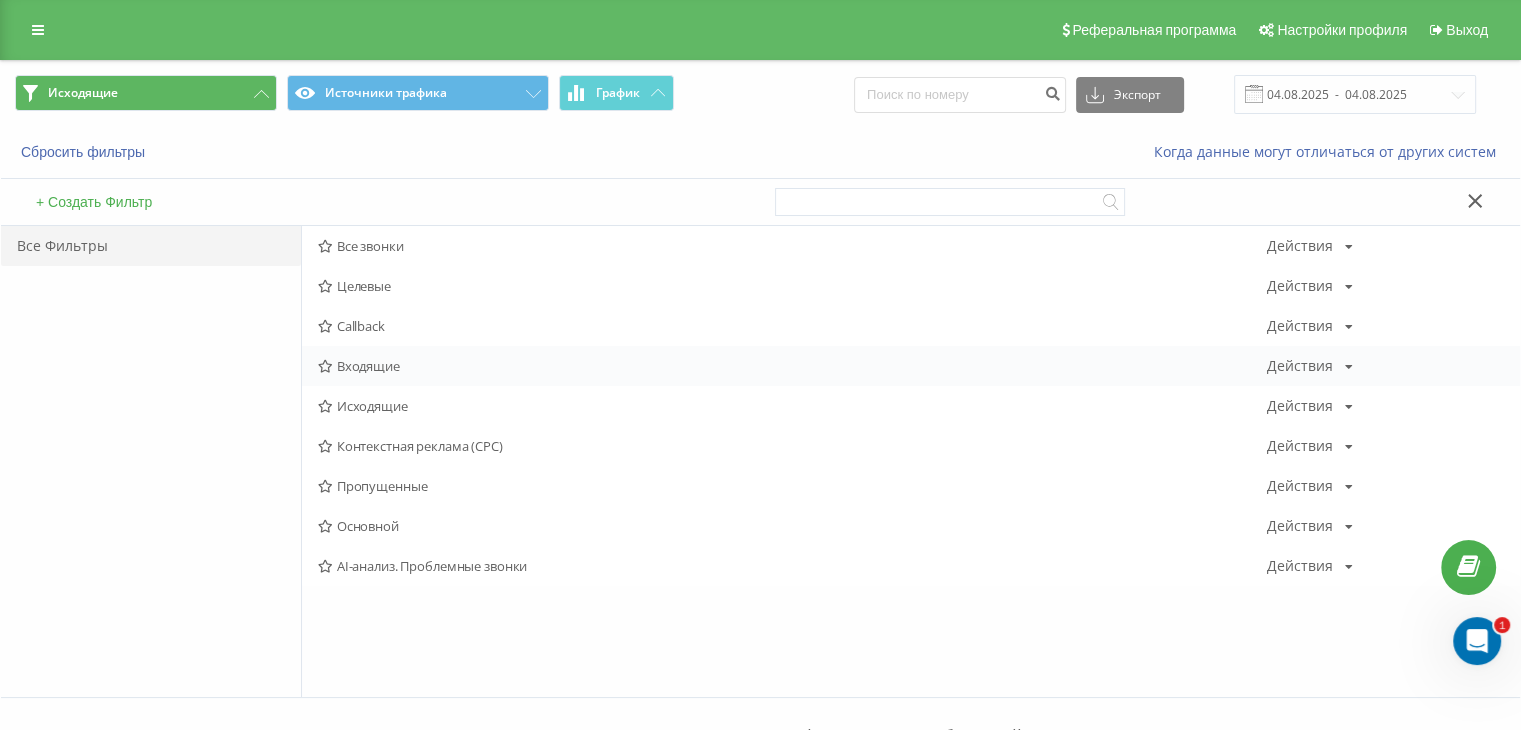 click on "Входящие" at bounding box center (792, 366) 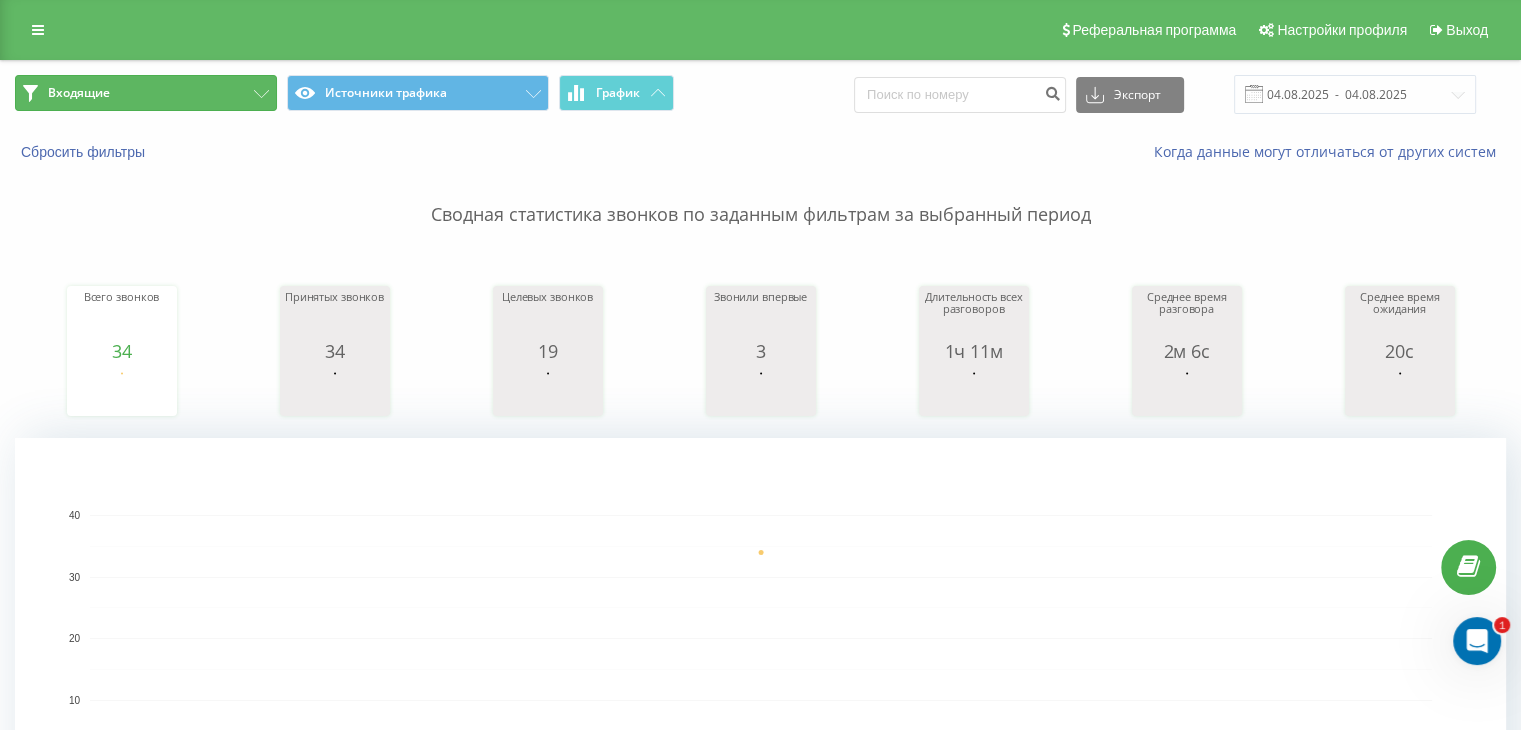 click on "Входящие" at bounding box center (146, 93) 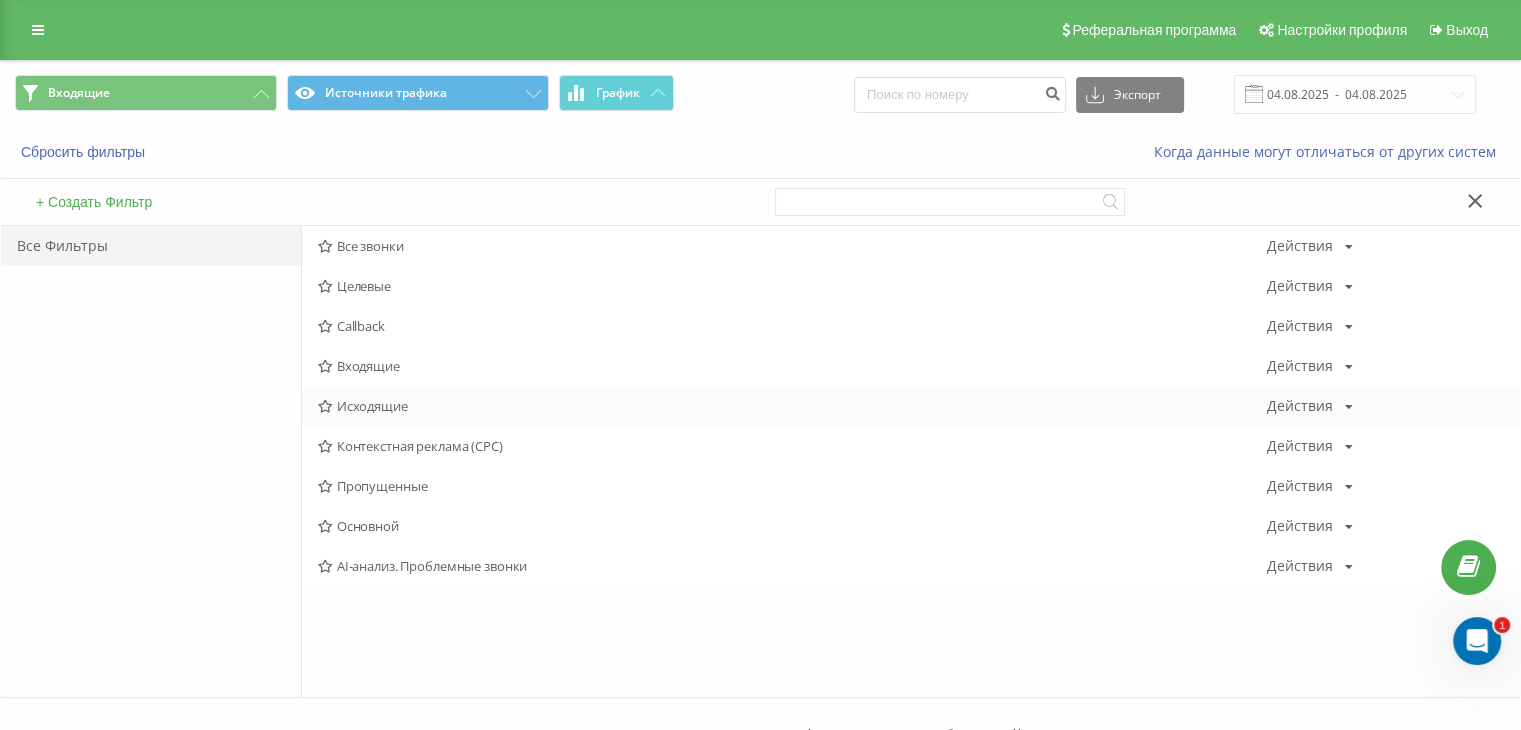 click on "Исходящие Действия Редактировать Копировать Удалить По умолчанию Поделиться" at bounding box center [911, 406] 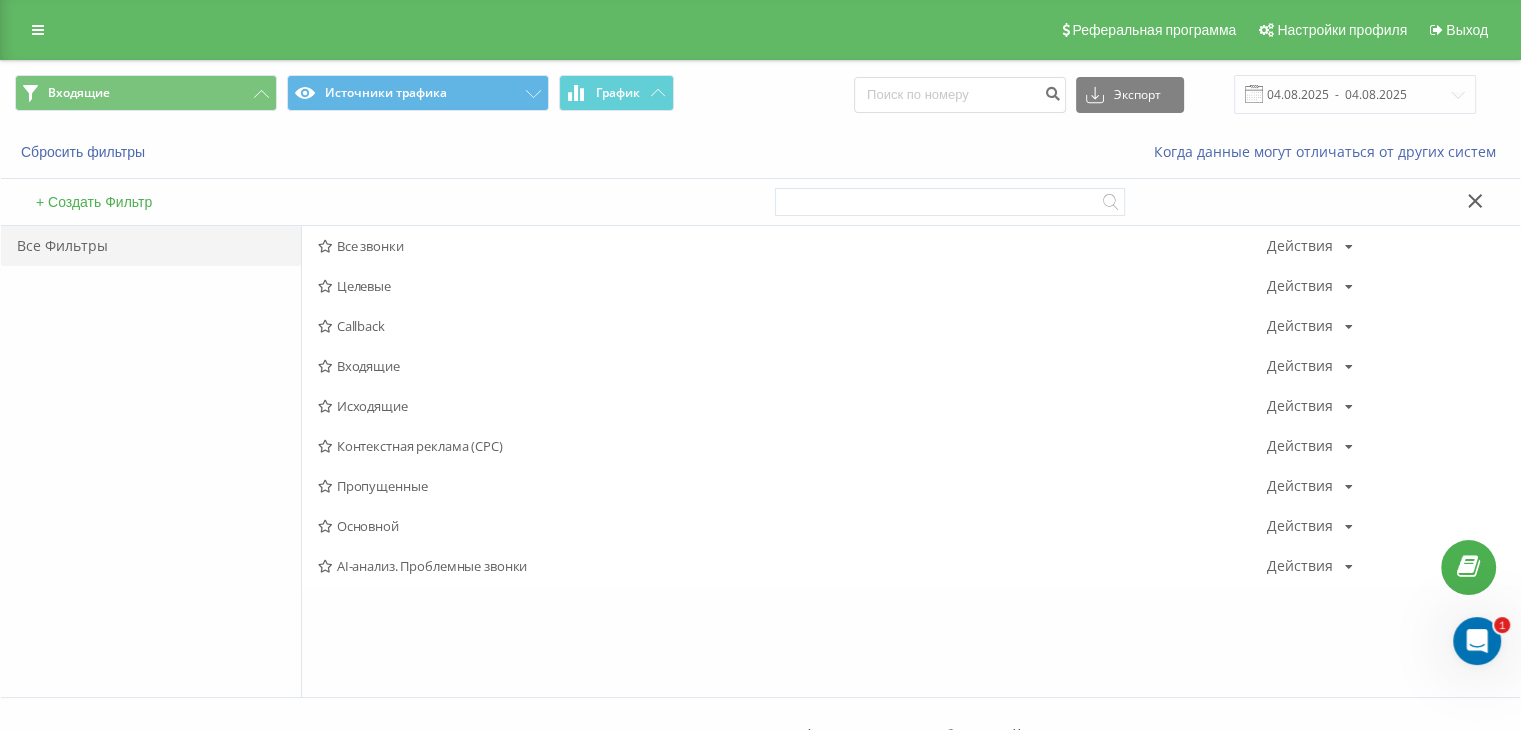 click on "Исходящие" at bounding box center (792, 406) 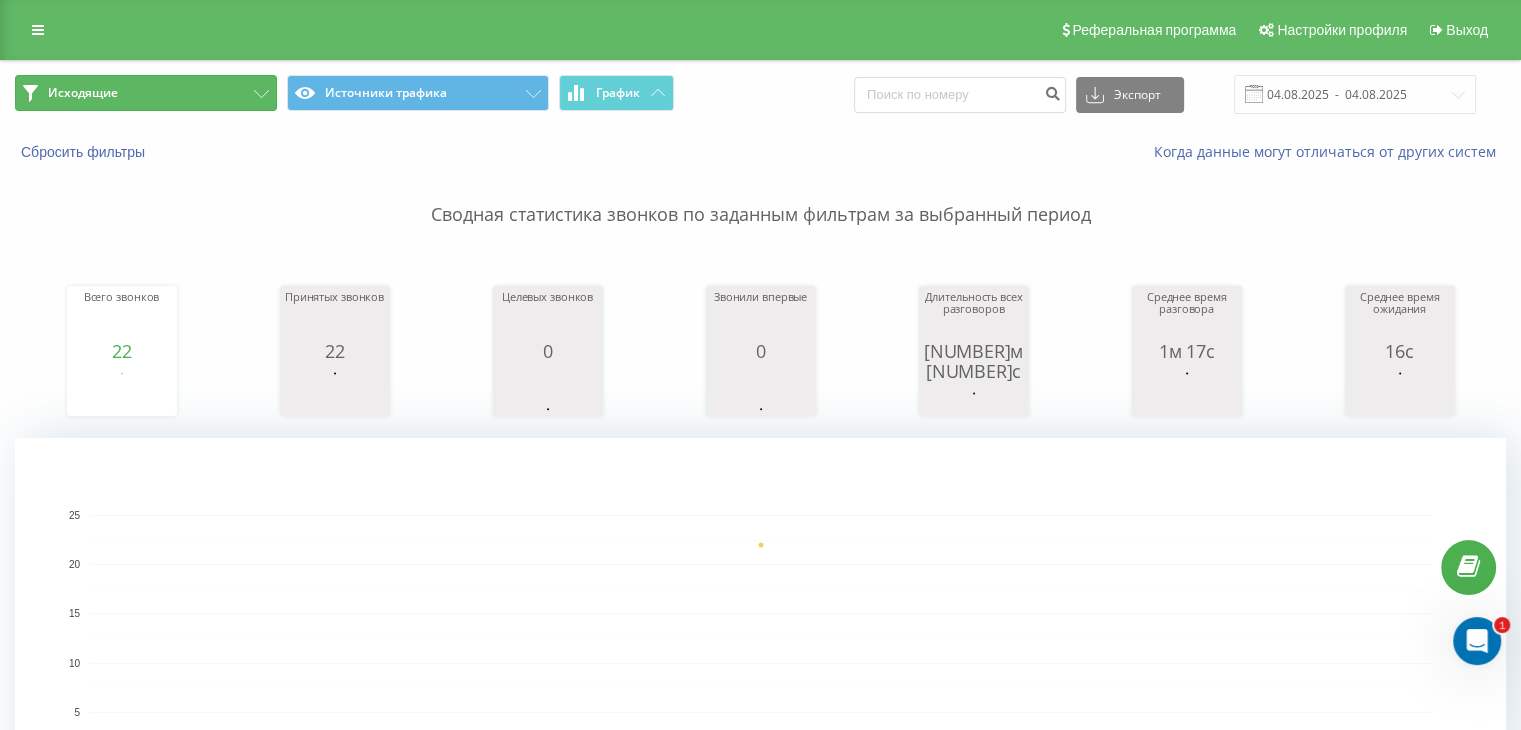 click on "Исходящие" at bounding box center (83, 93) 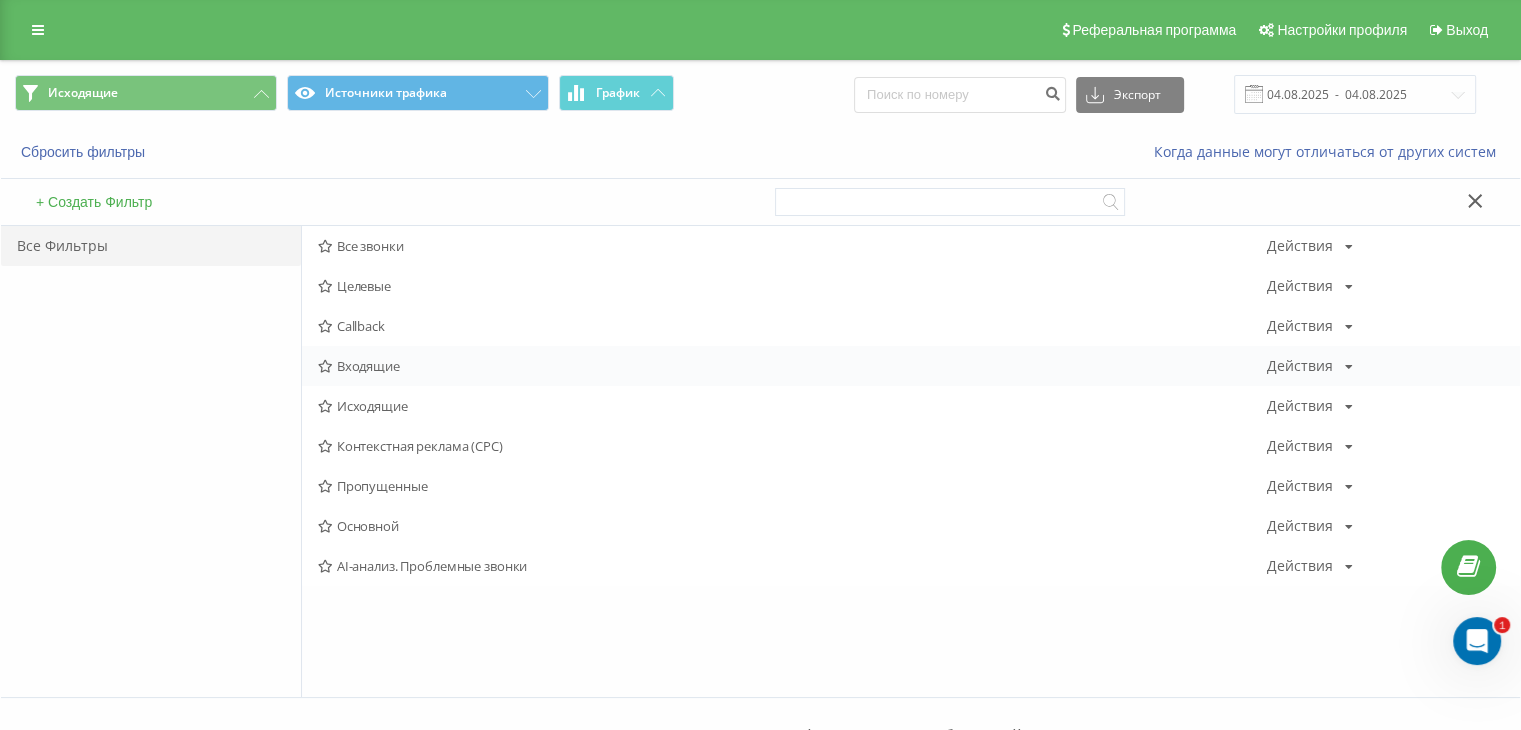click on "Входящие" at bounding box center [792, 366] 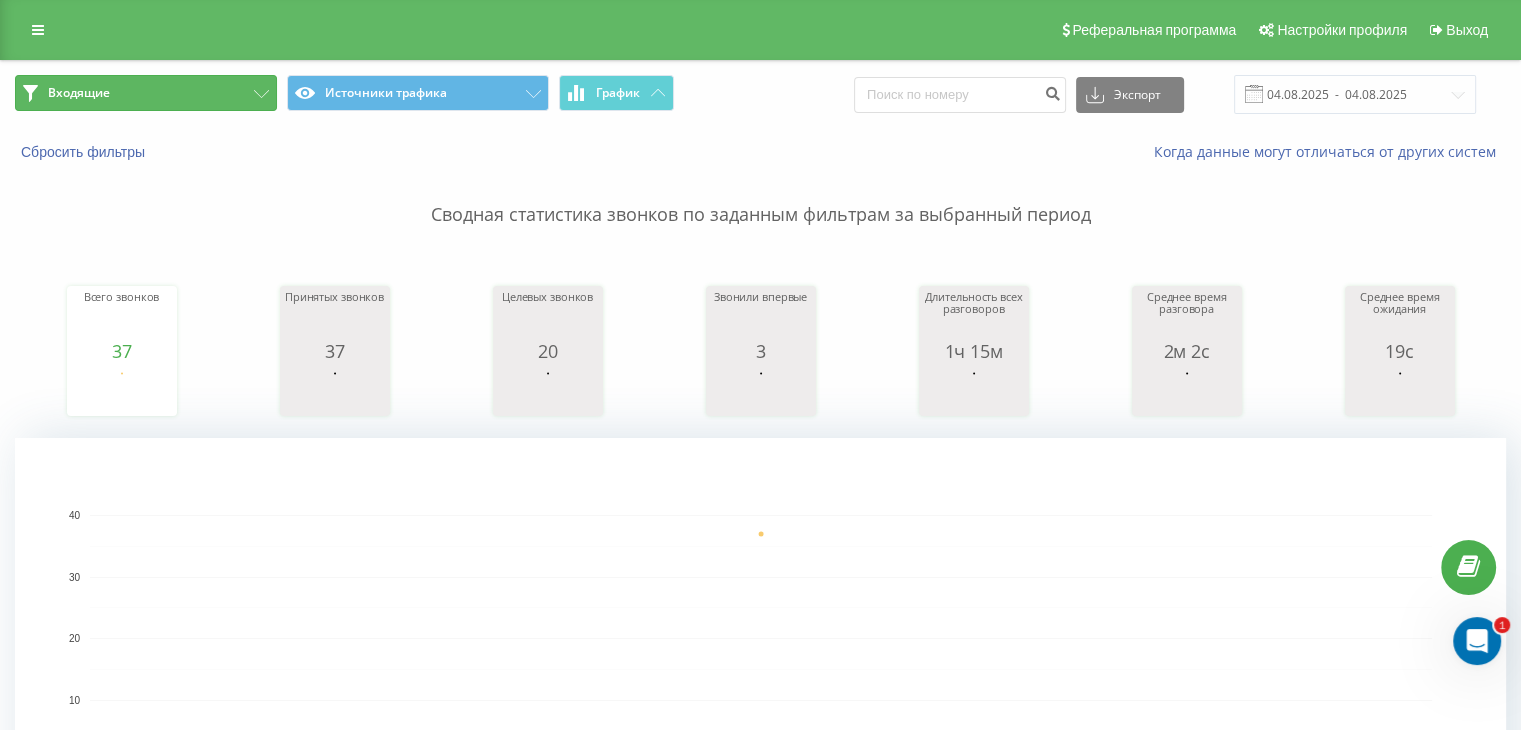 click on "Входящие" at bounding box center [146, 93] 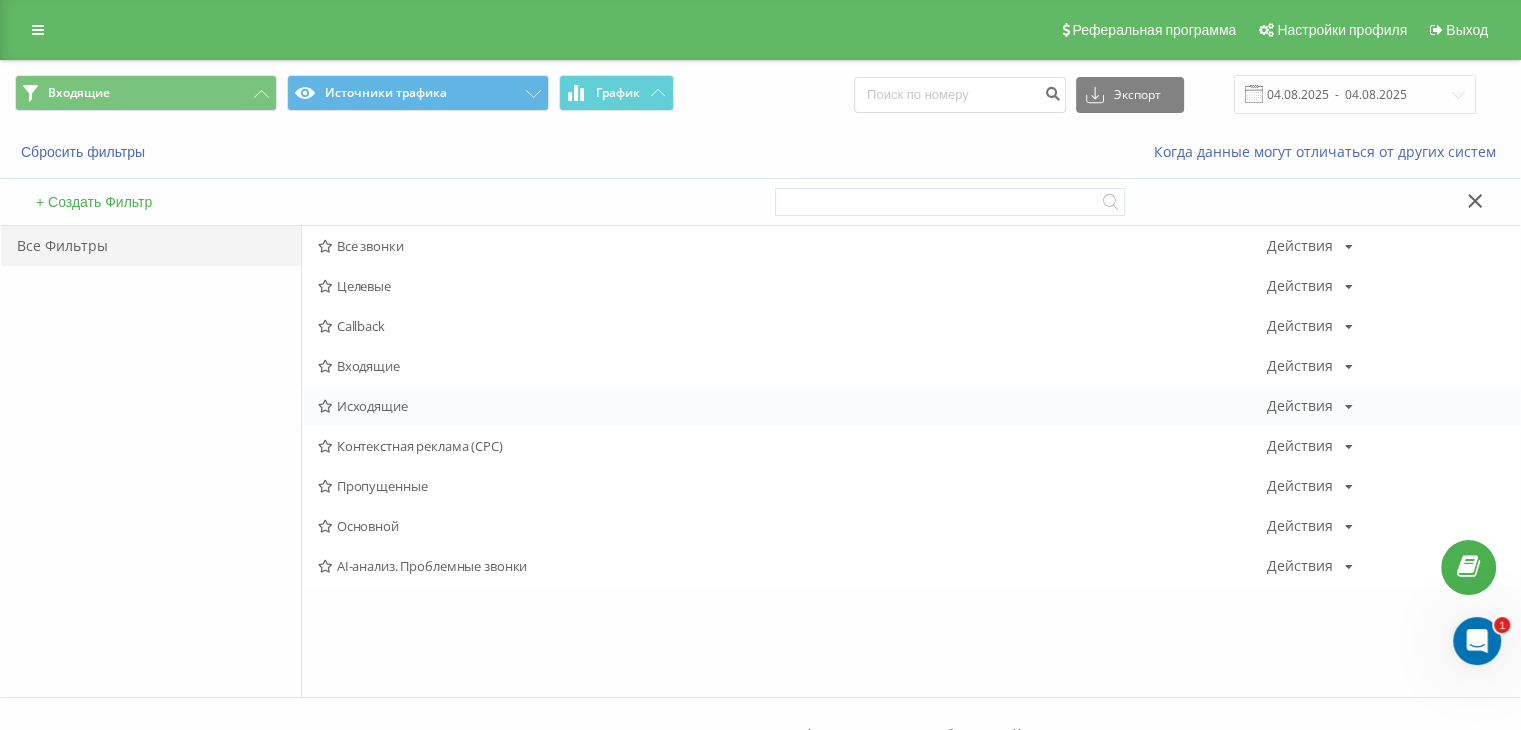 click on "Исходящие" at bounding box center (792, 406) 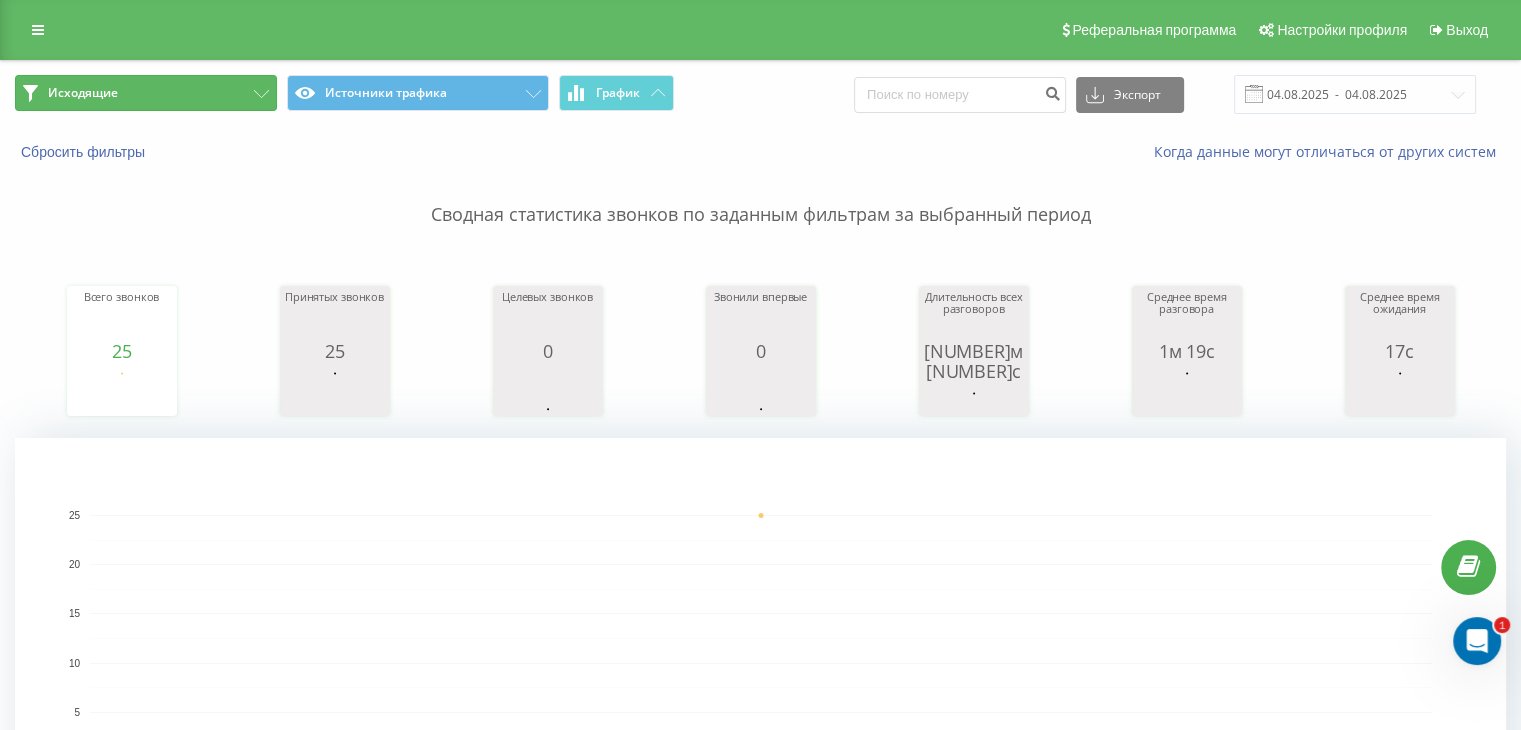 click on "Исходящие" at bounding box center [146, 93] 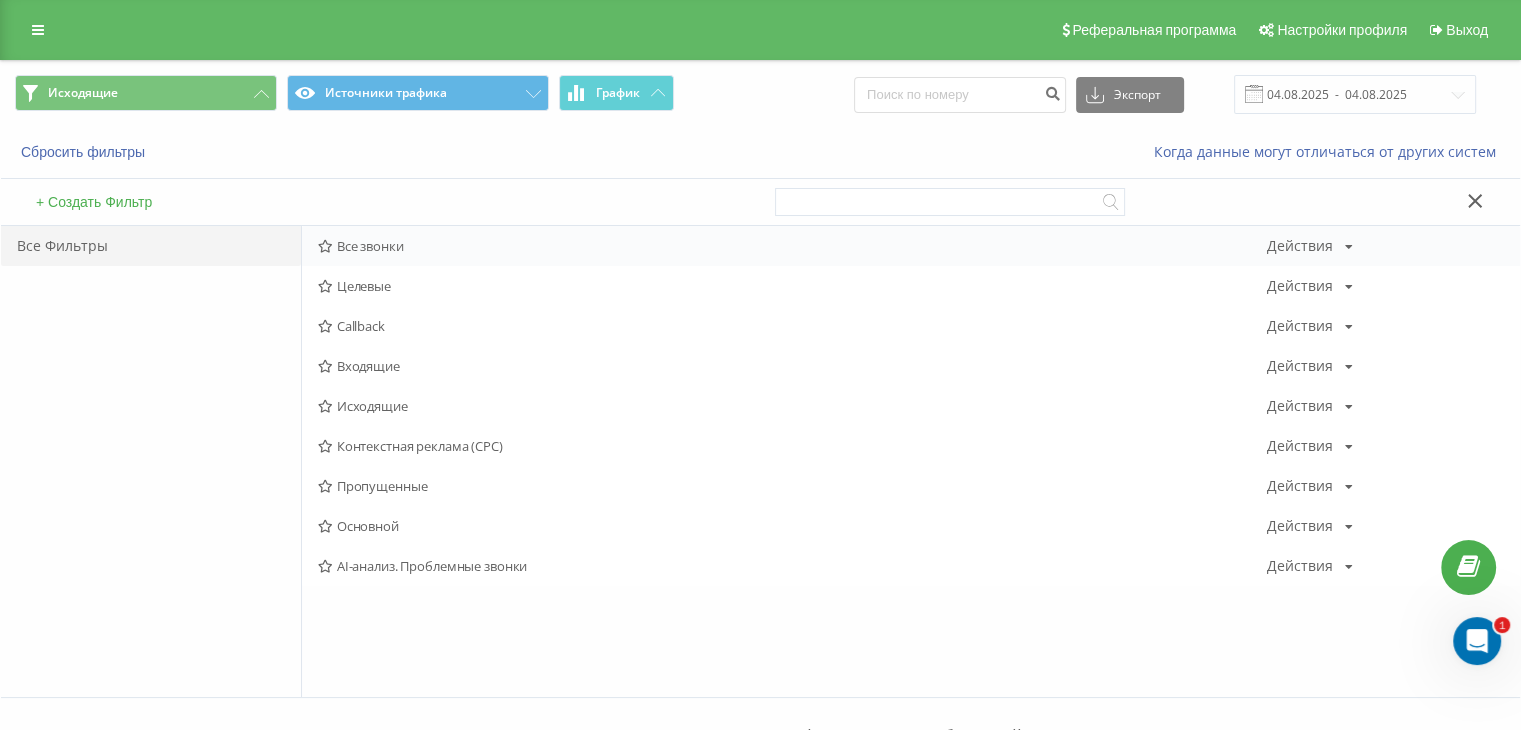 click on "Все звонки" at bounding box center (792, 246) 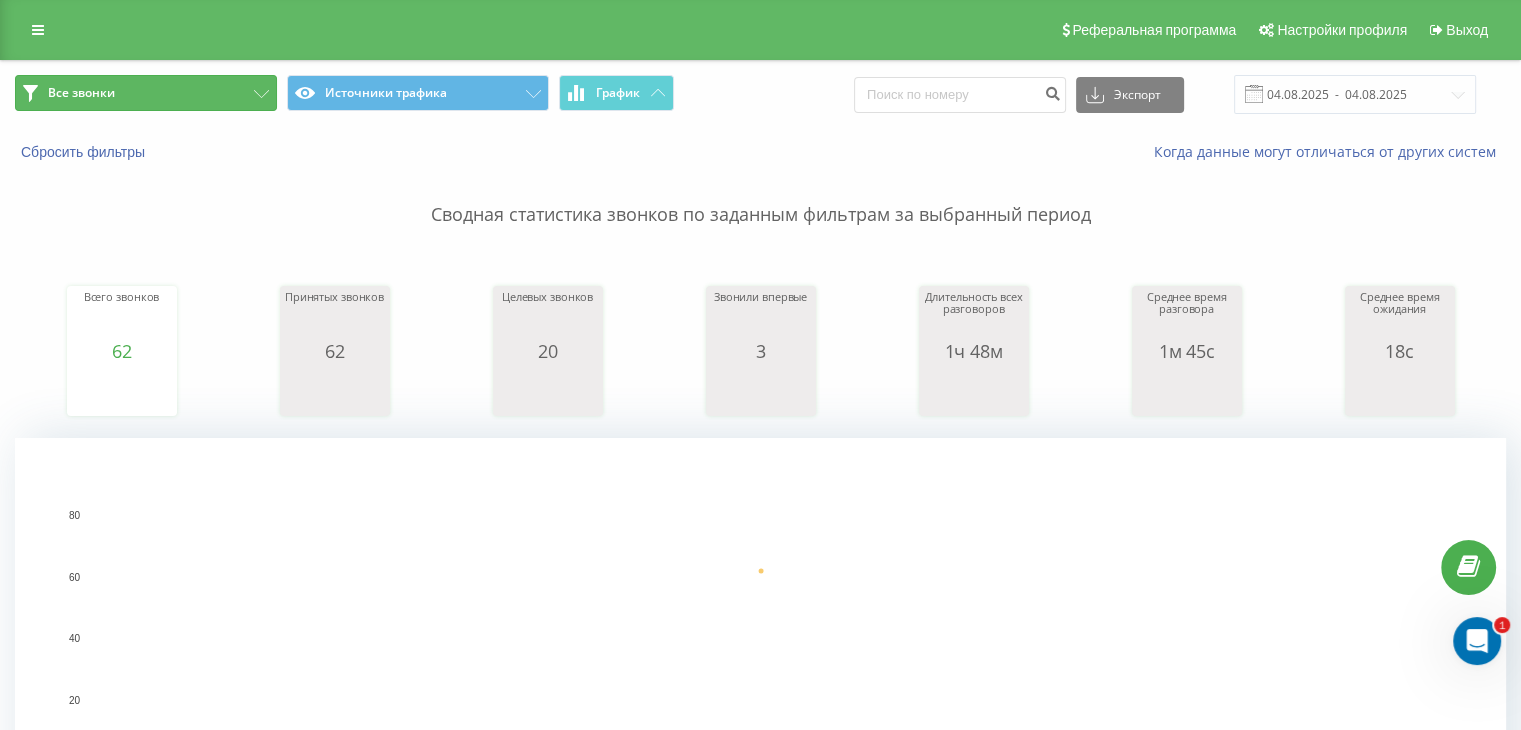 click on "Все звонки" at bounding box center [146, 93] 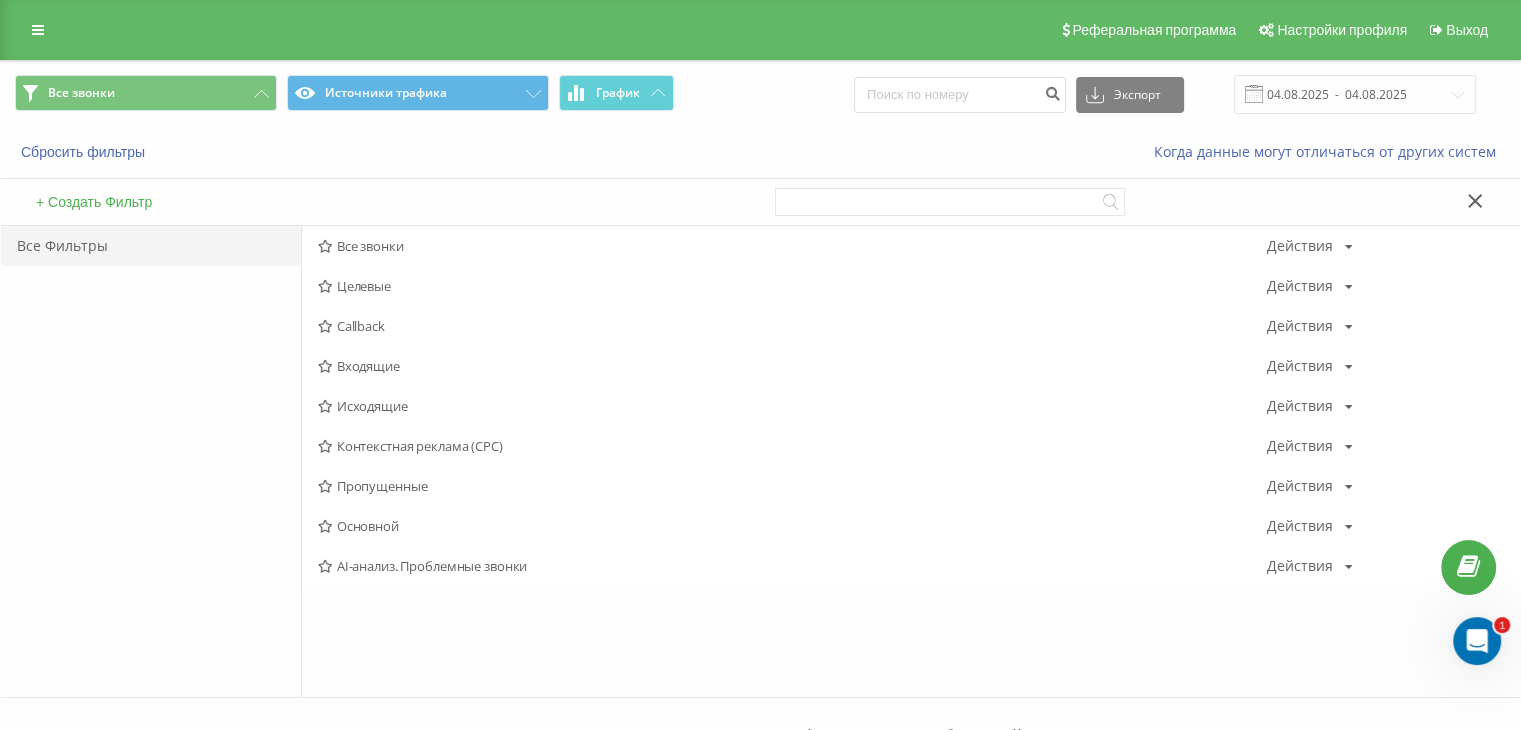 drag, startPoint x: 387, startPoint y: 360, endPoint x: 423, endPoint y: 352, distance: 36.878178 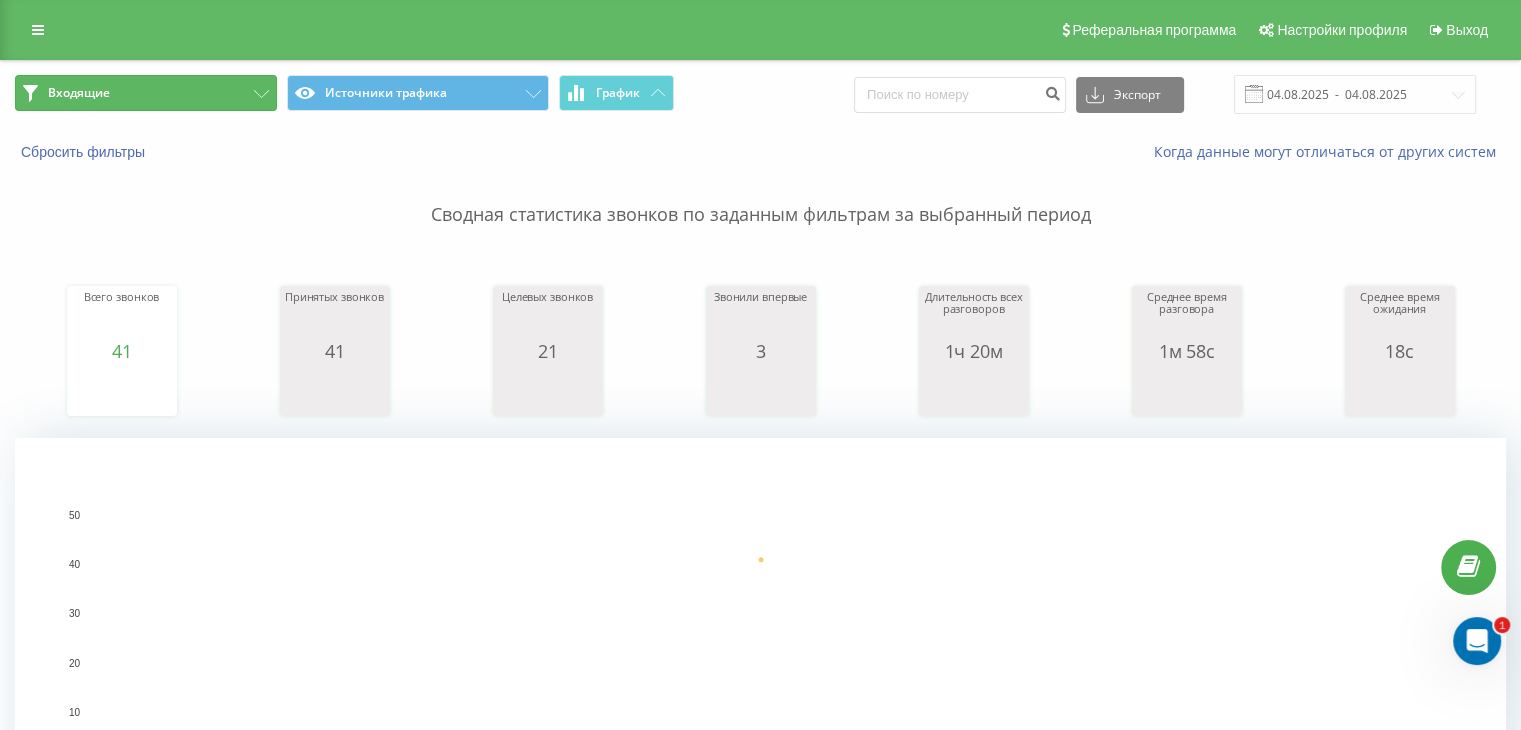 click on "Входящие" at bounding box center (146, 93) 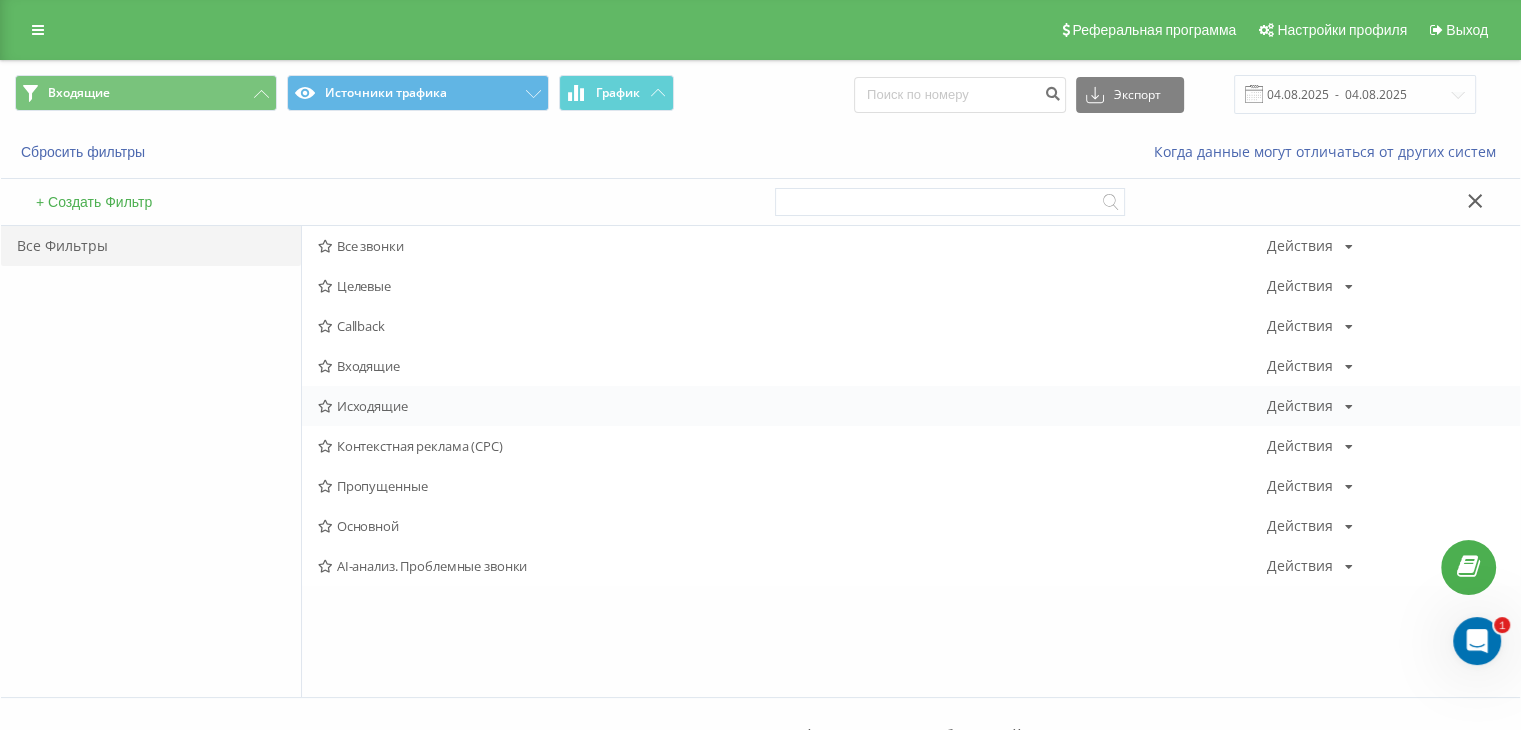click on "Исходящие" at bounding box center (792, 406) 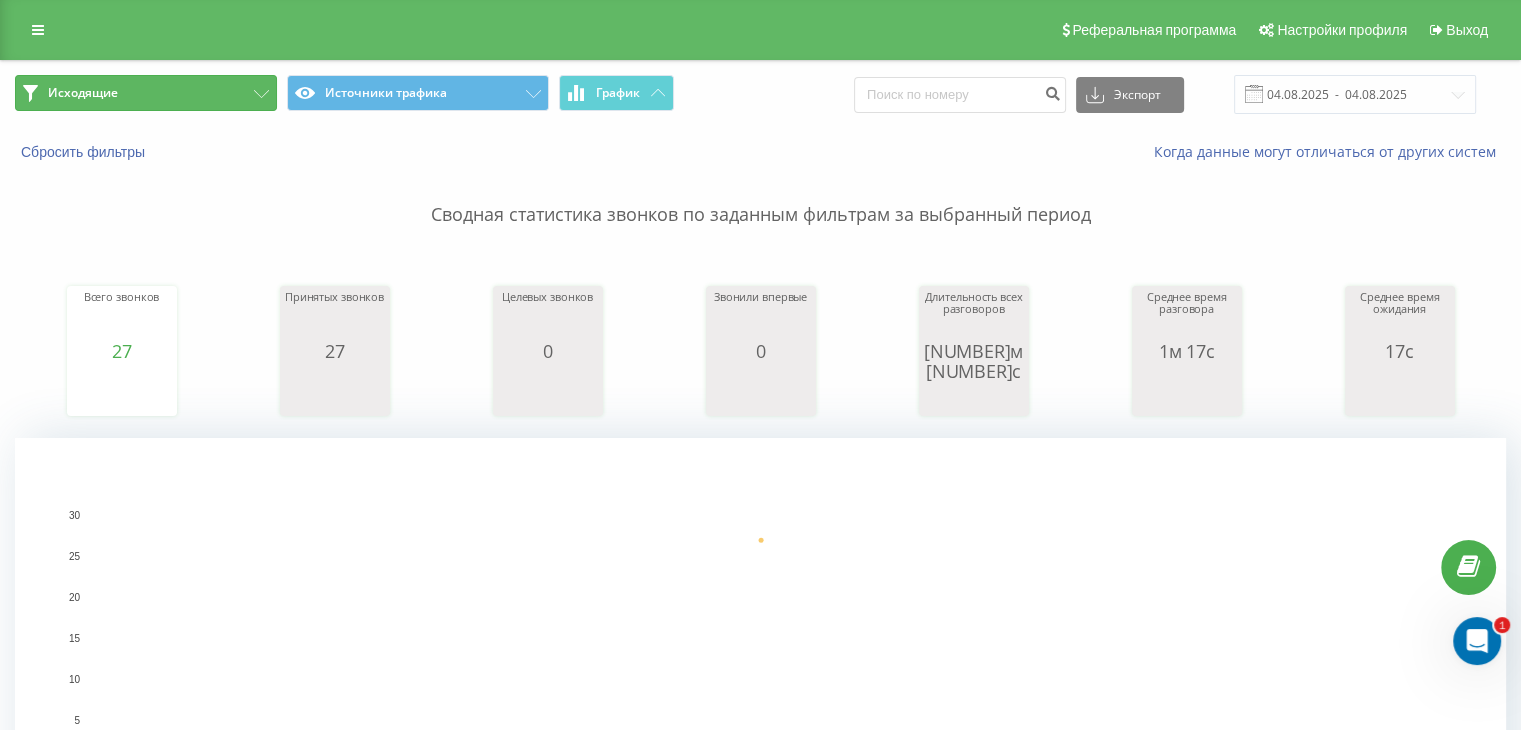 drag, startPoint x: 189, startPoint y: 83, endPoint x: 232, endPoint y: 129, distance: 62.968246 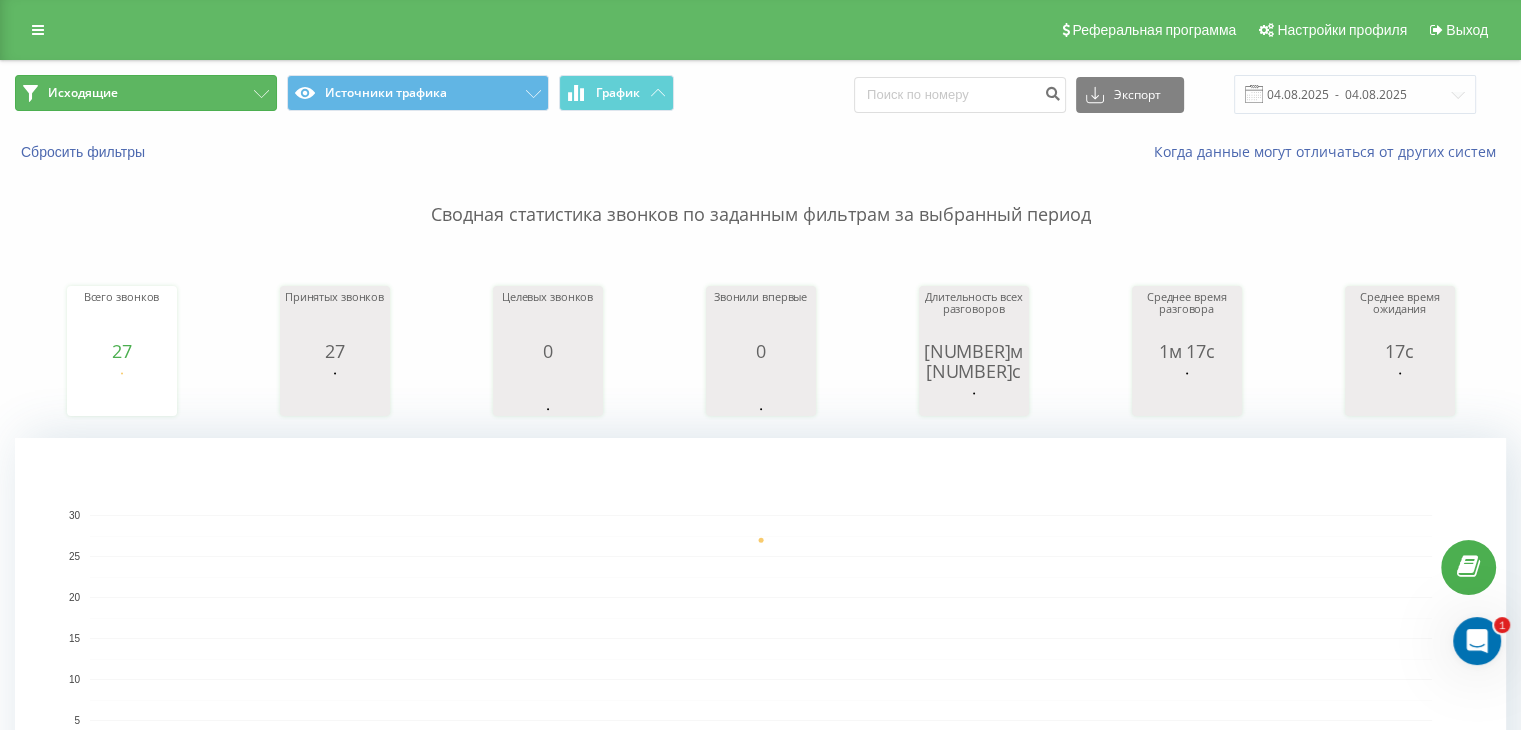 click on "Исходящие" at bounding box center (146, 93) 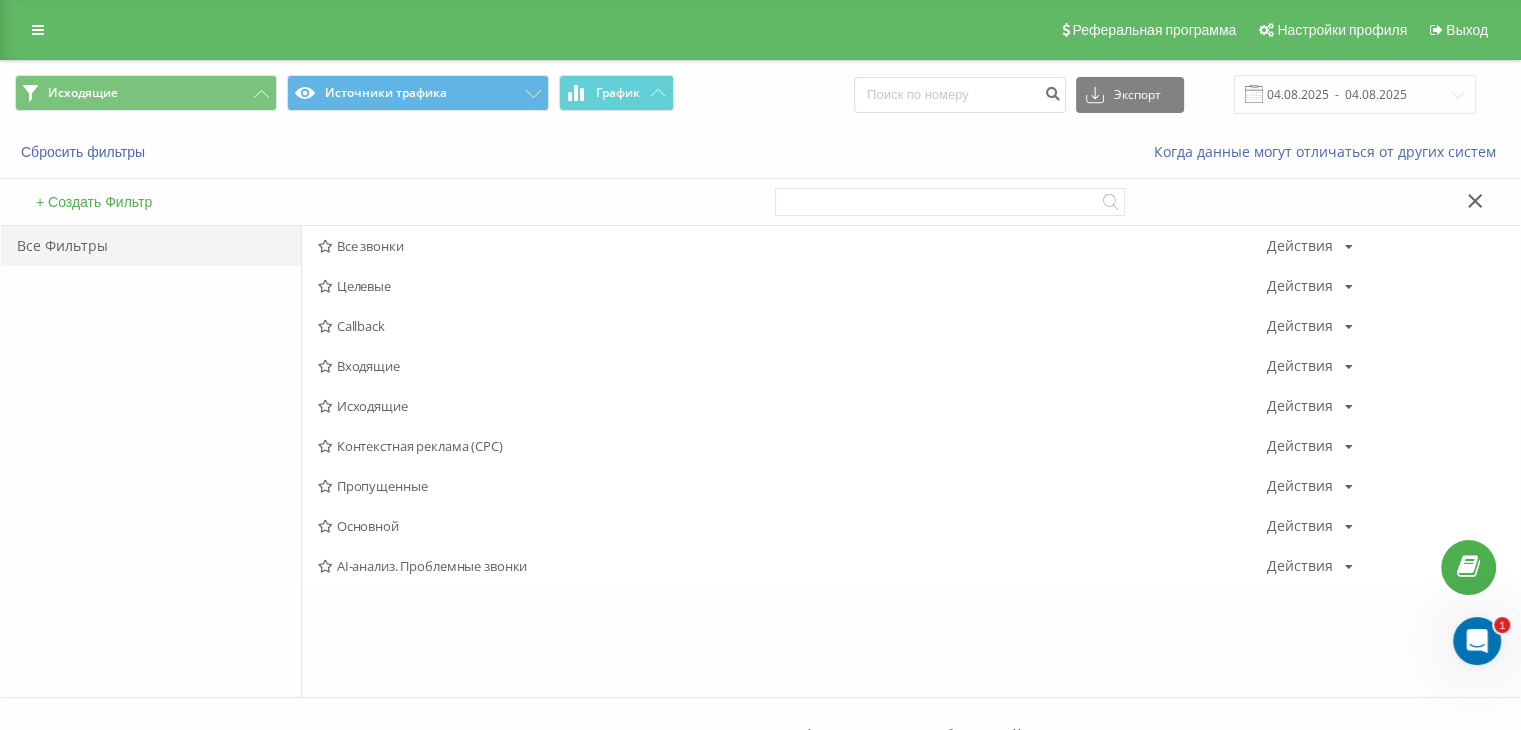 click on "Входящие" at bounding box center [792, 366] 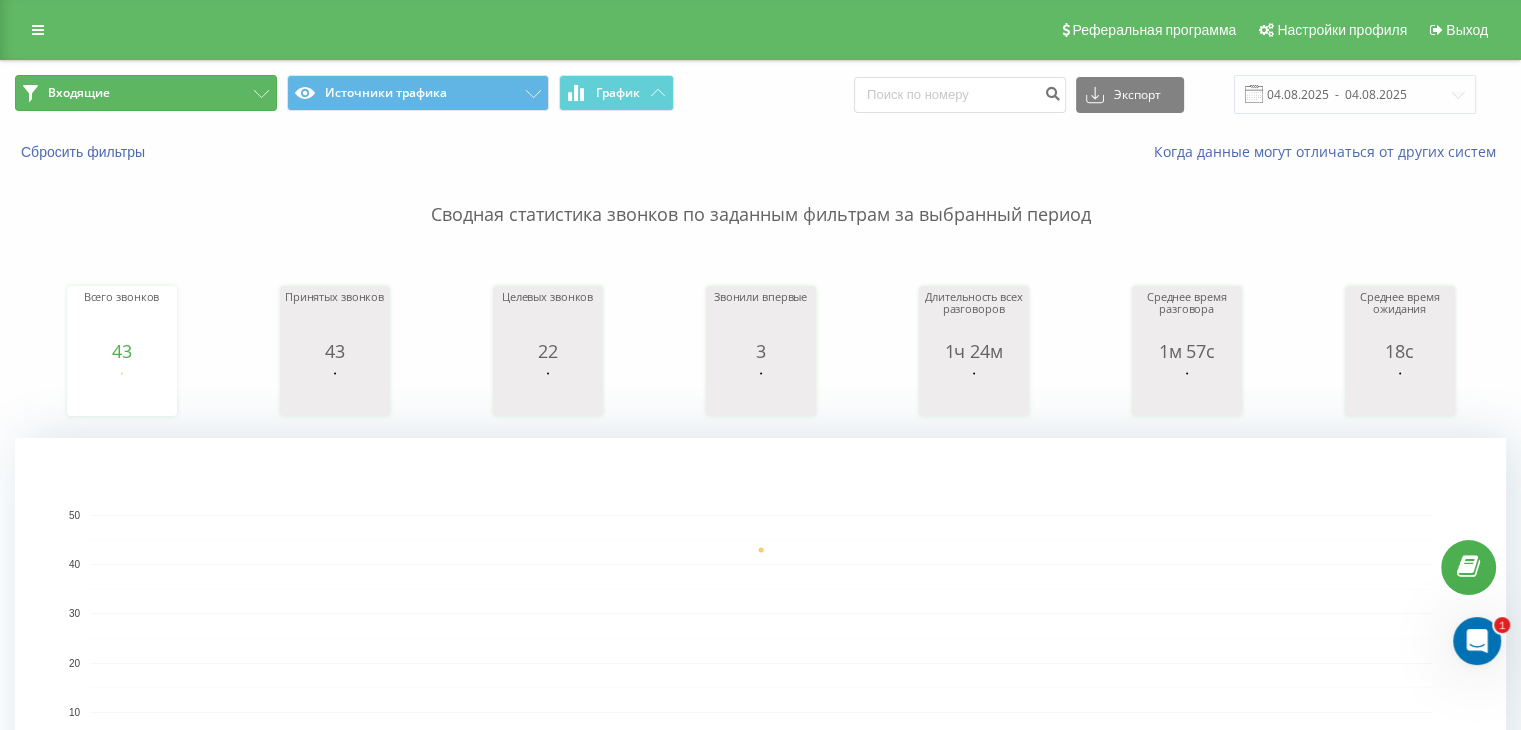click on "Входящие" at bounding box center (146, 93) 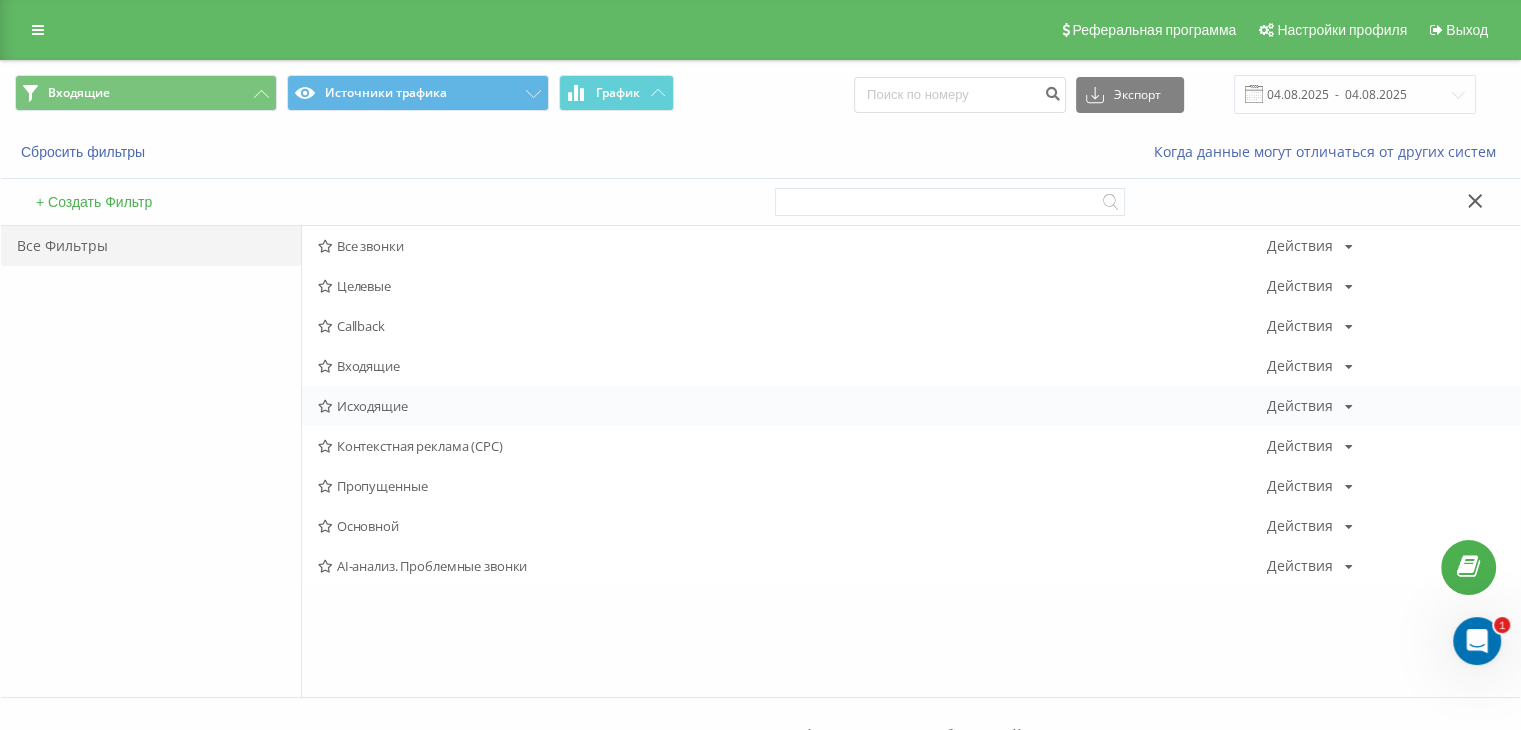 click on "Исходящие" at bounding box center (792, 406) 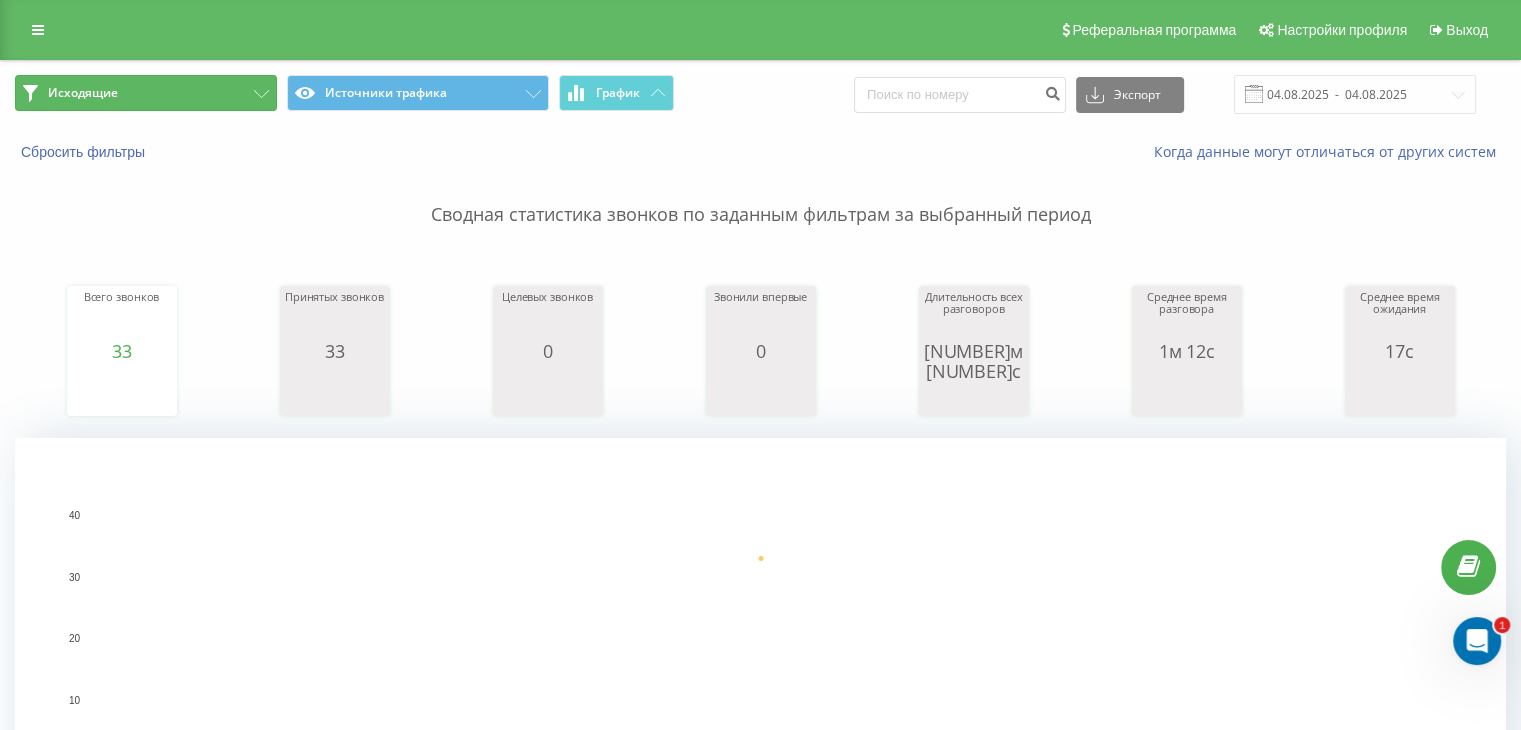 click on "Исходящие" at bounding box center [146, 93] 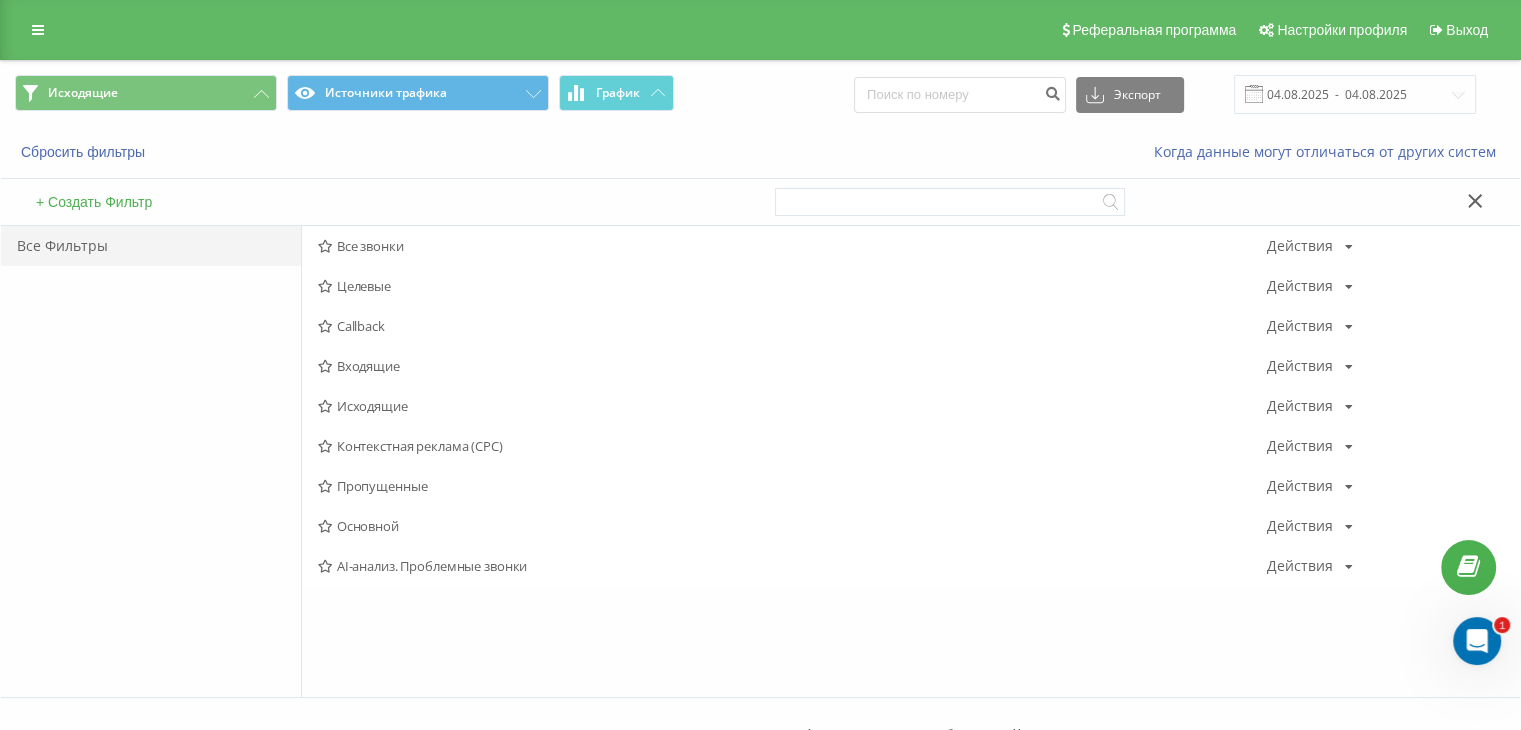 click on "Входящие" at bounding box center [792, 366] 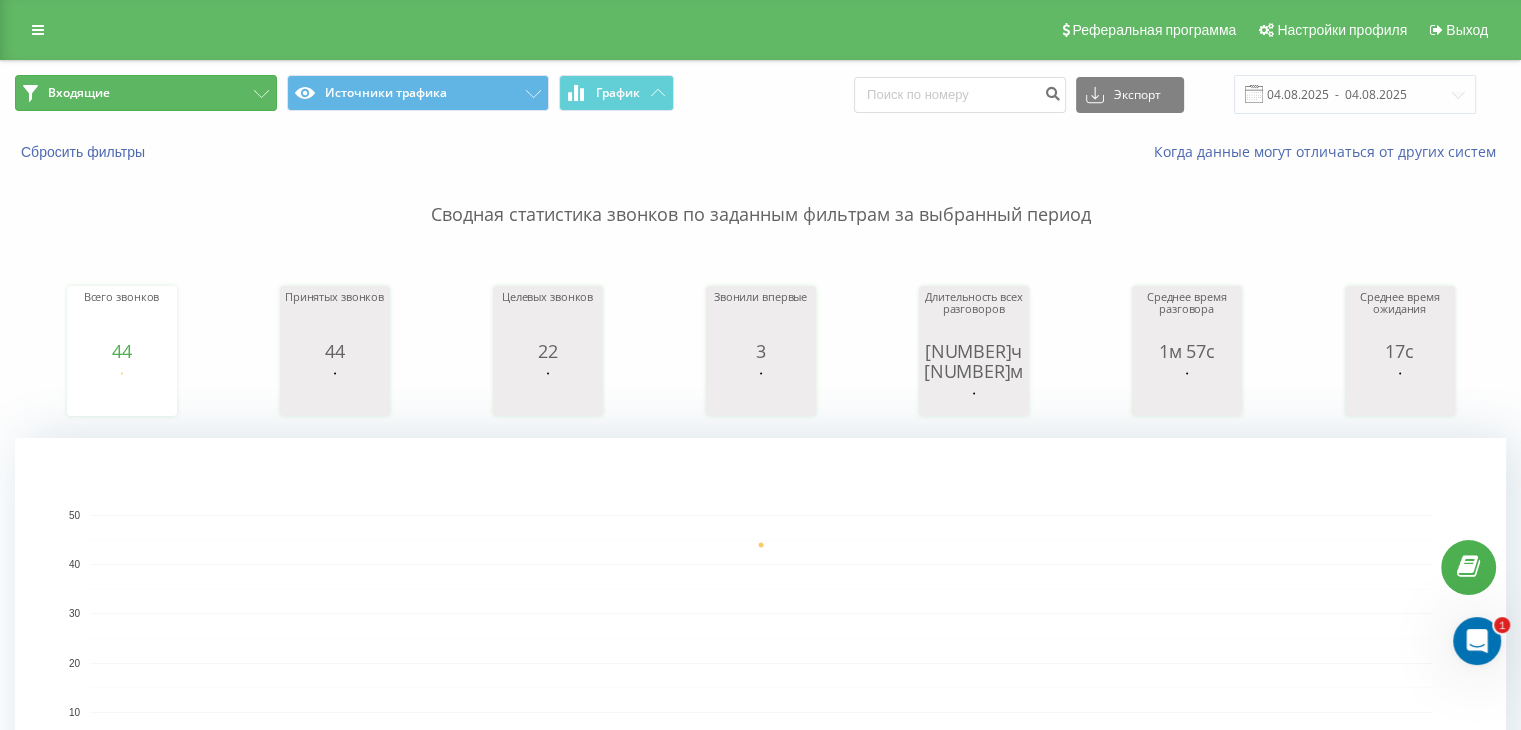 click on "Входящие" at bounding box center (146, 93) 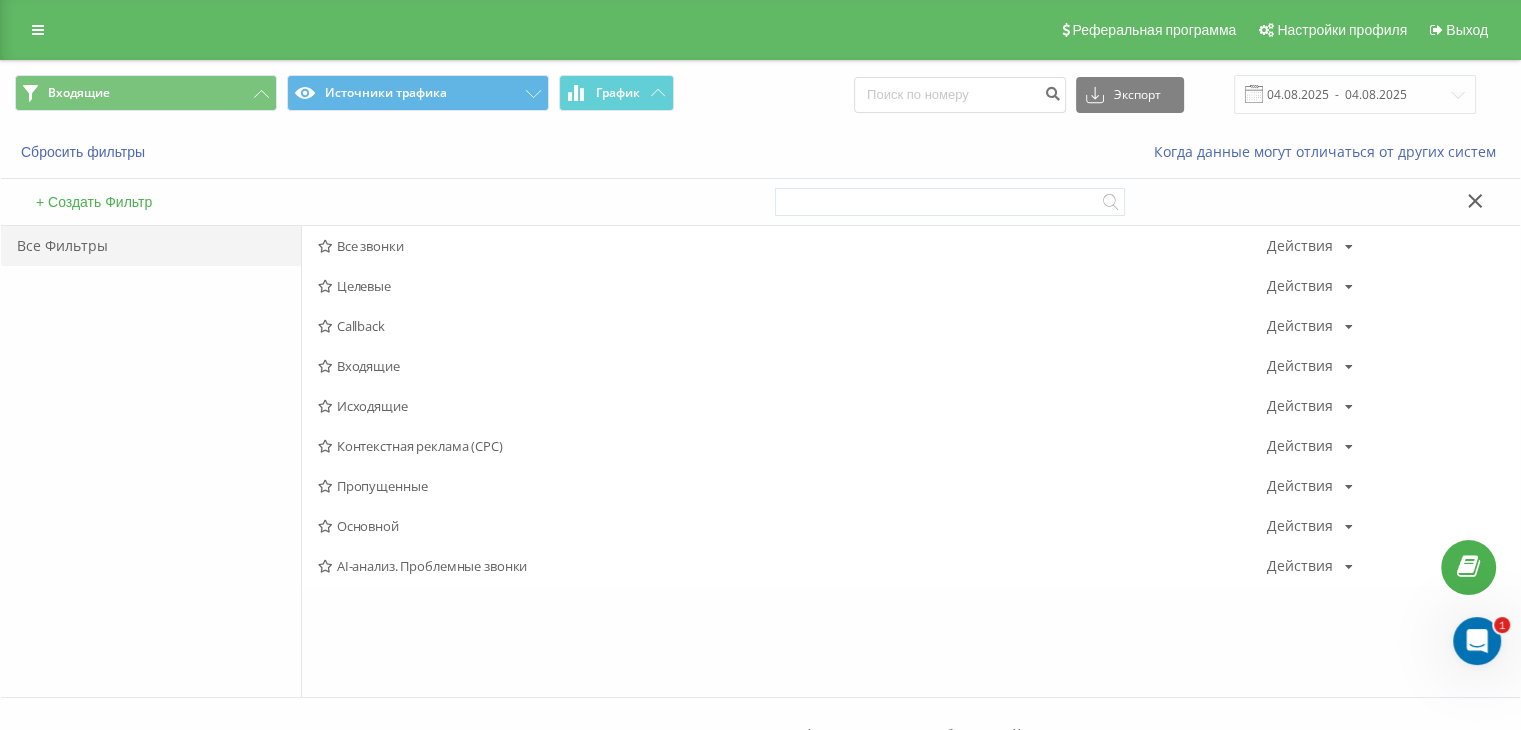 click on "Исходящие" at bounding box center [792, 406] 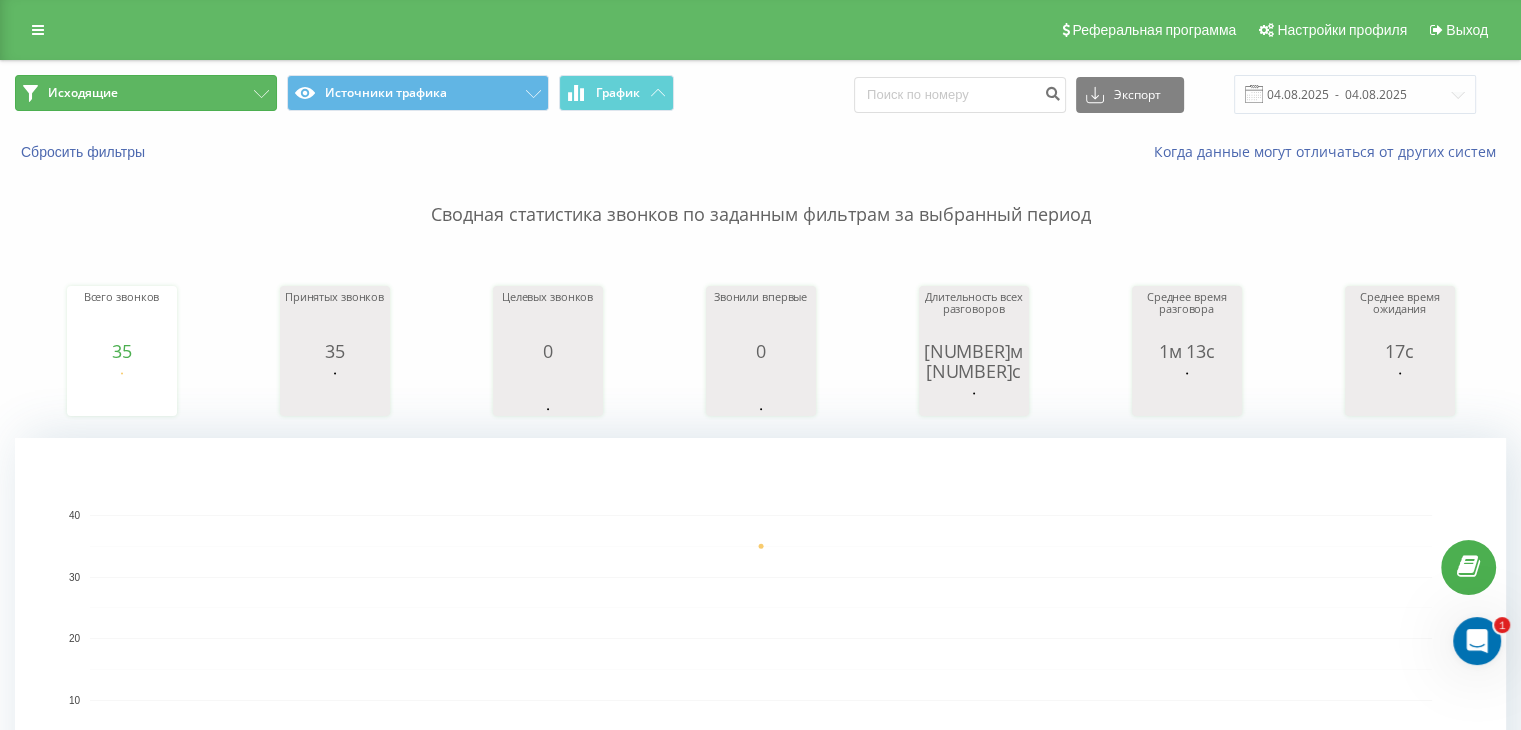 click on "Исходящие" at bounding box center (146, 93) 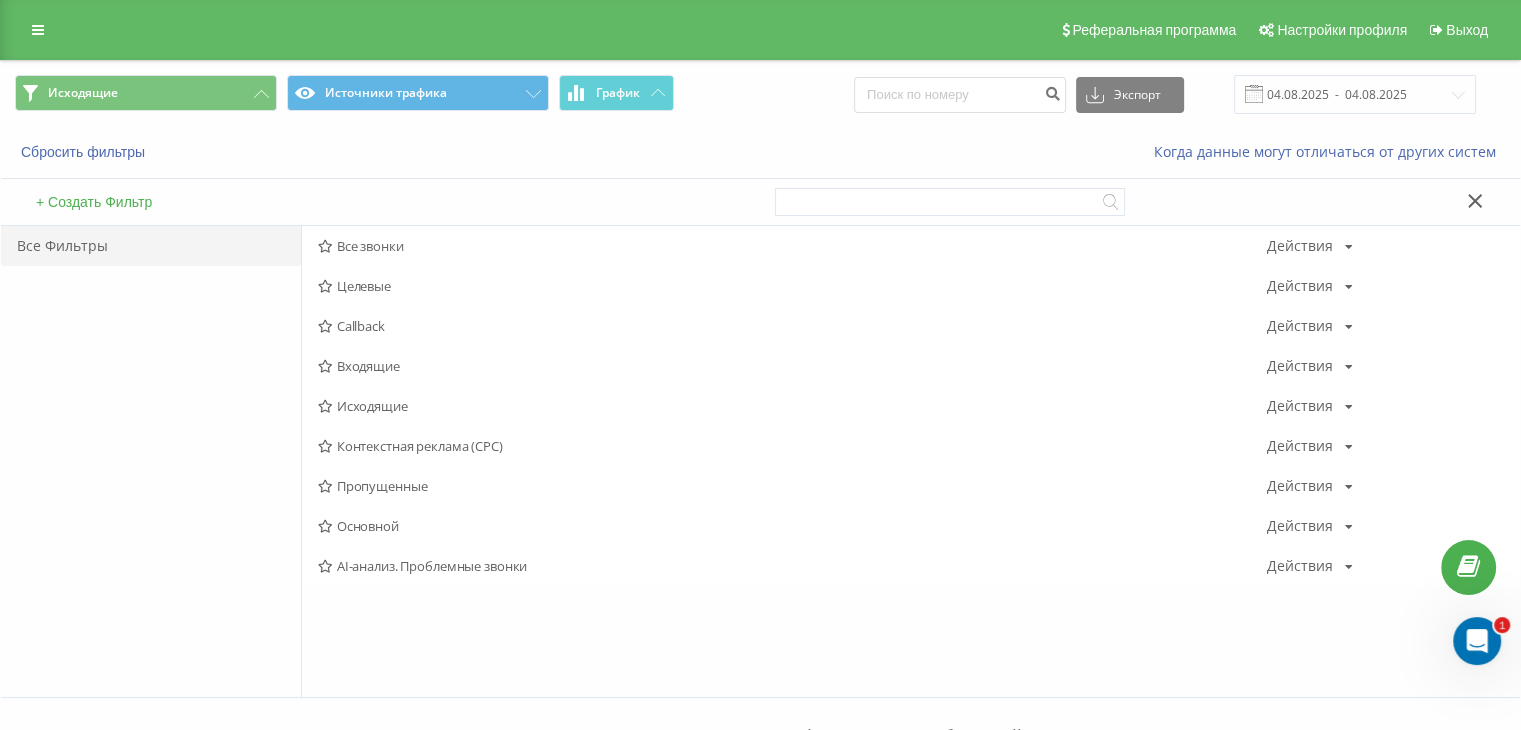 drag, startPoint x: 360, startPoint y: 368, endPoint x: 554, endPoint y: 217, distance: 245.83939 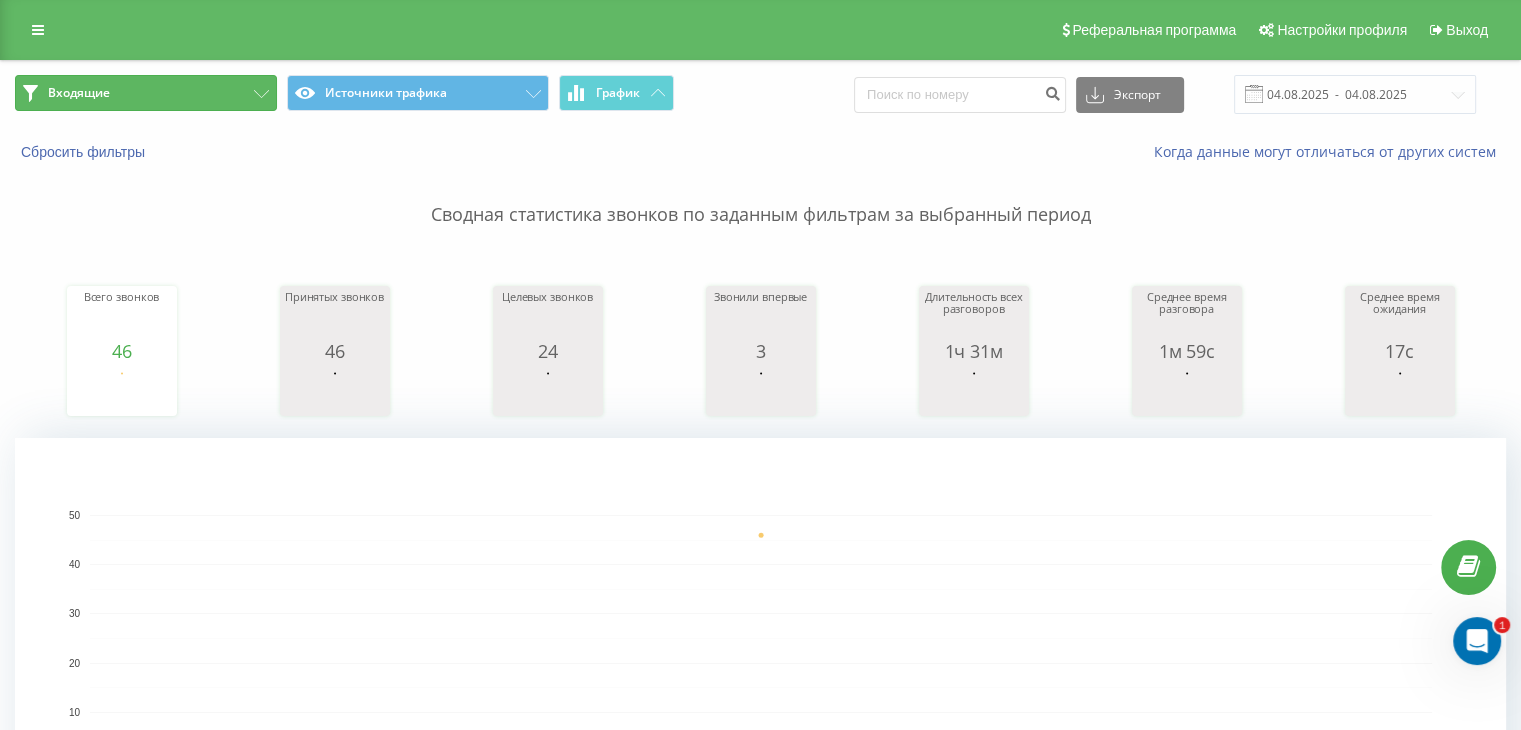 click on "Входящие" at bounding box center (146, 93) 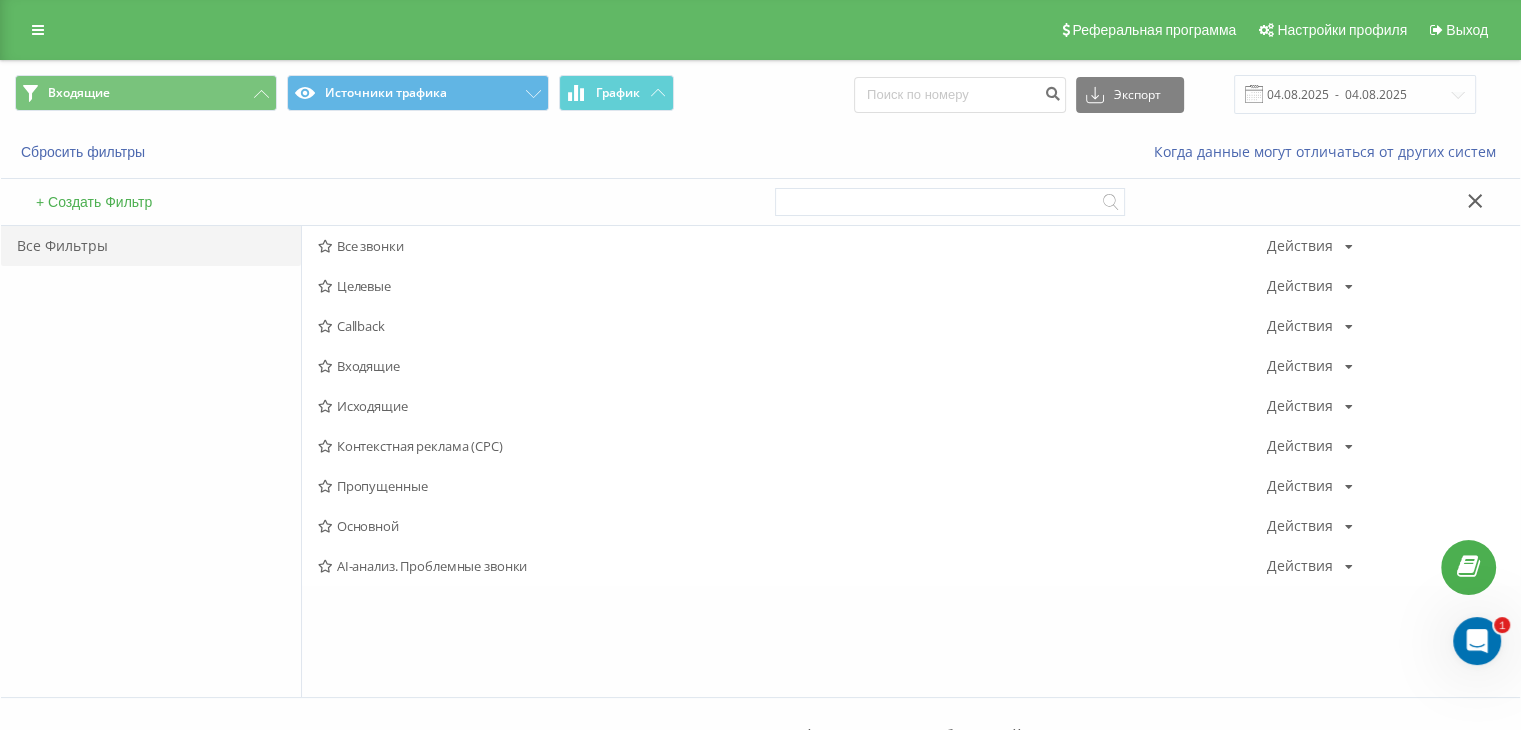 drag, startPoint x: 380, startPoint y: 401, endPoint x: 632, endPoint y: 390, distance: 252.23996 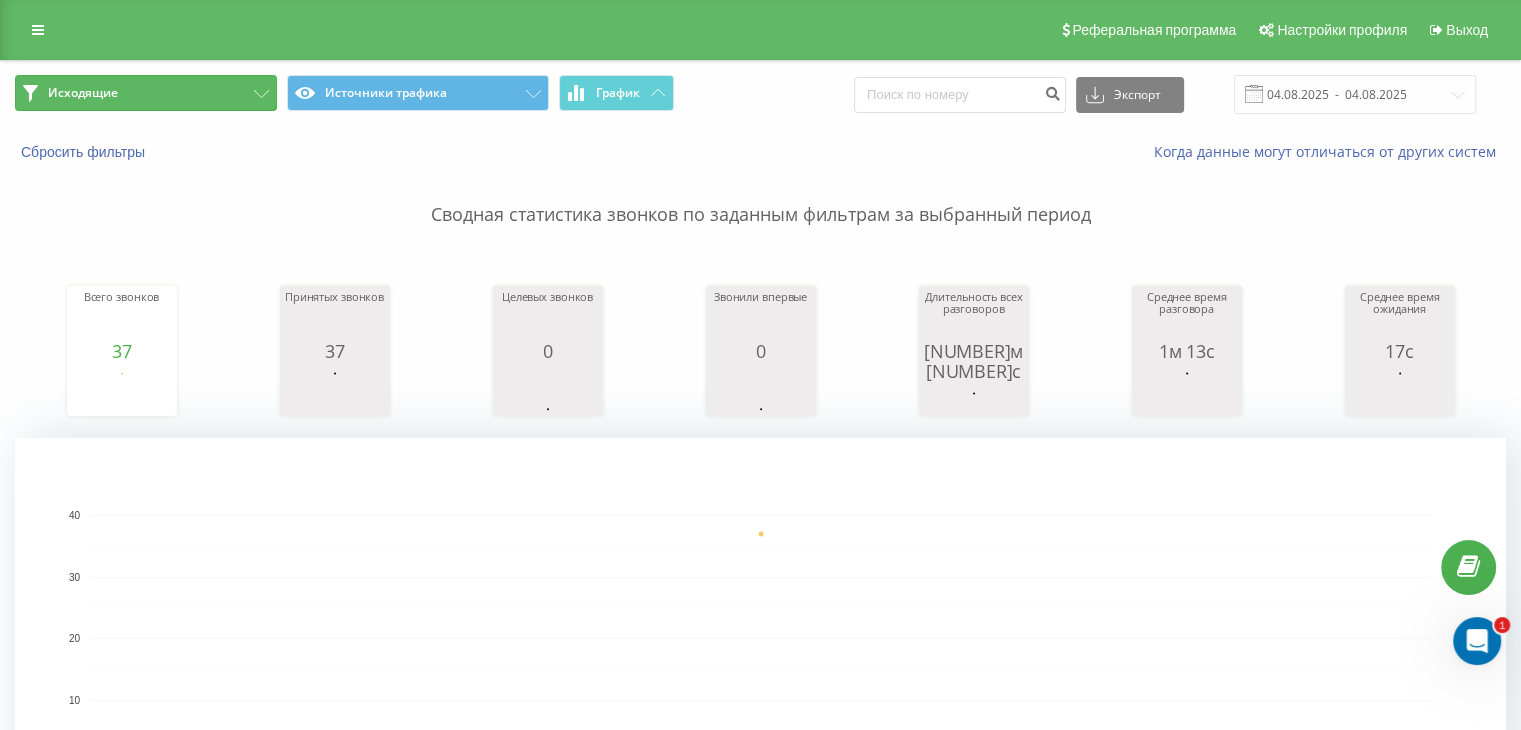 click on "Исходящие" at bounding box center (146, 93) 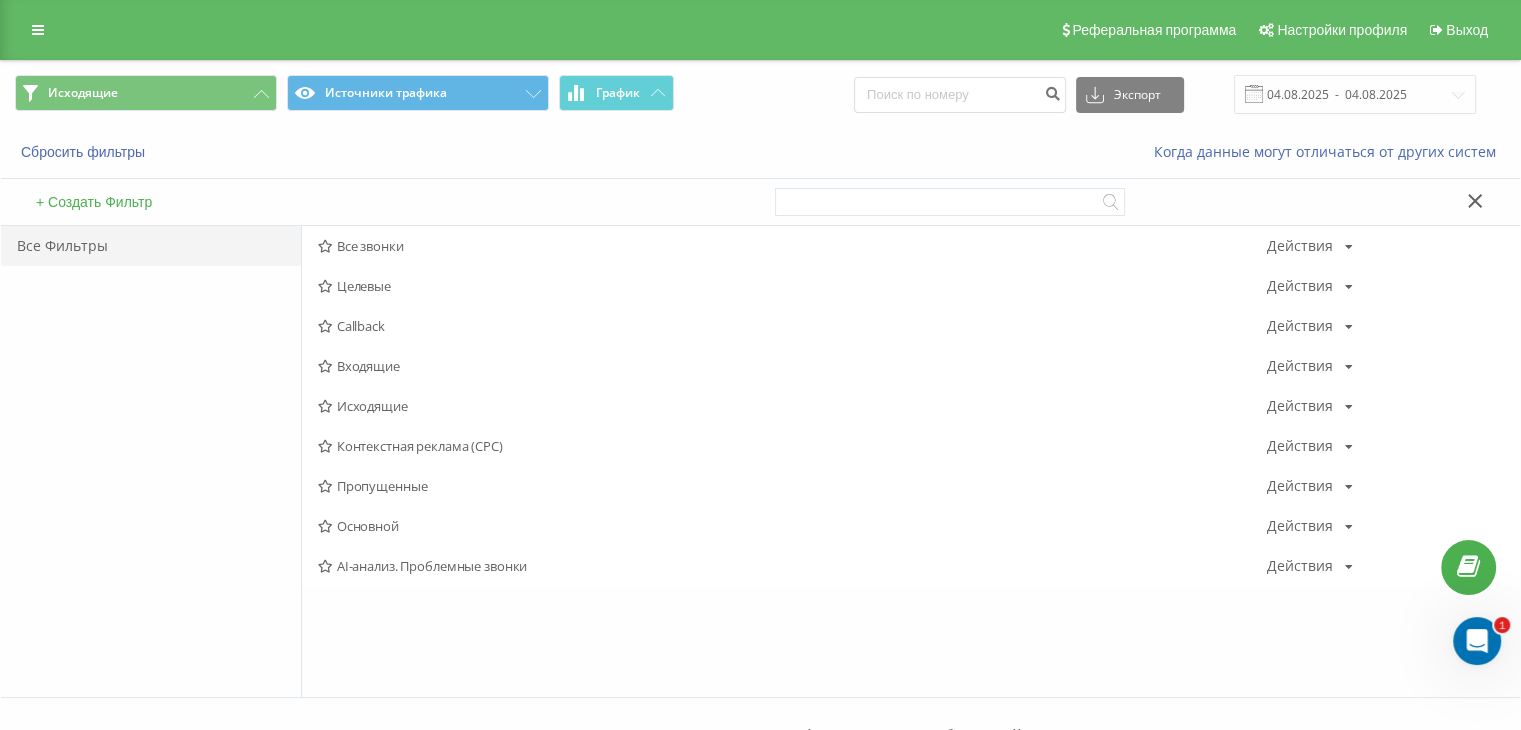 click on "Входящие" at bounding box center [792, 366] 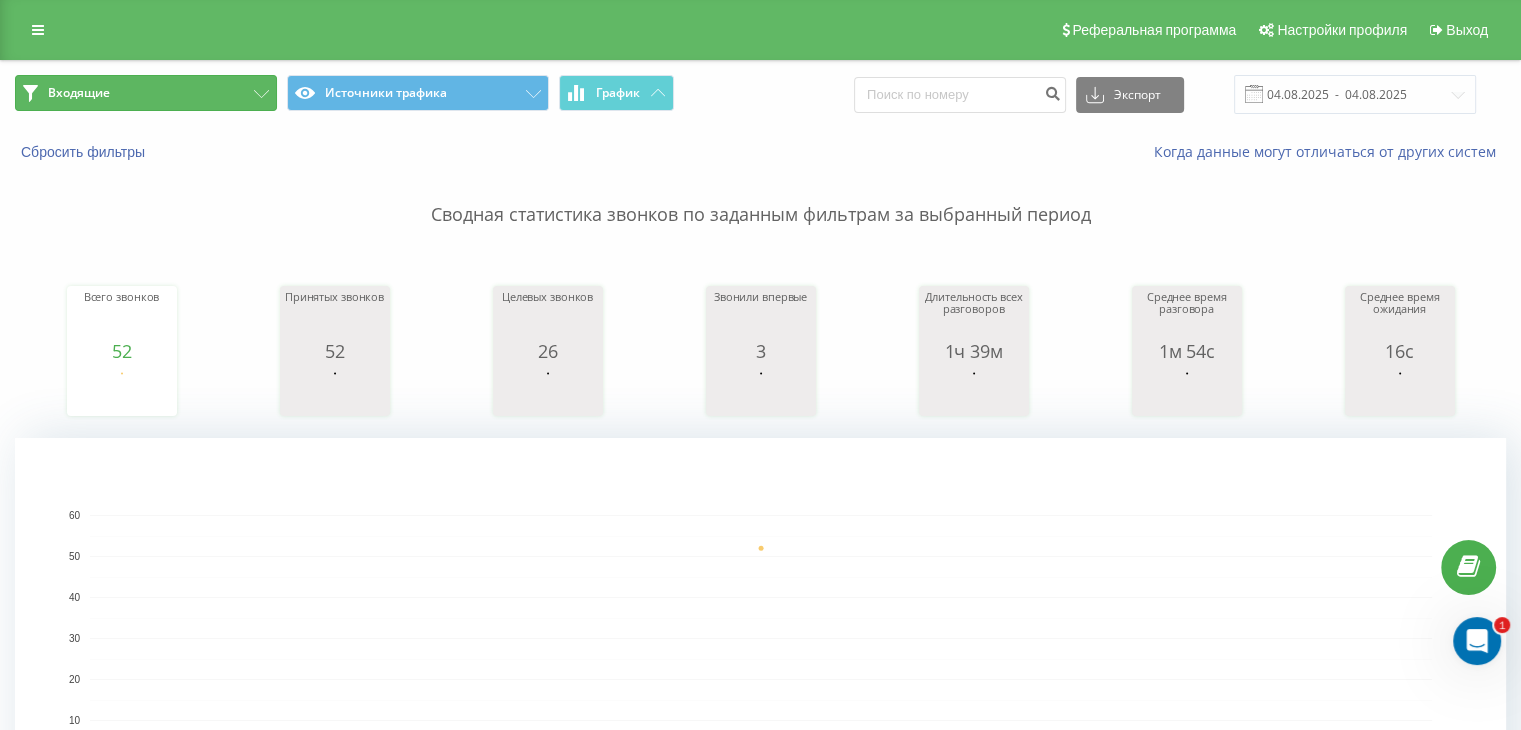 click on "Входящие" at bounding box center (146, 93) 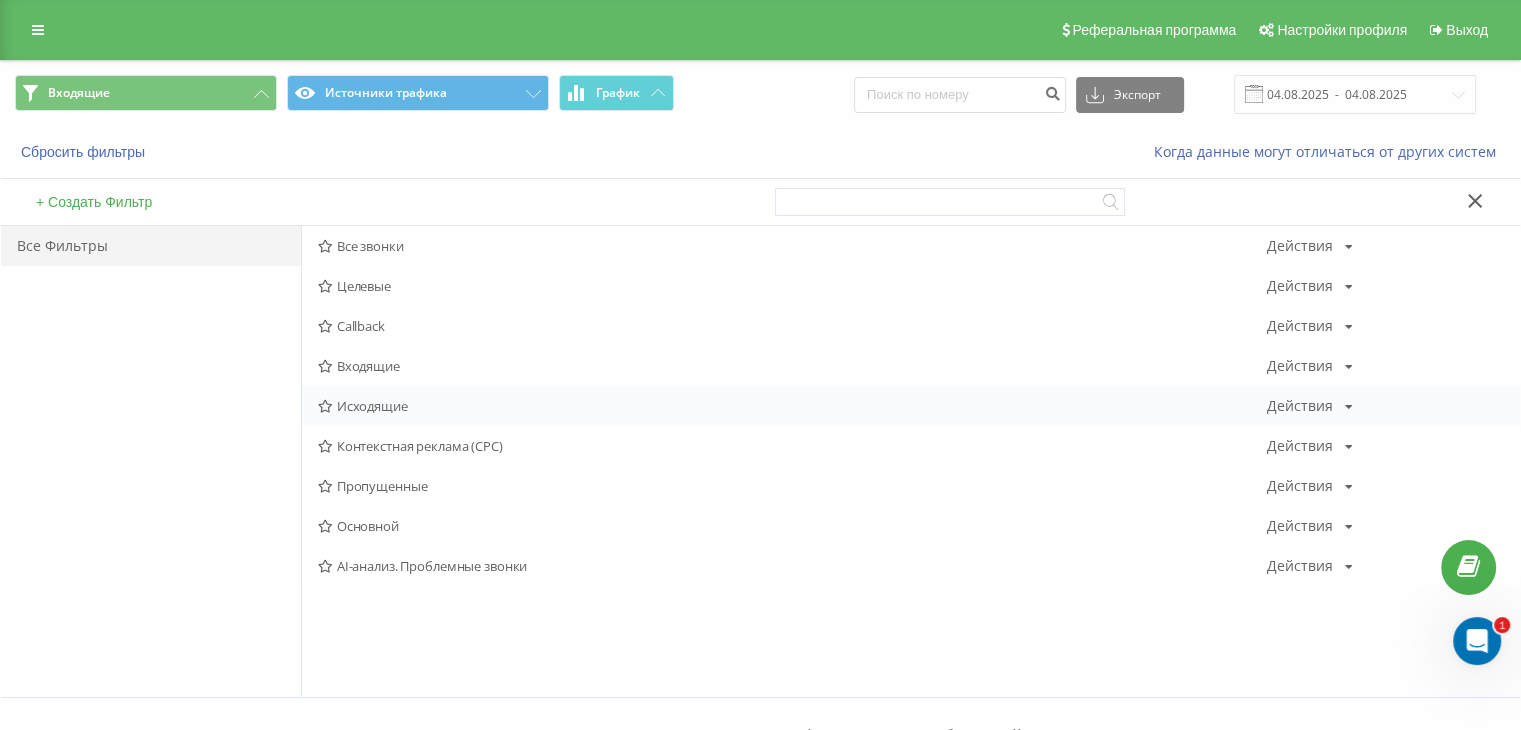 click on "Исходящие" at bounding box center [792, 406] 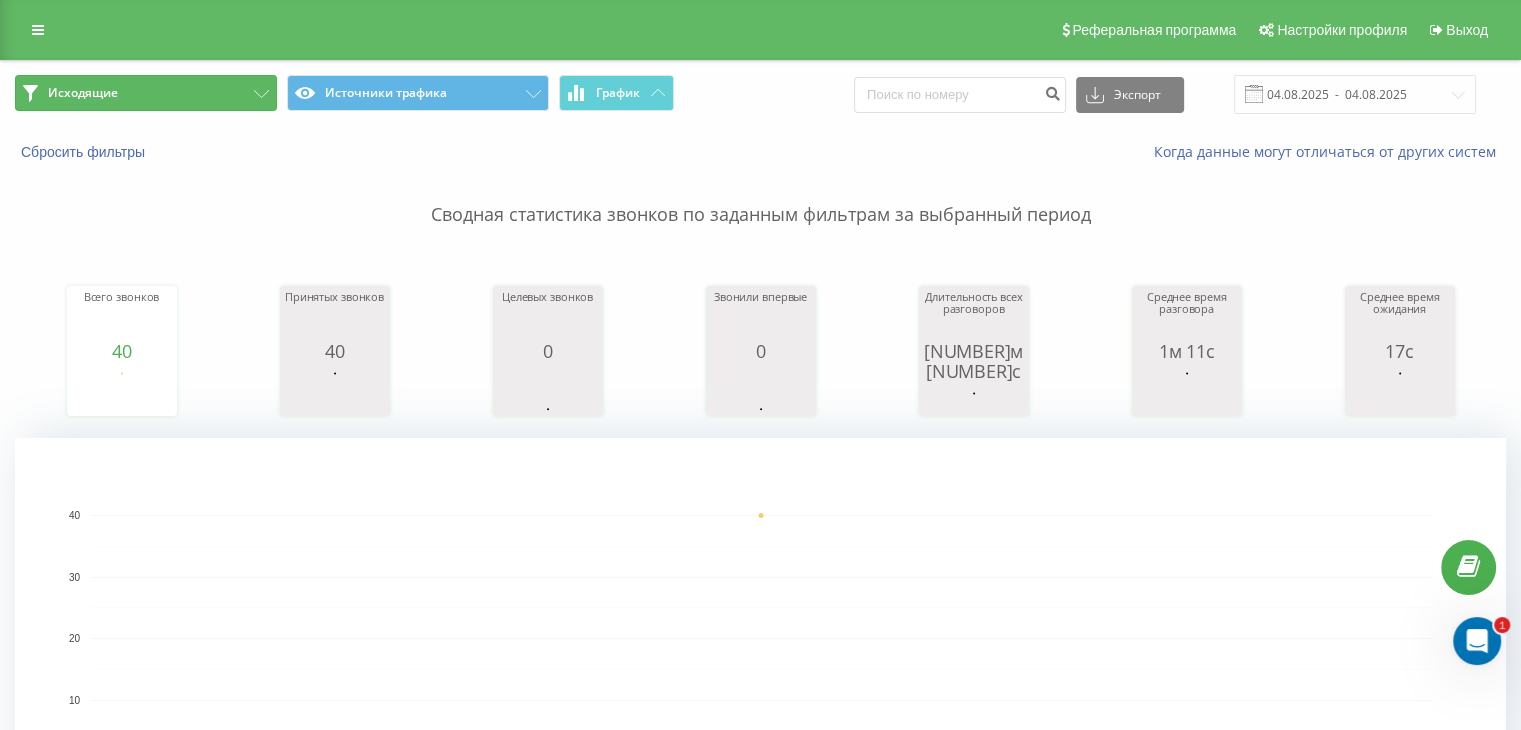 click on "Исходящие" at bounding box center (146, 93) 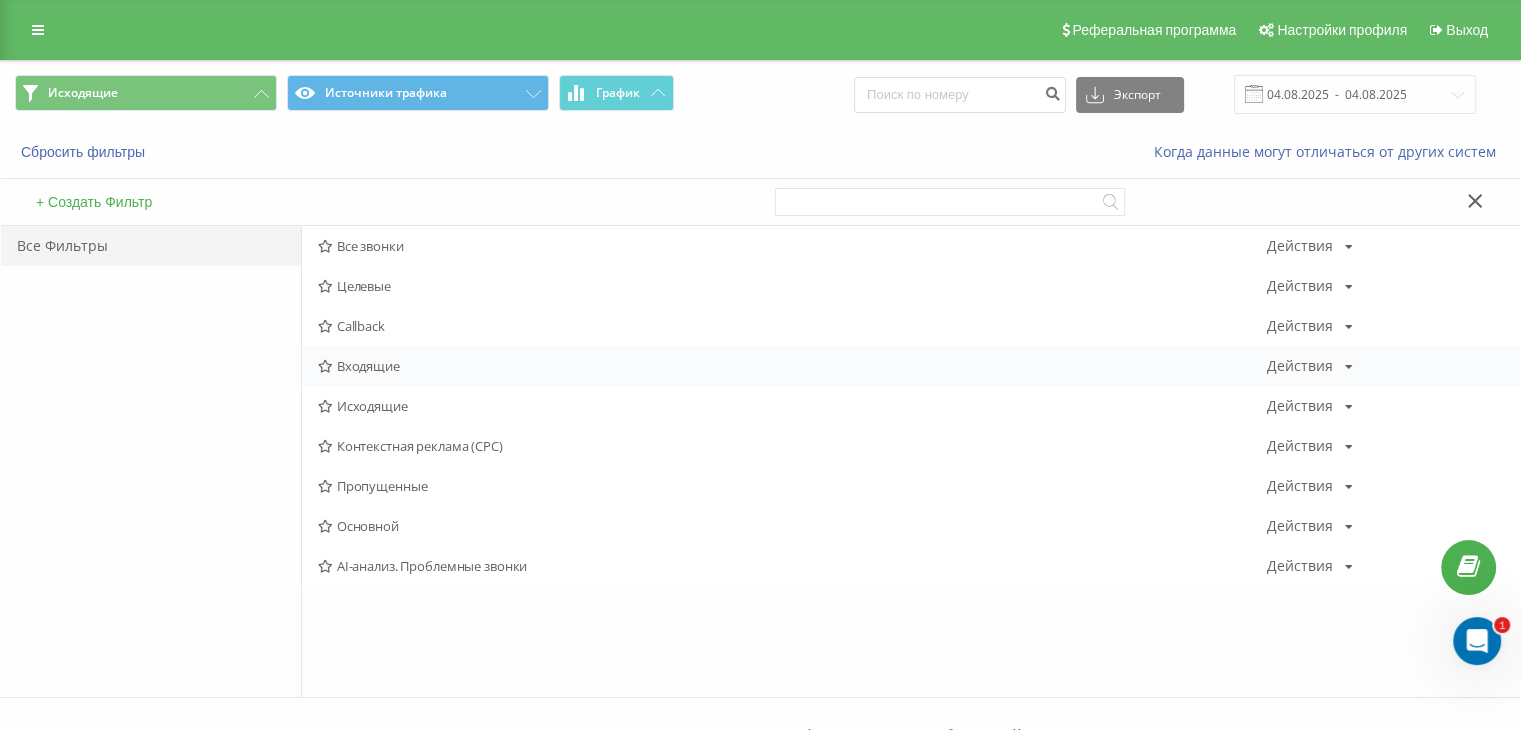 click on "Входящие" at bounding box center (792, 366) 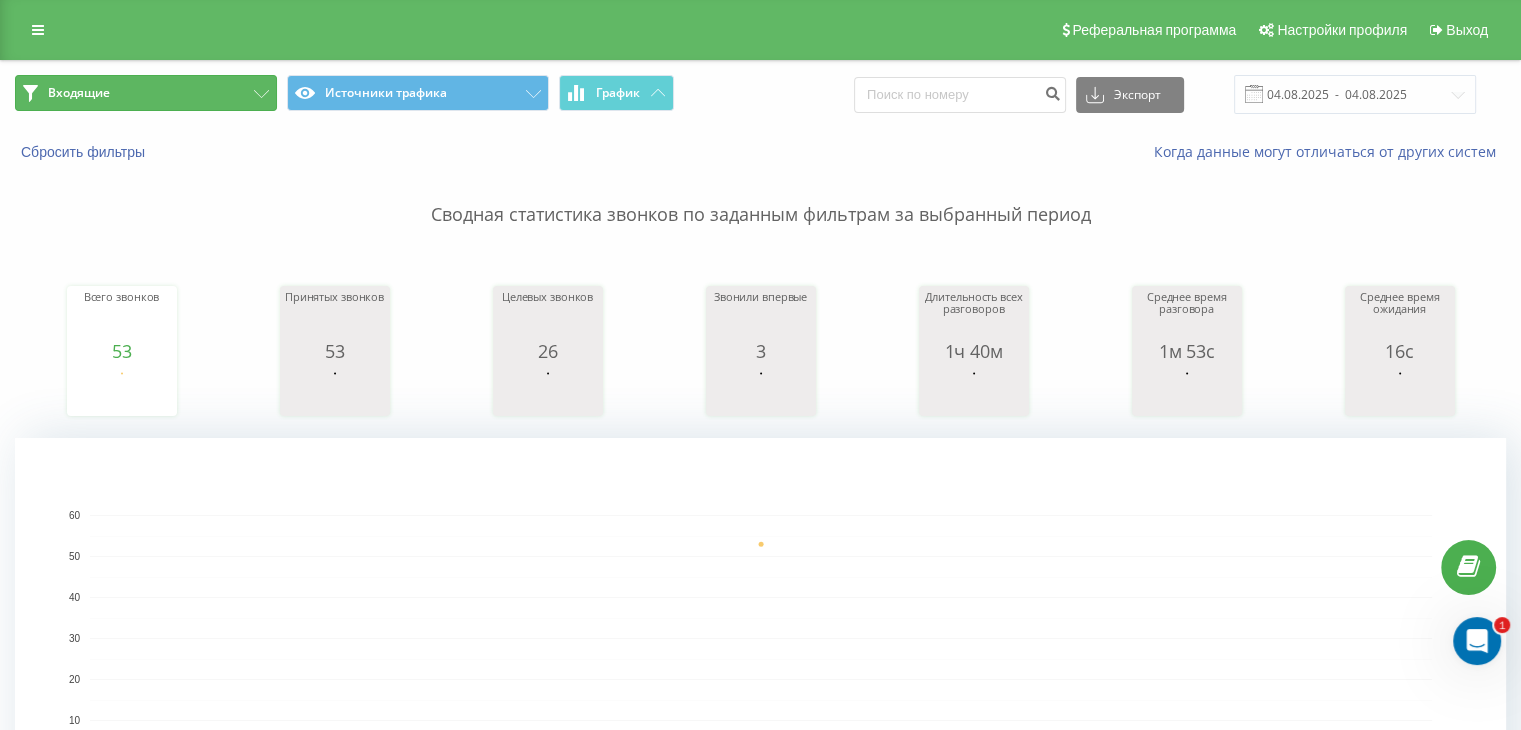 click on "Входящие" at bounding box center (146, 93) 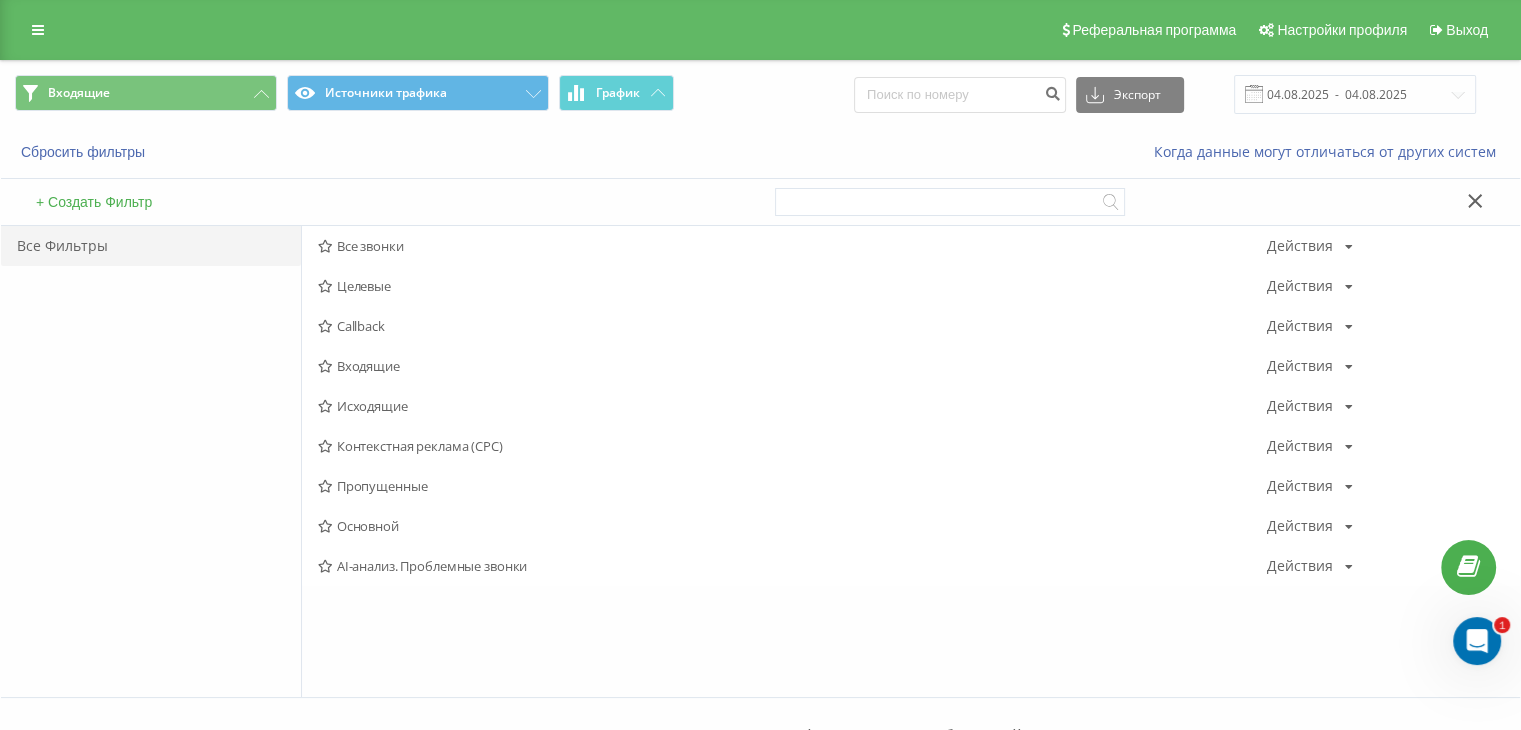drag, startPoint x: 390, startPoint y: 365, endPoint x: 725, endPoint y: 235, distance: 359.33966 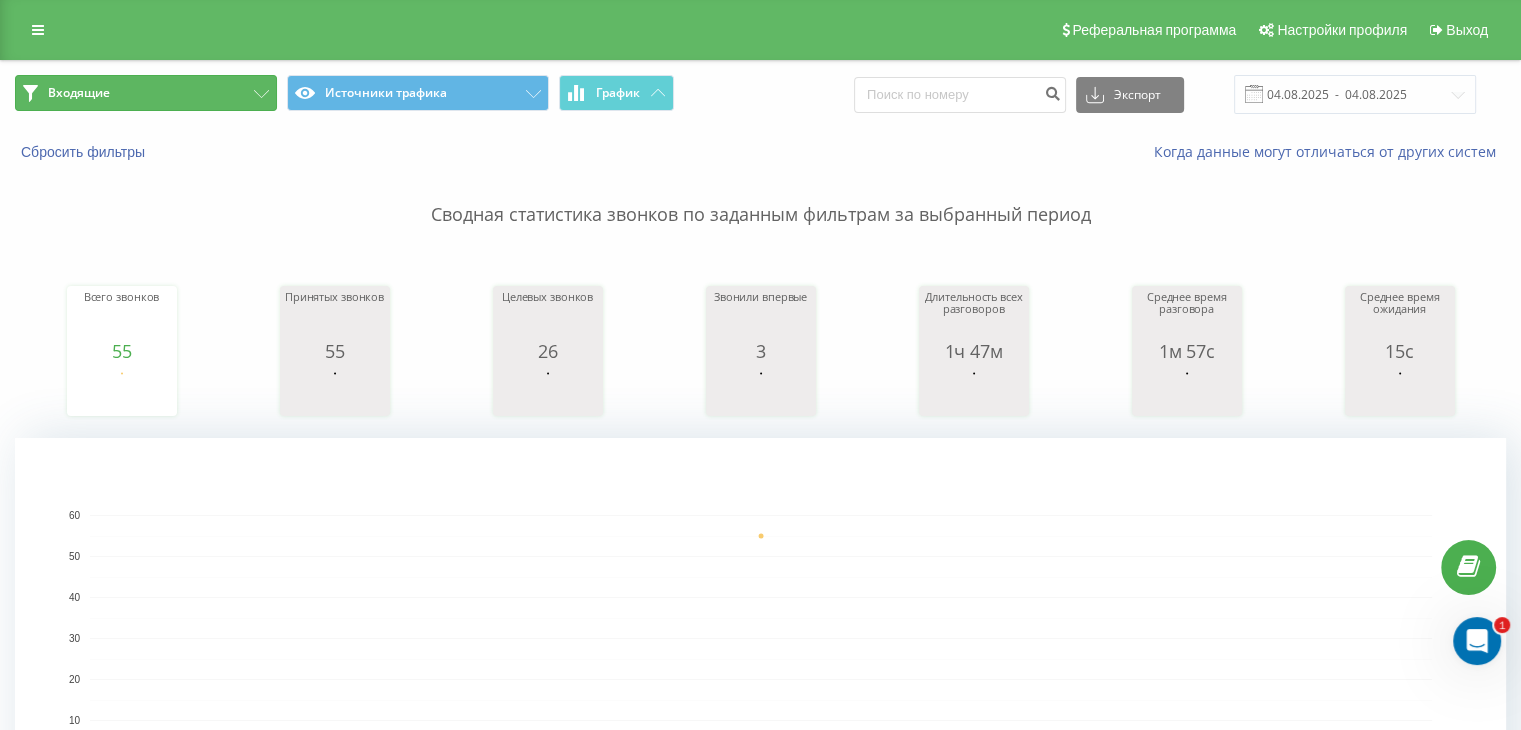 drag, startPoint x: 232, startPoint y: 93, endPoint x: 305, endPoint y: 173, distance: 108.30051 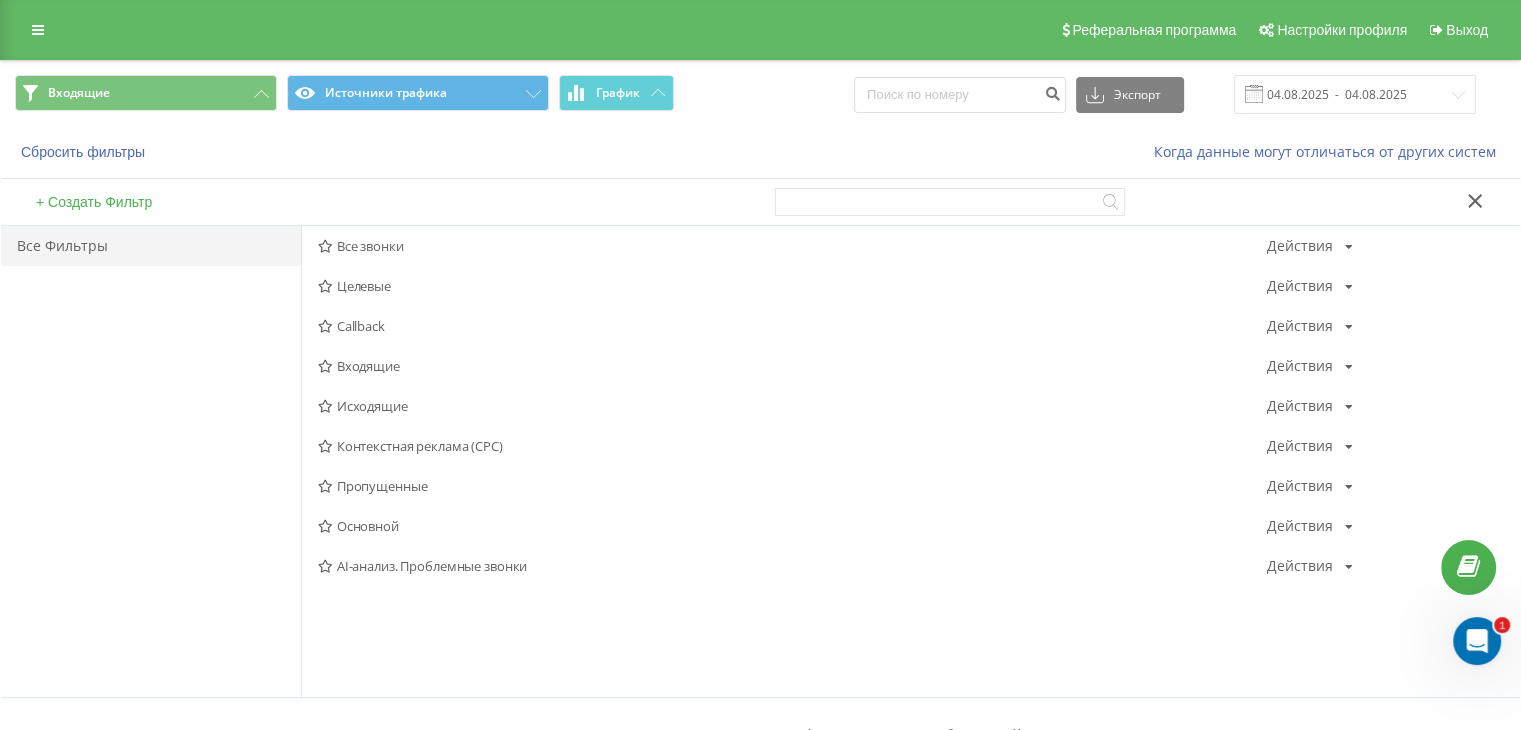 drag, startPoint x: 394, startPoint y: 409, endPoint x: 441, endPoint y: 382, distance: 54.20332 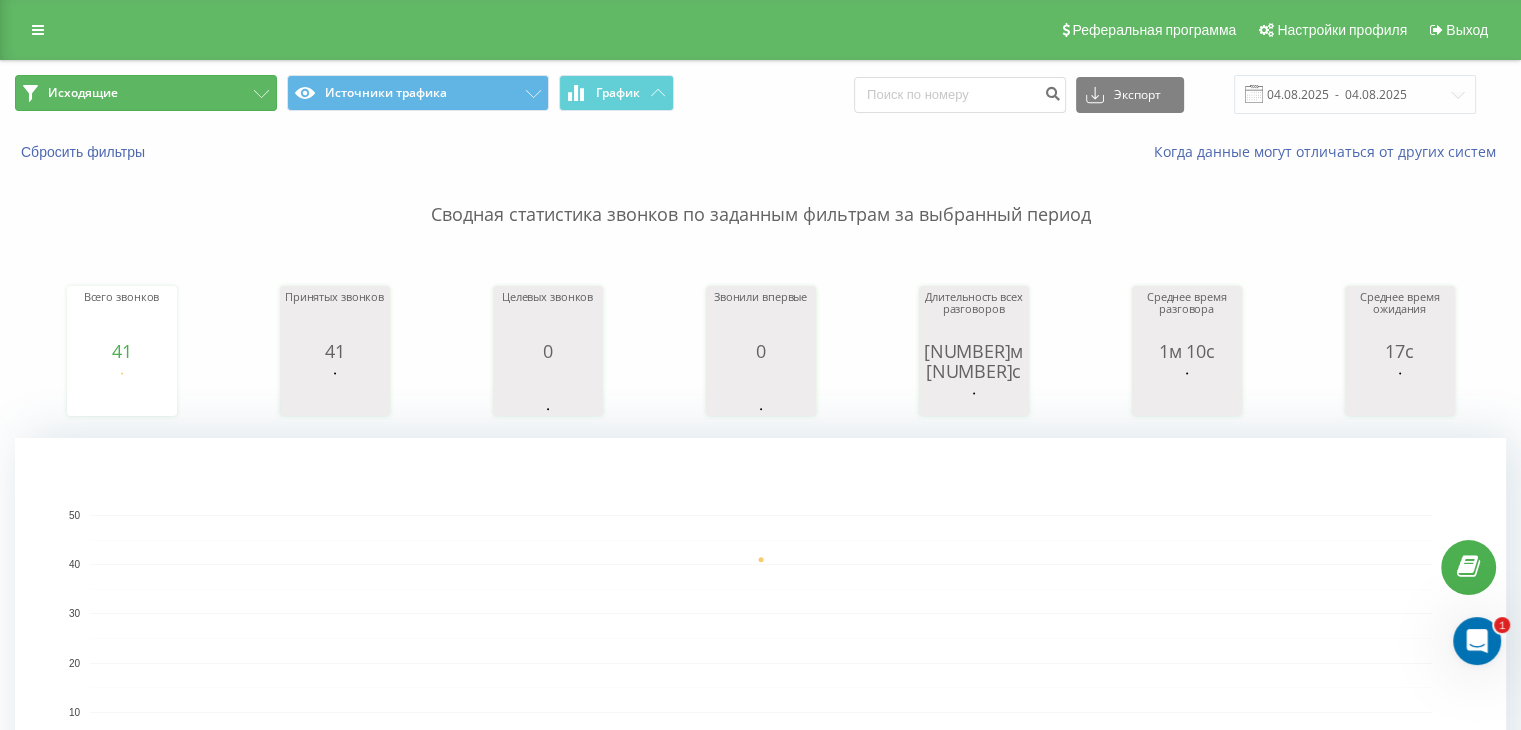 click on "Исходящие" at bounding box center (146, 93) 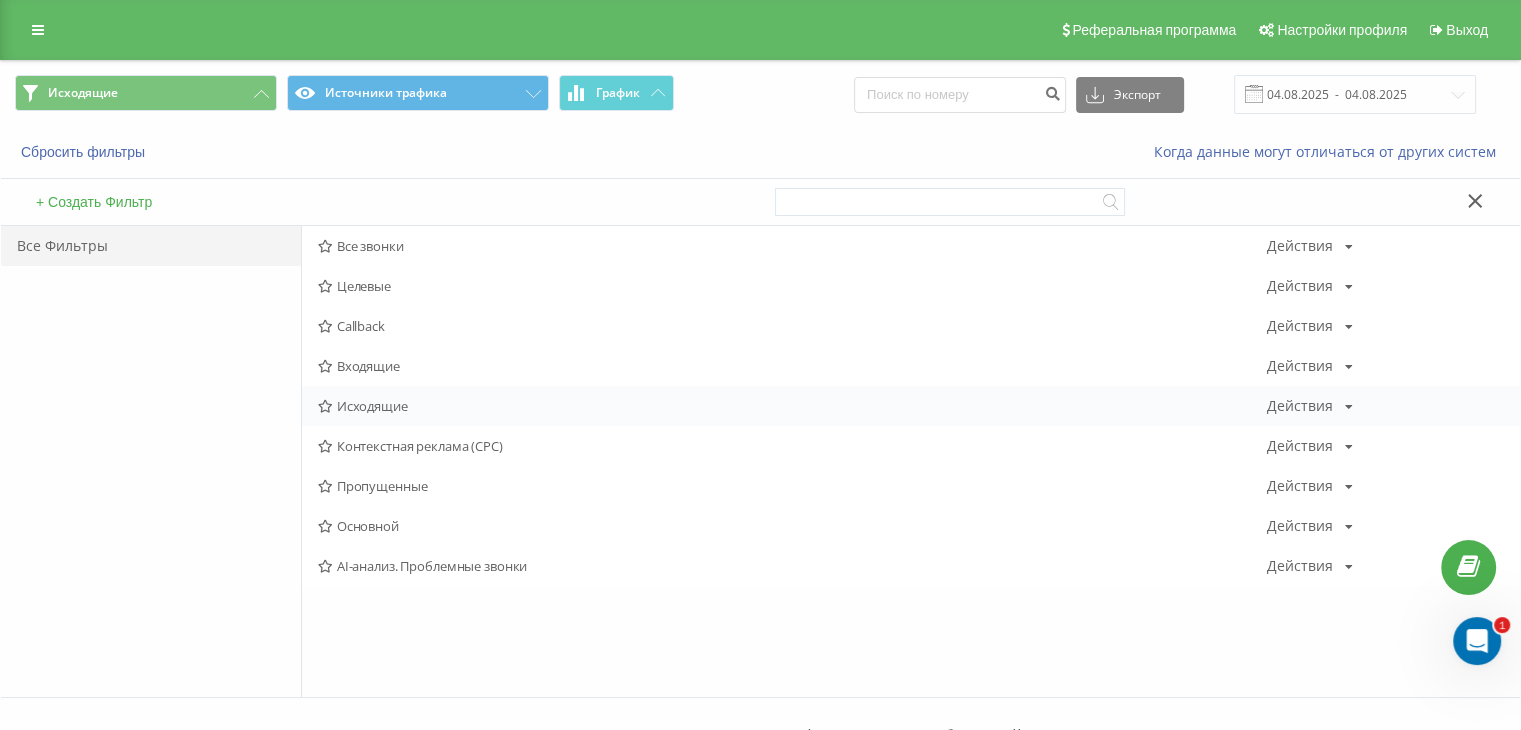 click on "Исходящие" at bounding box center (792, 406) 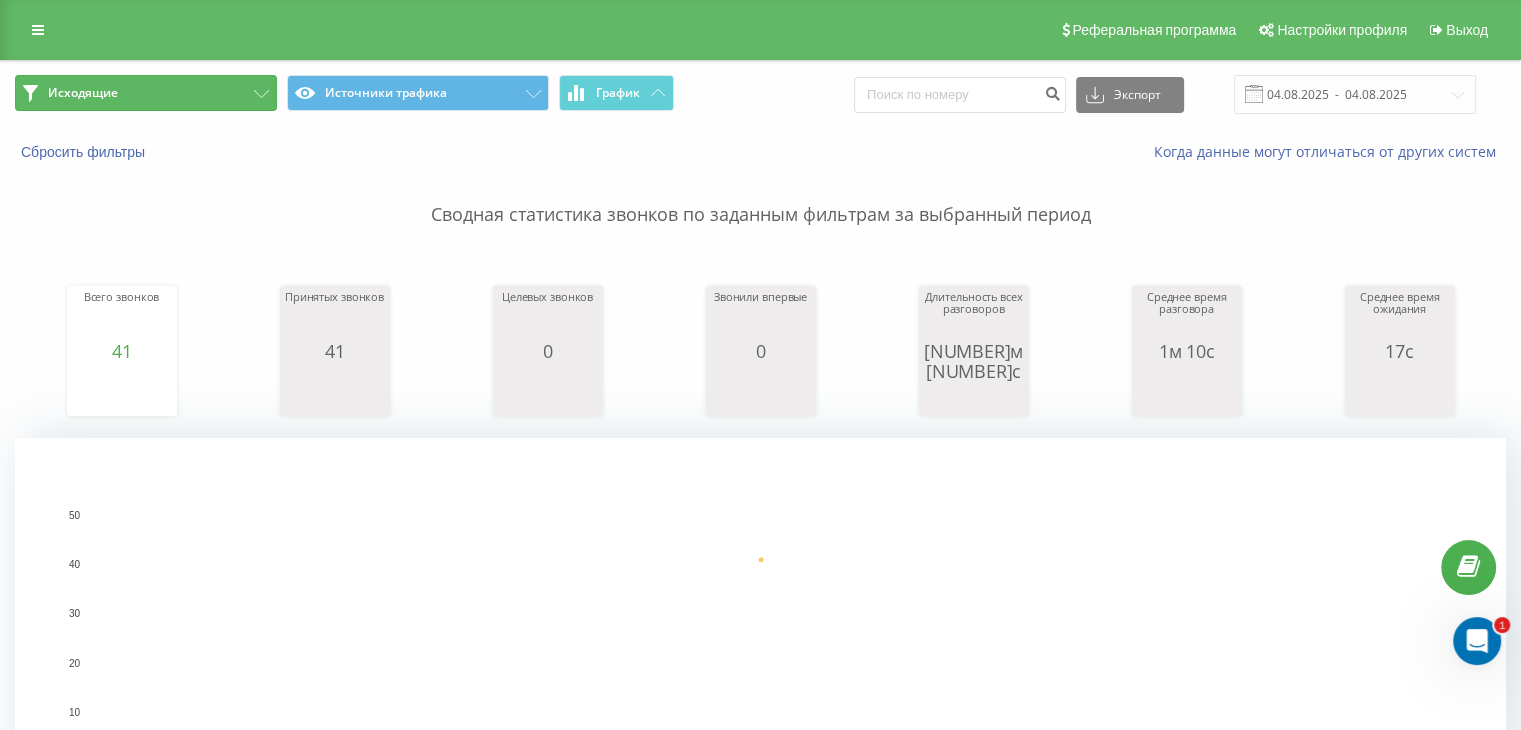 click on "Исходящие" at bounding box center [146, 93] 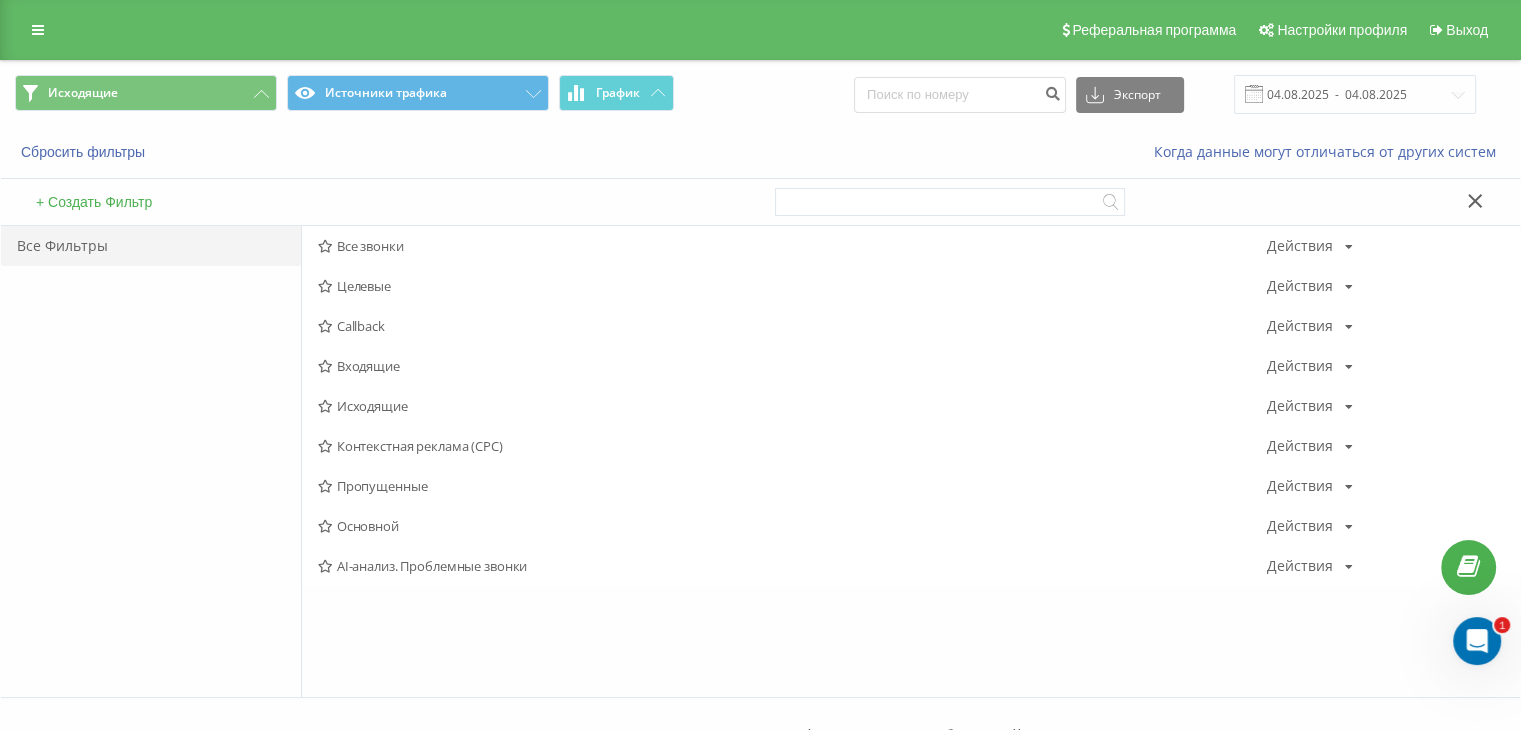 click on "Входящие" at bounding box center (792, 366) 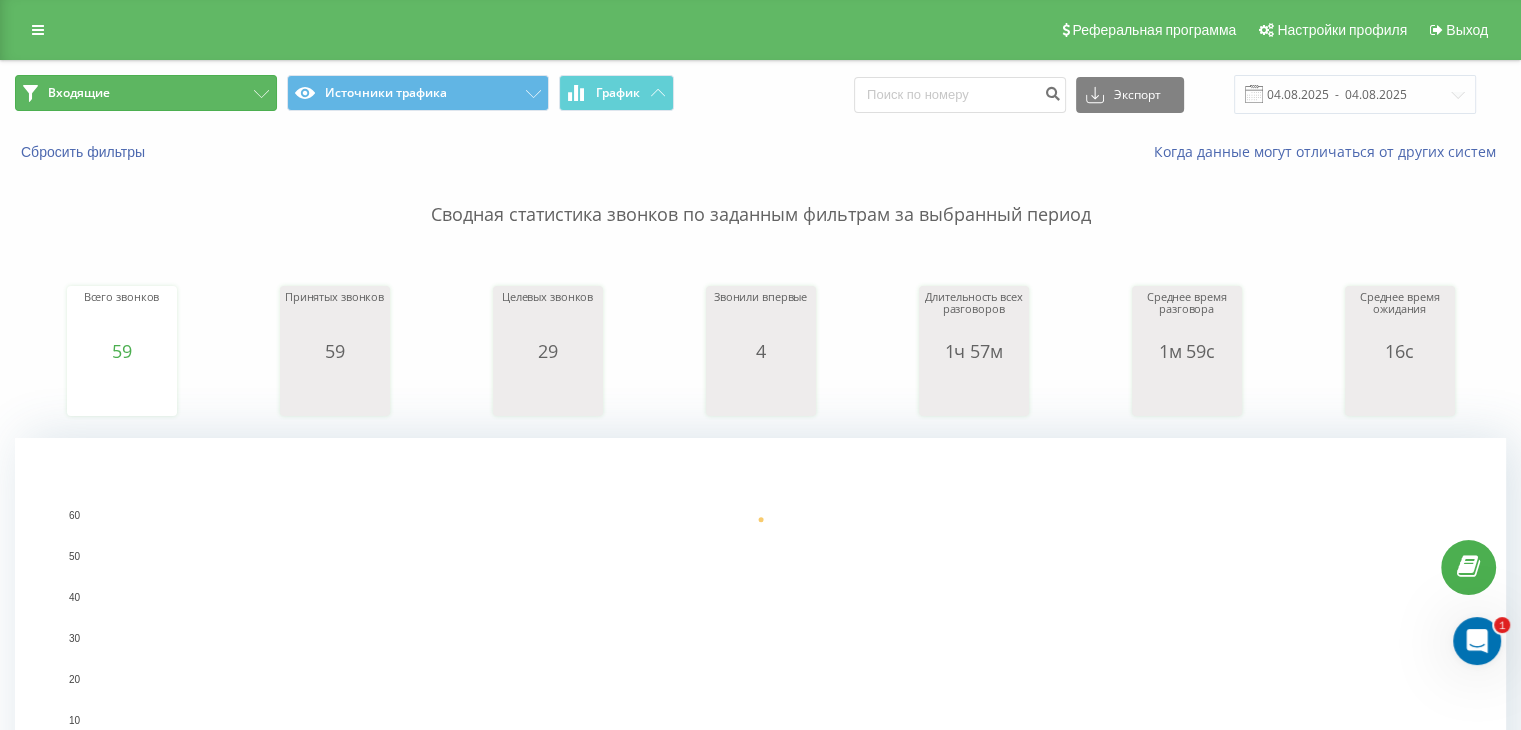 drag, startPoint x: 210, startPoint y: 96, endPoint x: 252, endPoint y: 120, distance: 48.373547 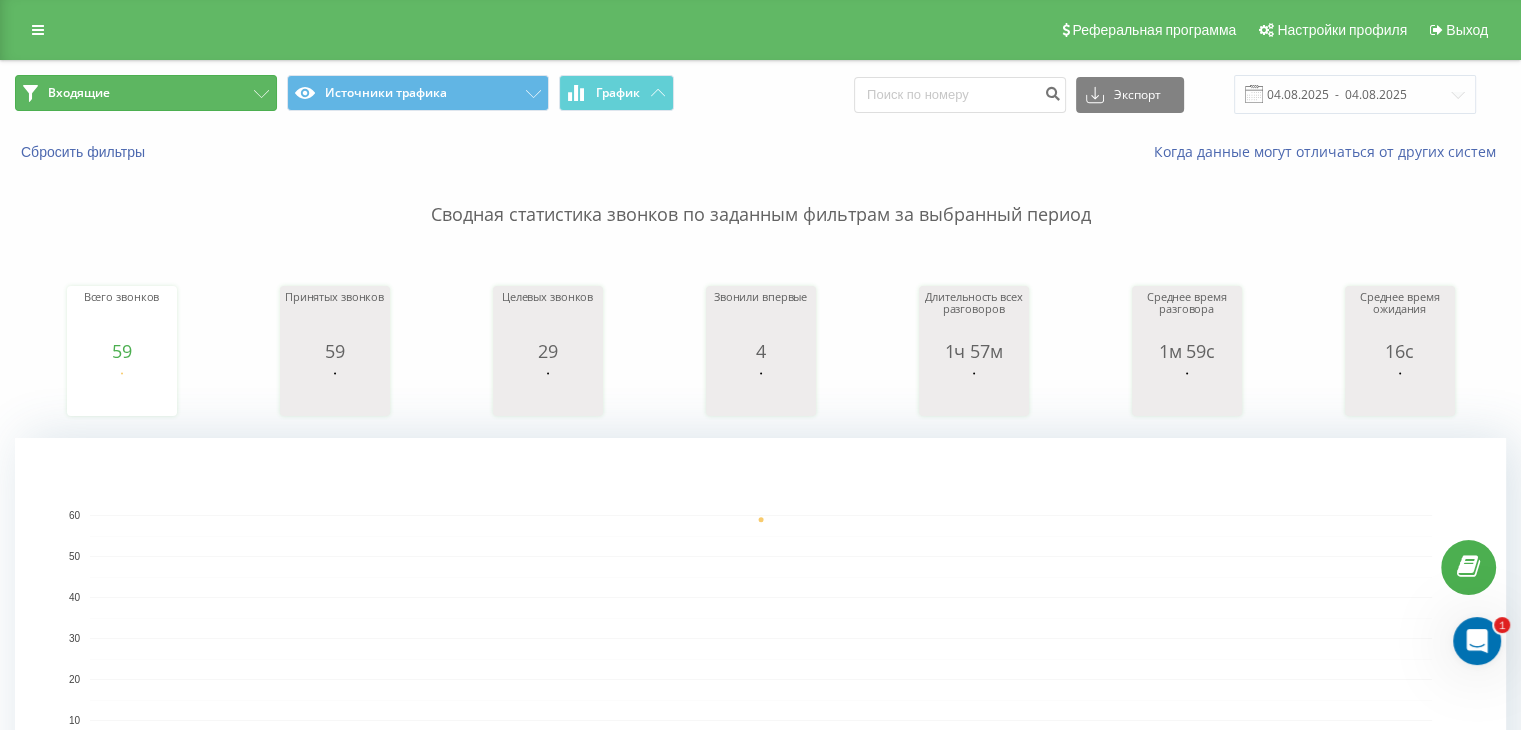 click on "Входящие" at bounding box center [146, 93] 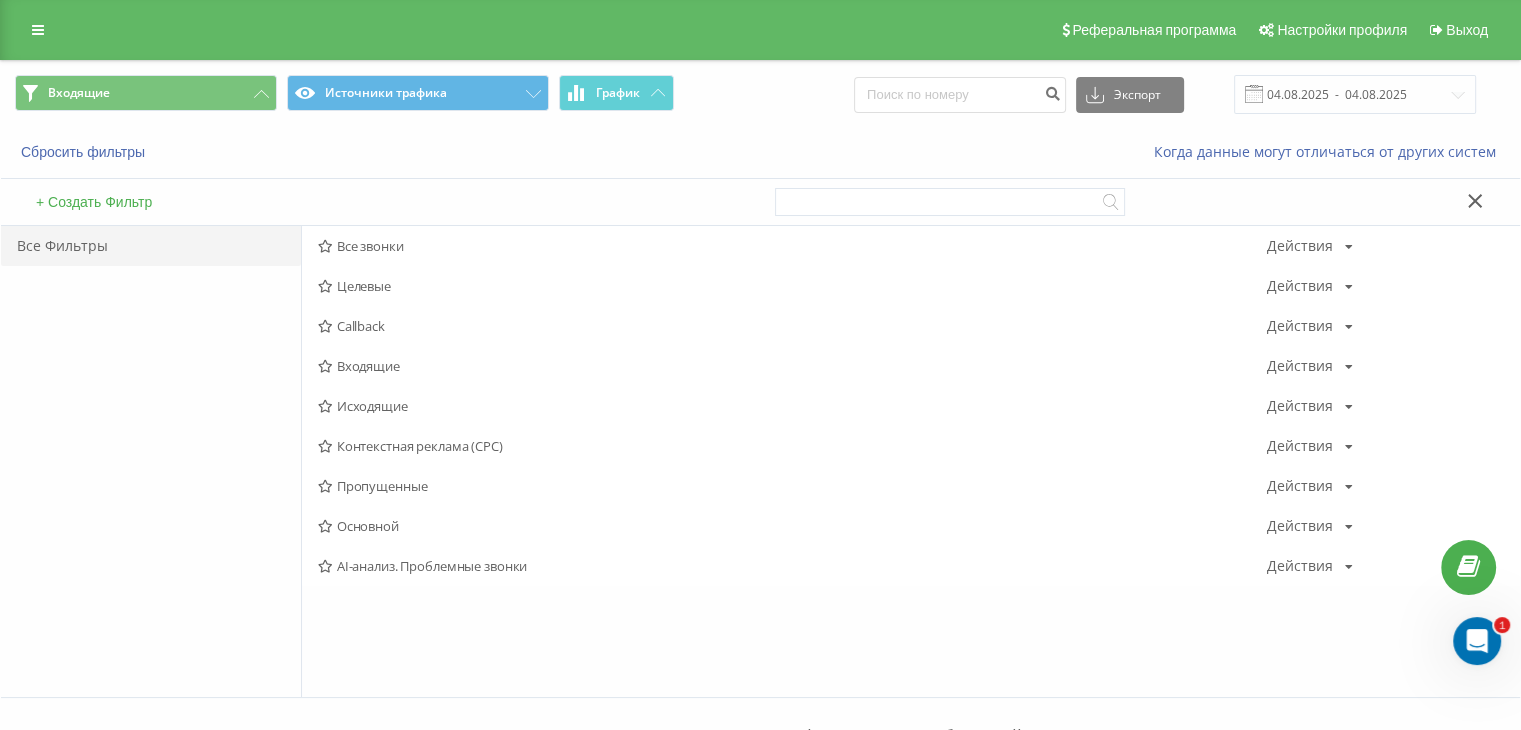 click on "Все звонки" at bounding box center (792, 246) 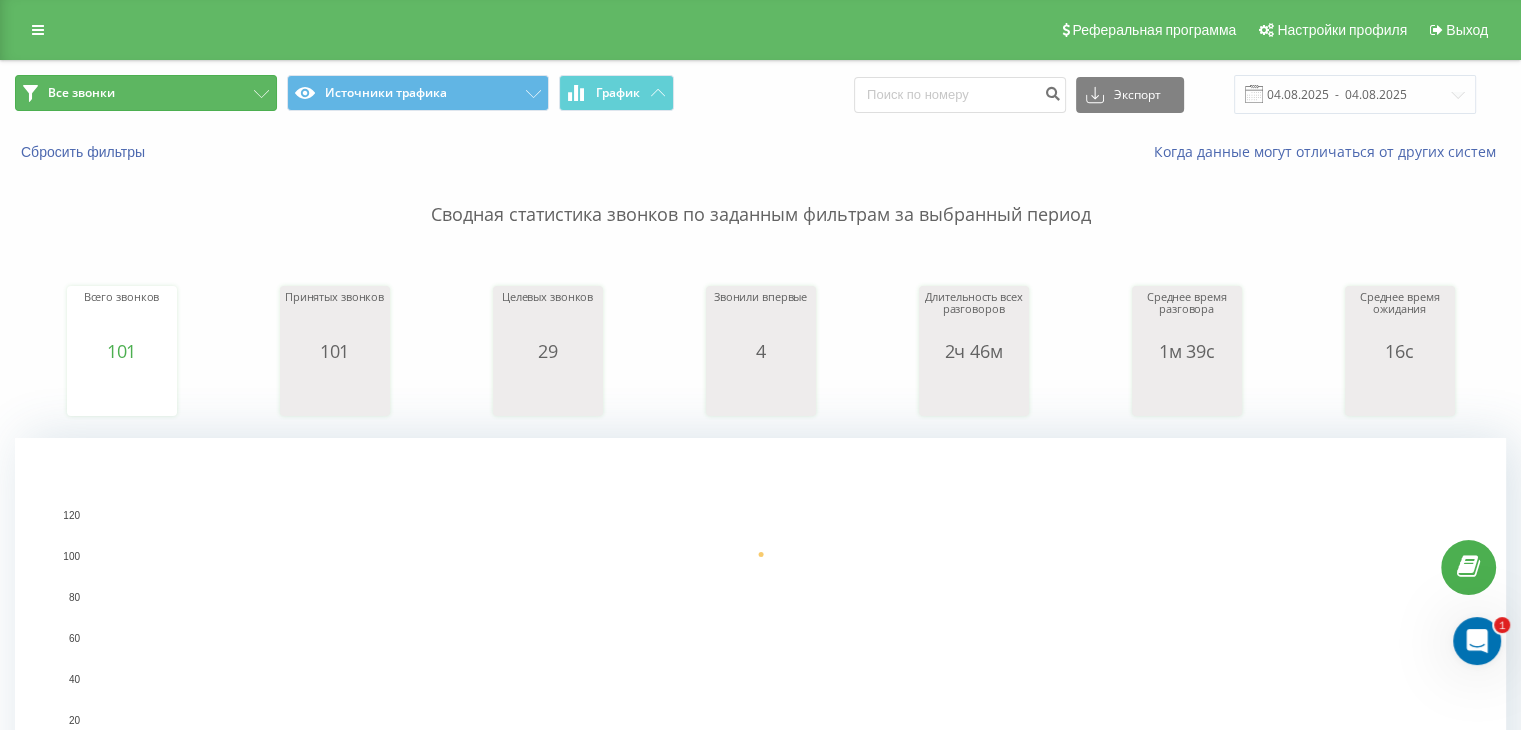click on "Все звонки" at bounding box center [146, 93] 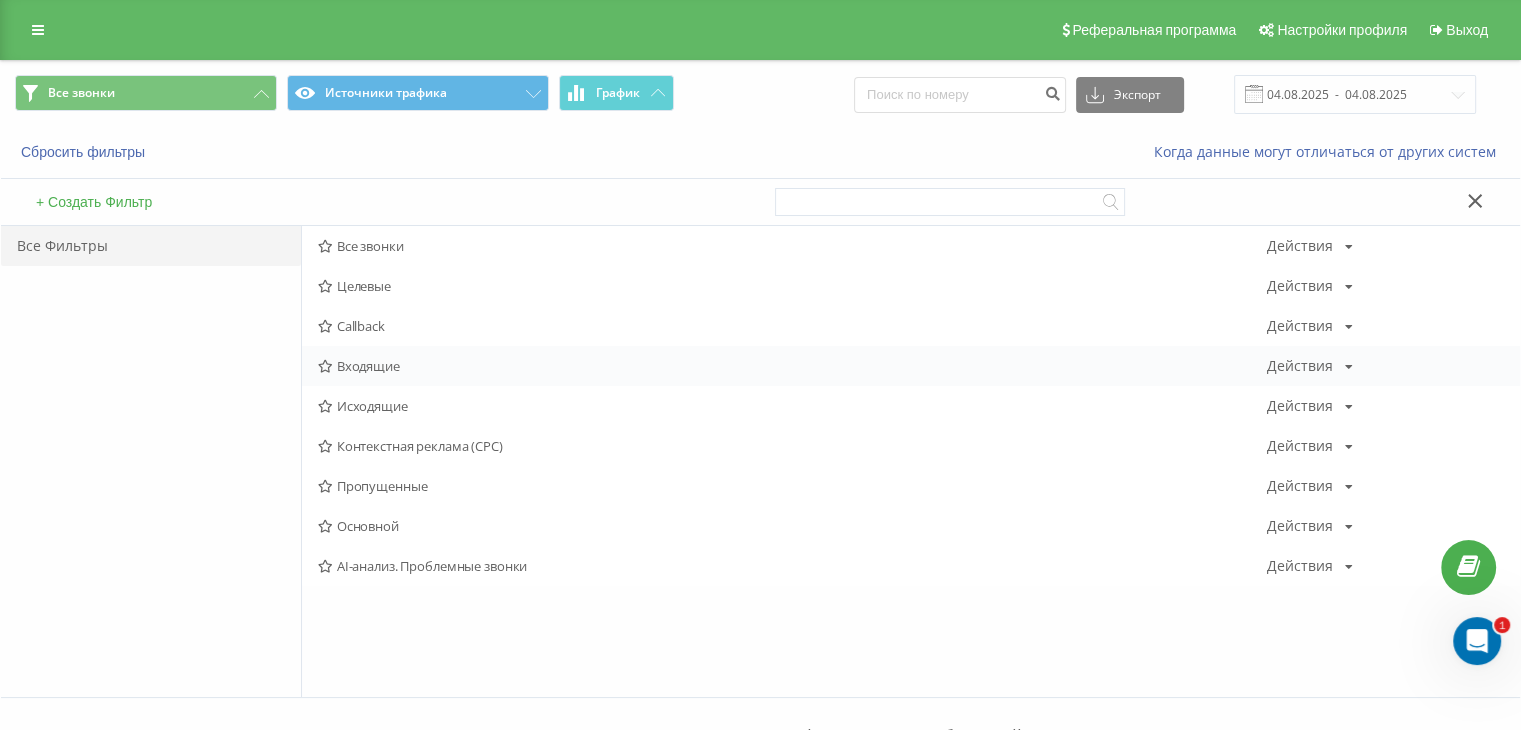 click on "Входящие" at bounding box center (792, 366) 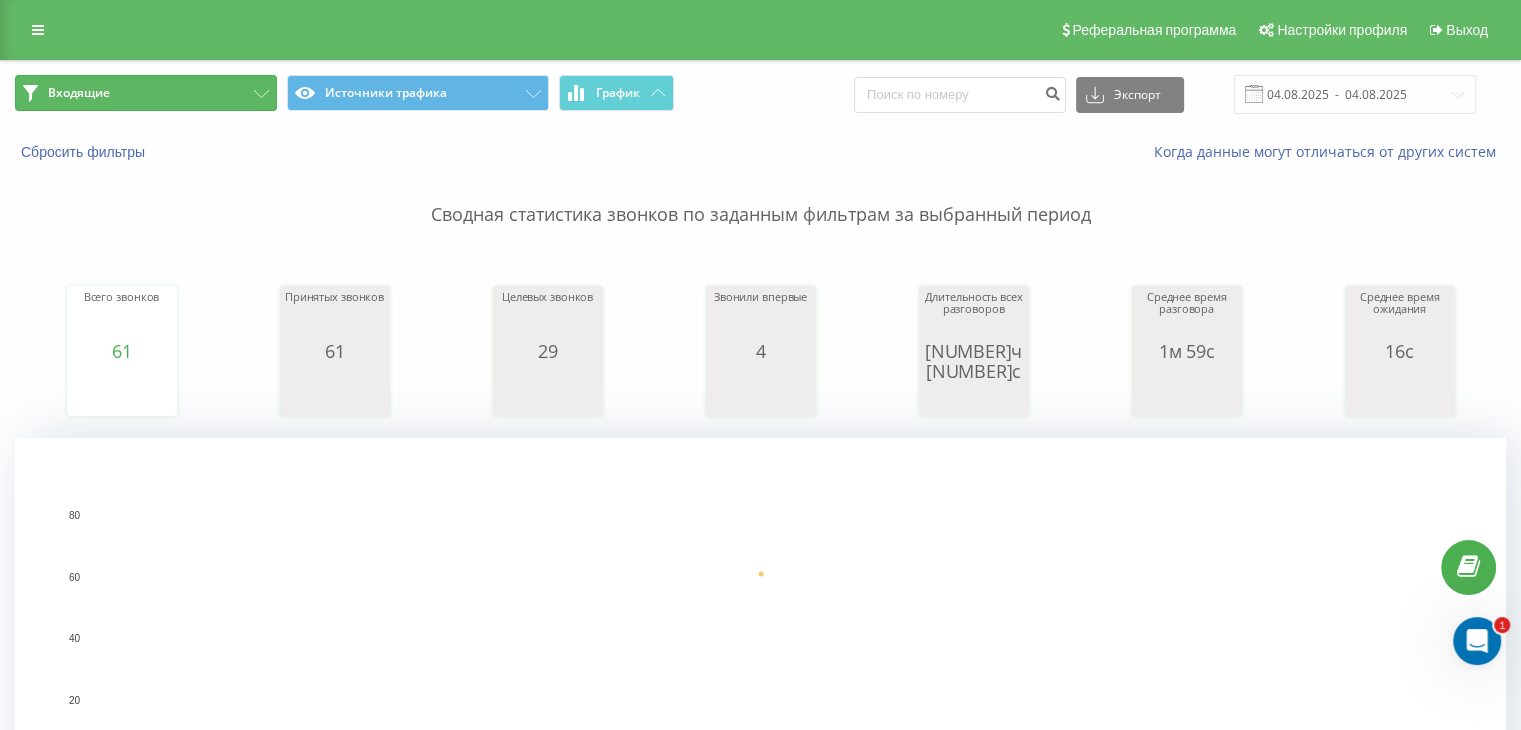 click on "Входящие" at bounding box center (146, 93) 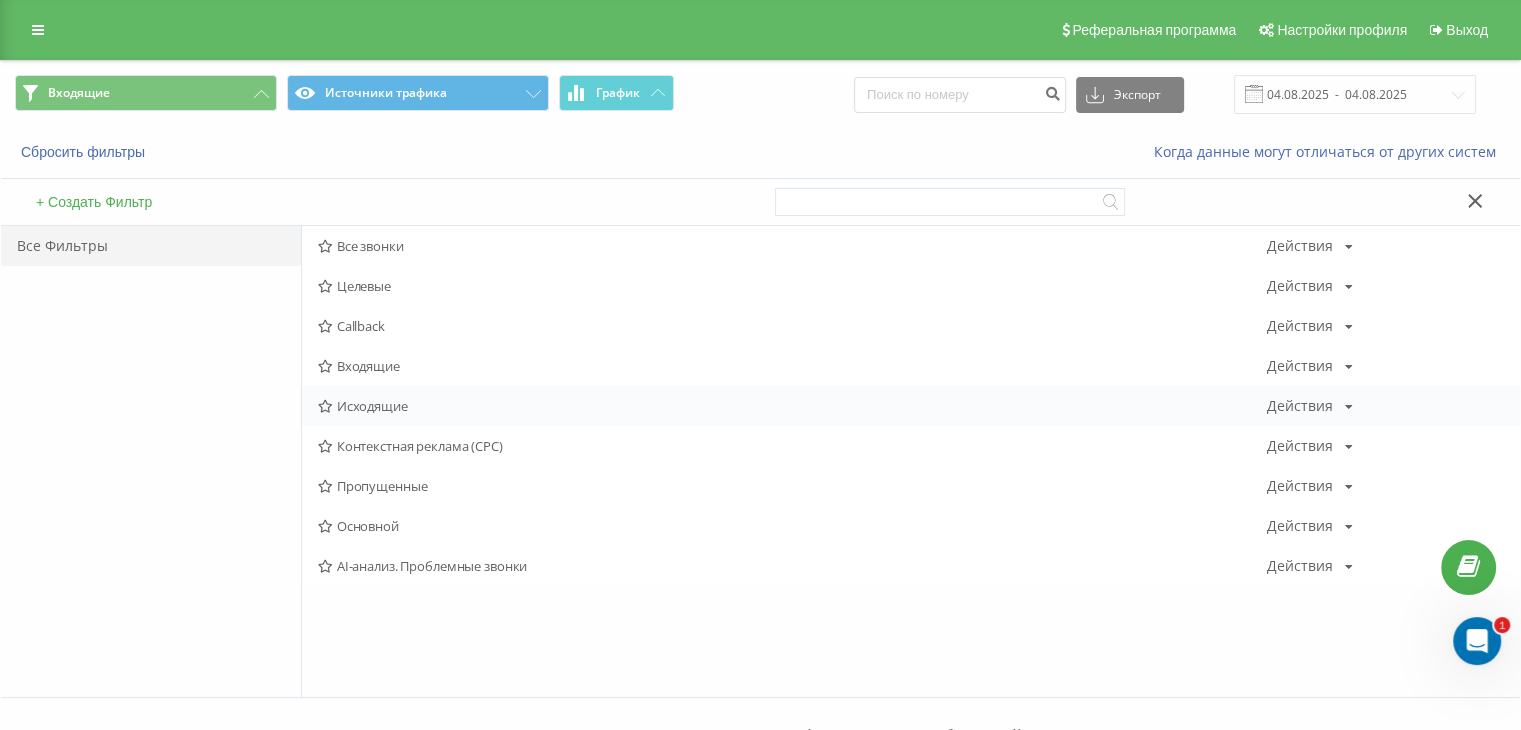 click on "Исходящие" at bounding box center (792, 406) 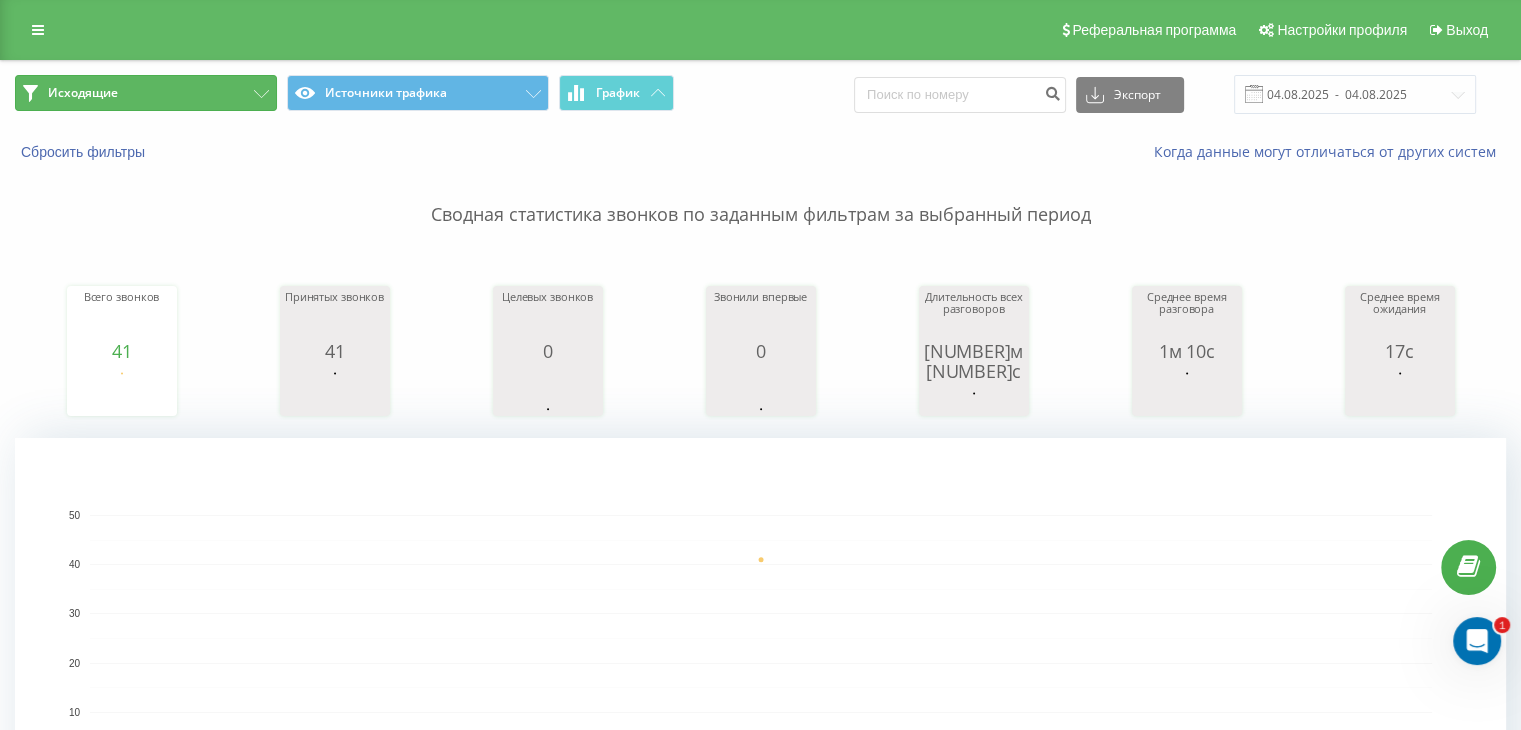 click on "Исходящие" at bounding box center (146, 93) 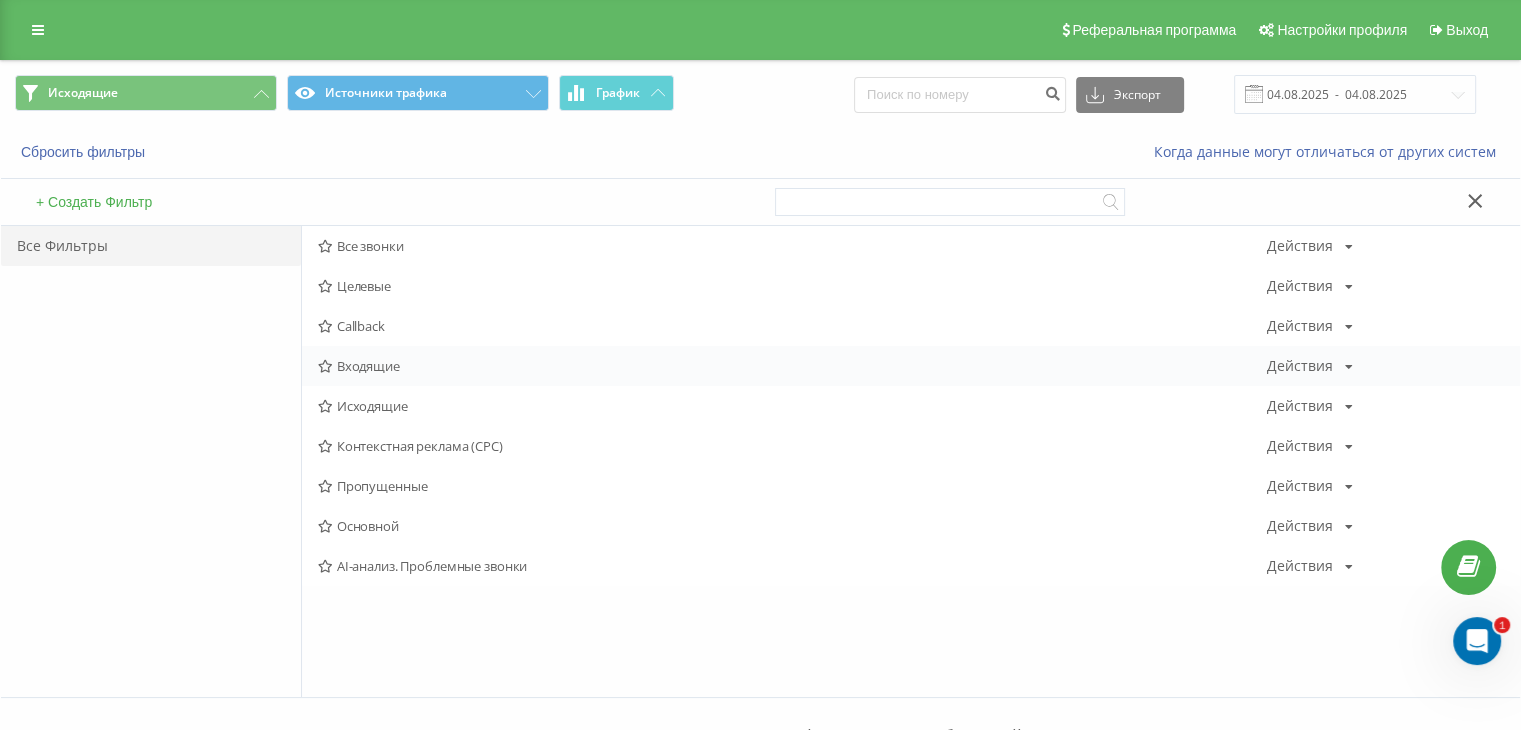 click on "Входящие" at bounding box center [792, 366] 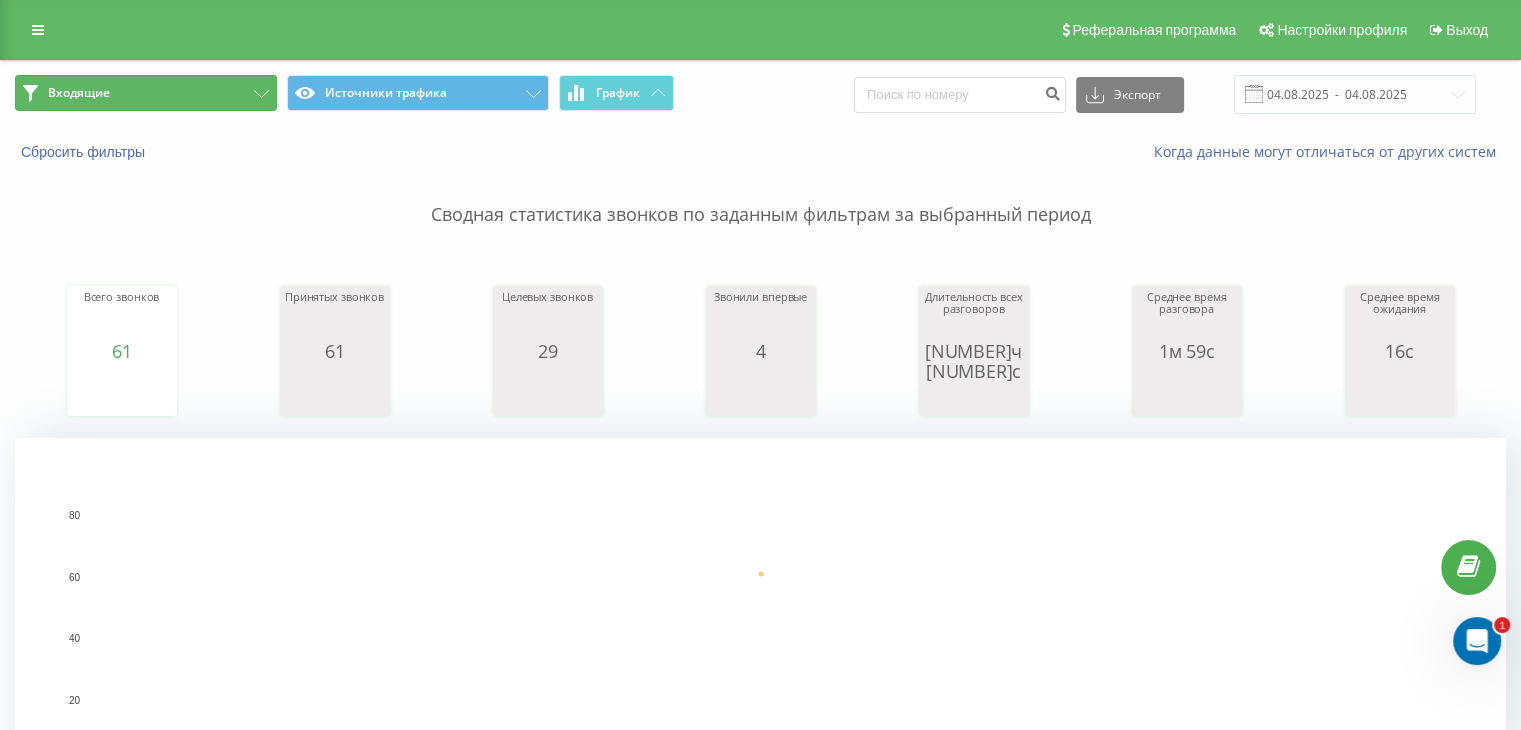 drag, startPoint x: 209, startPoint y: 107, endPoint x: 229, endPoint y: 136, distance: 35.22783 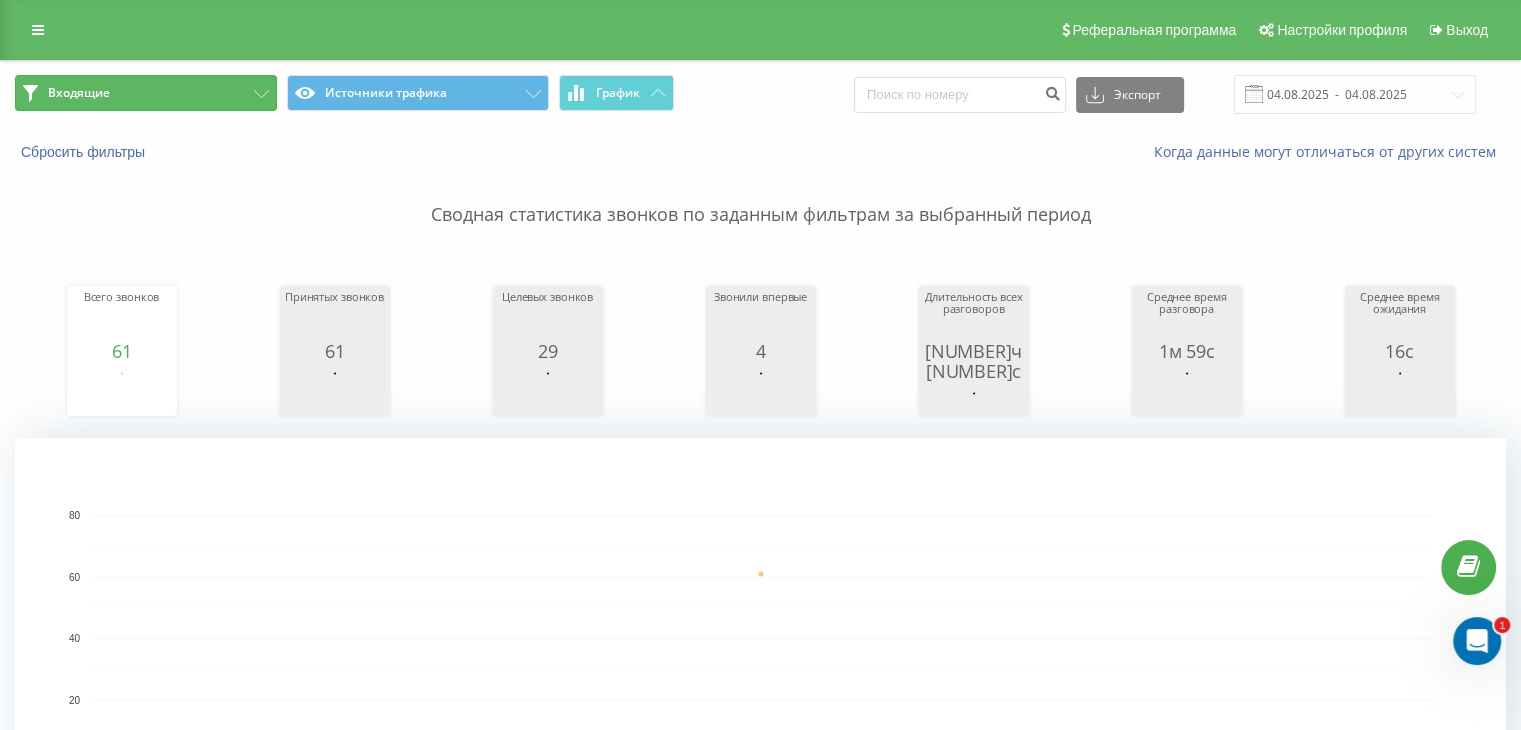 click on "Входящие" at bounding box center [146, 93] 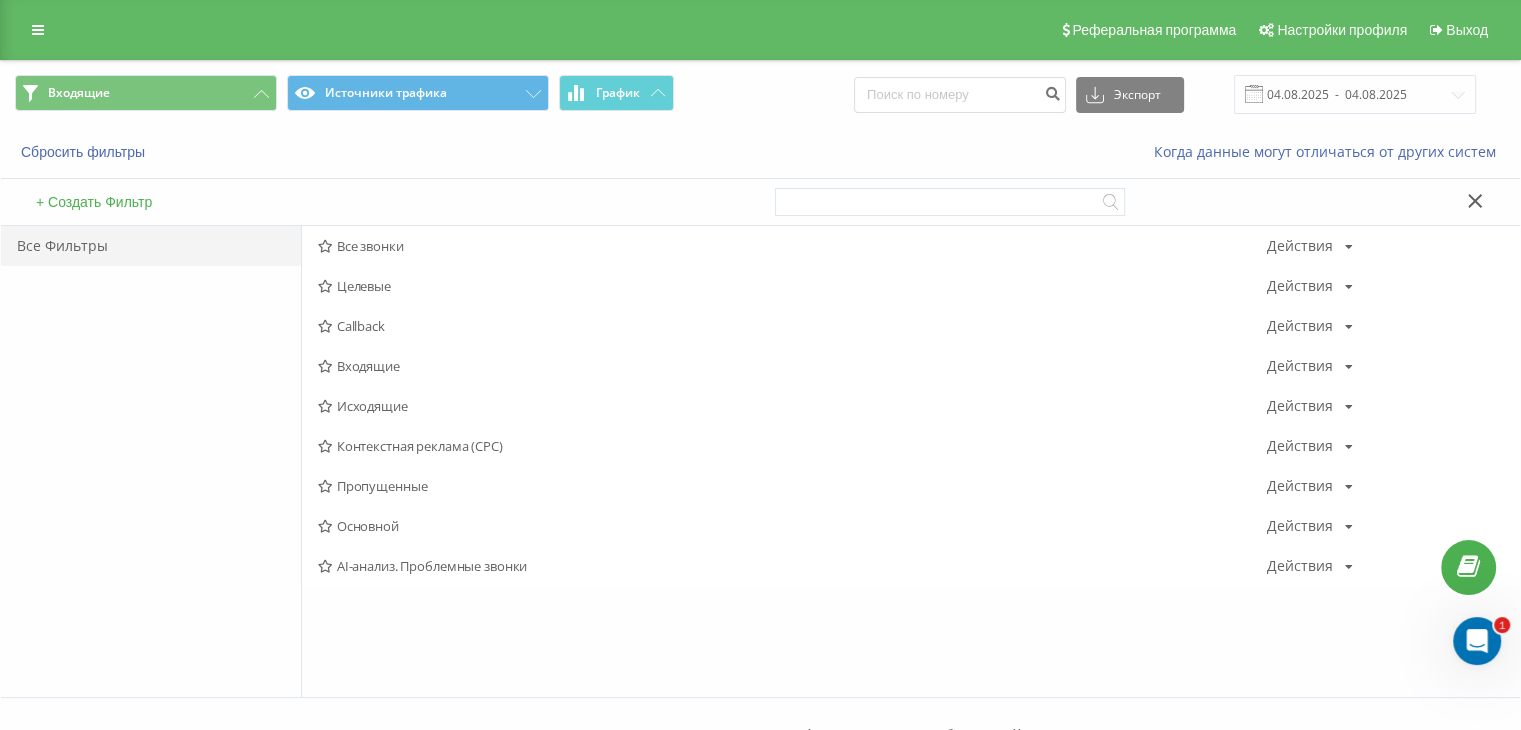 click on "Исходящие" at bounding box center (792, 406) 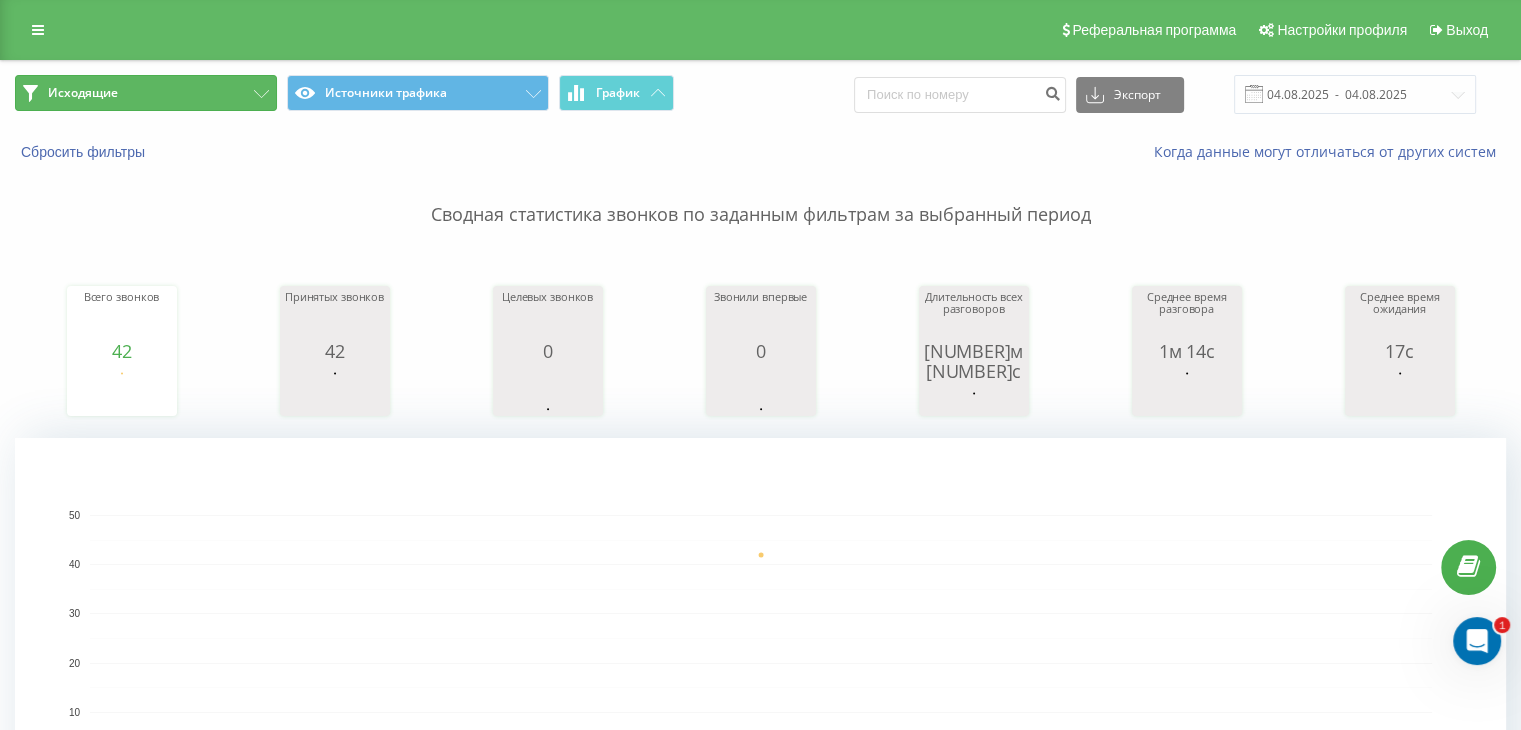 click on "Исходящие" at bounding box center (146, 93) 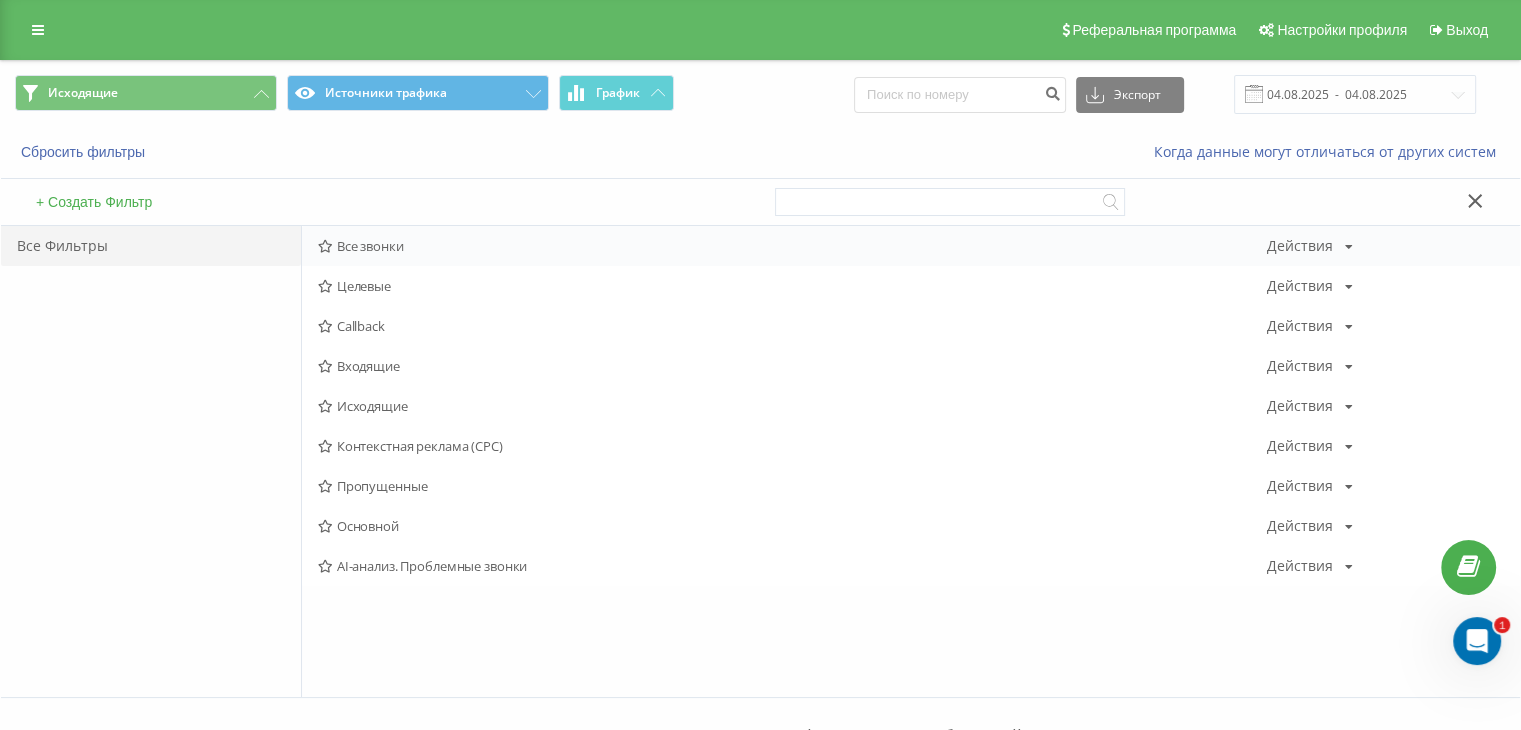 click on "Все звонки" at bounding box center [792, 246] 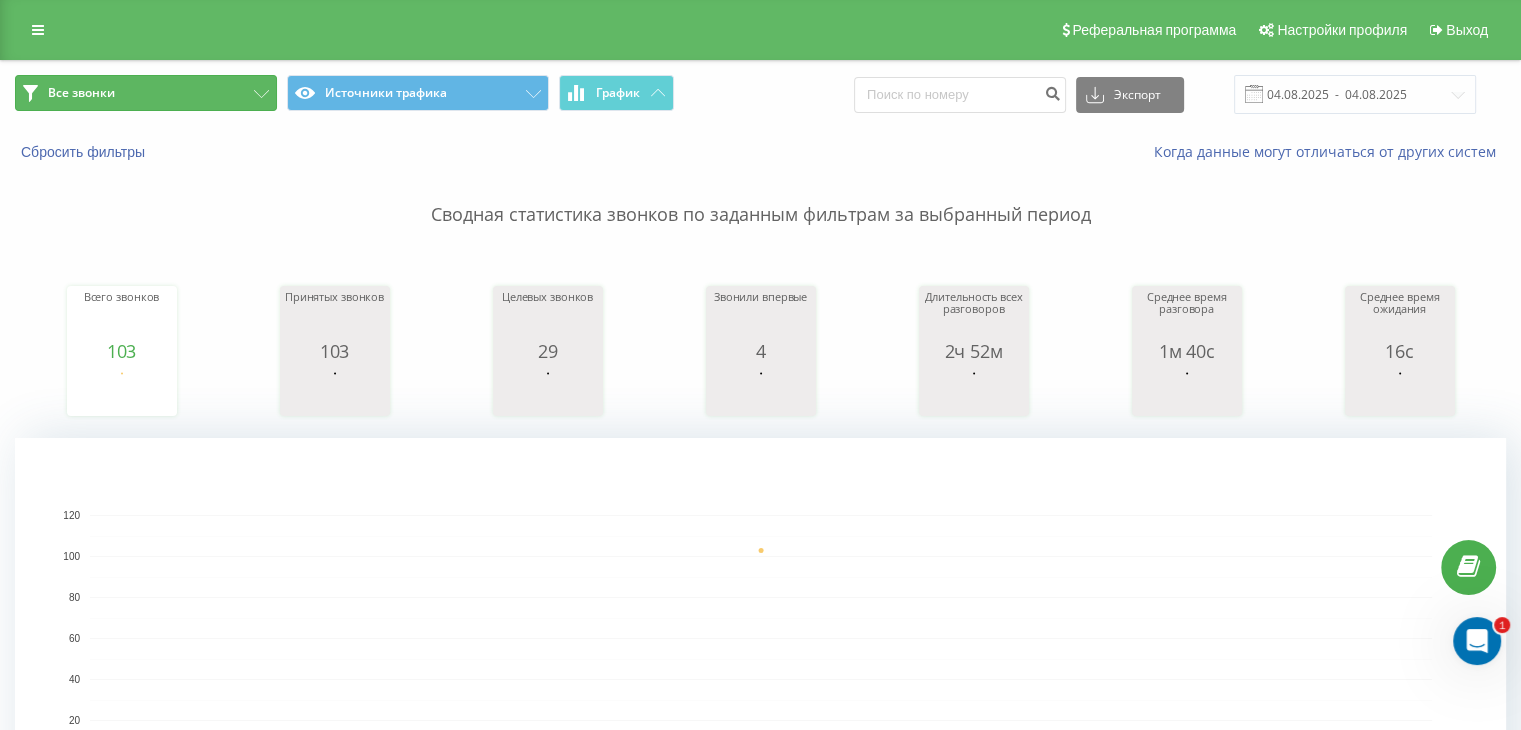 click on "Все звонки" at bounding box center [146, 93] 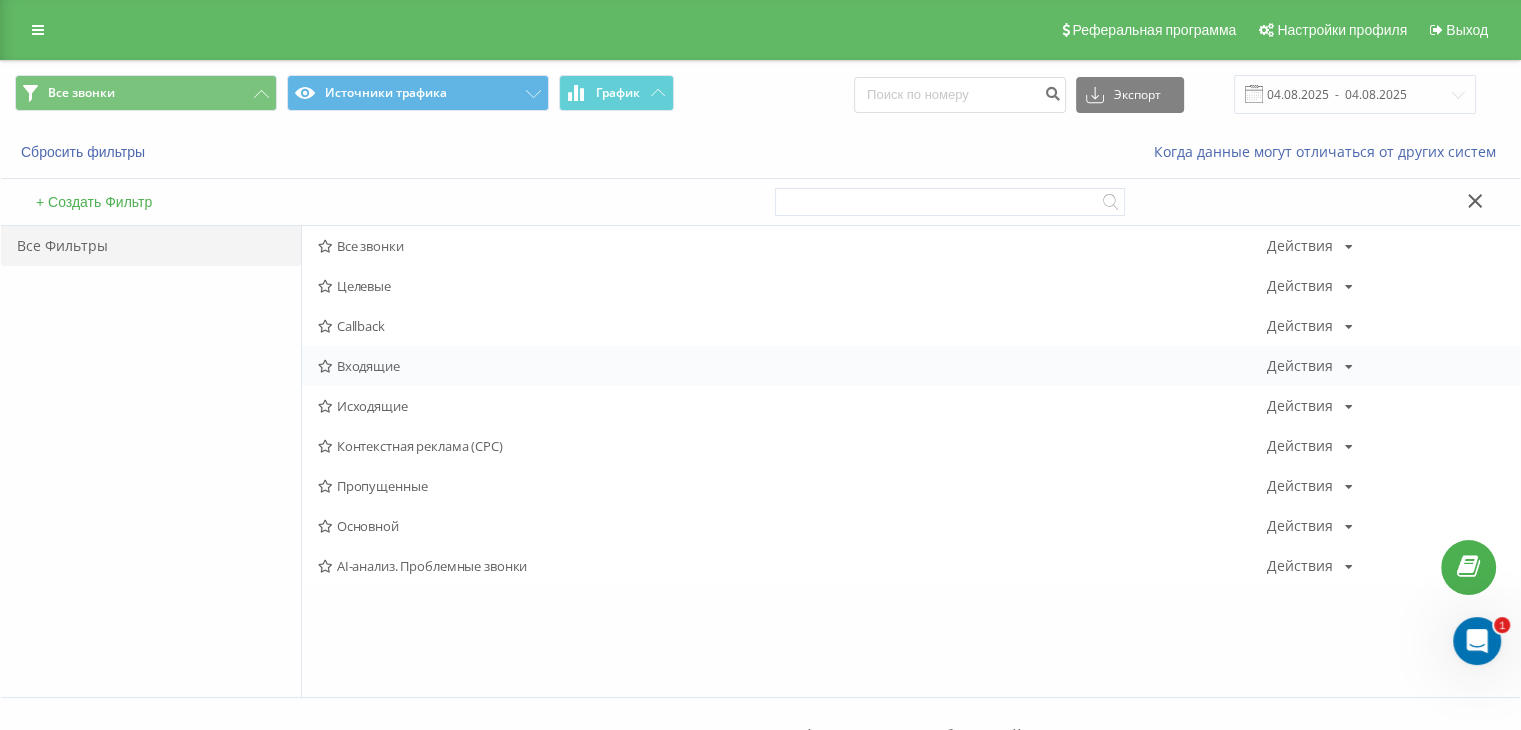 click on "Входящие" at bounding box center (792, 366) 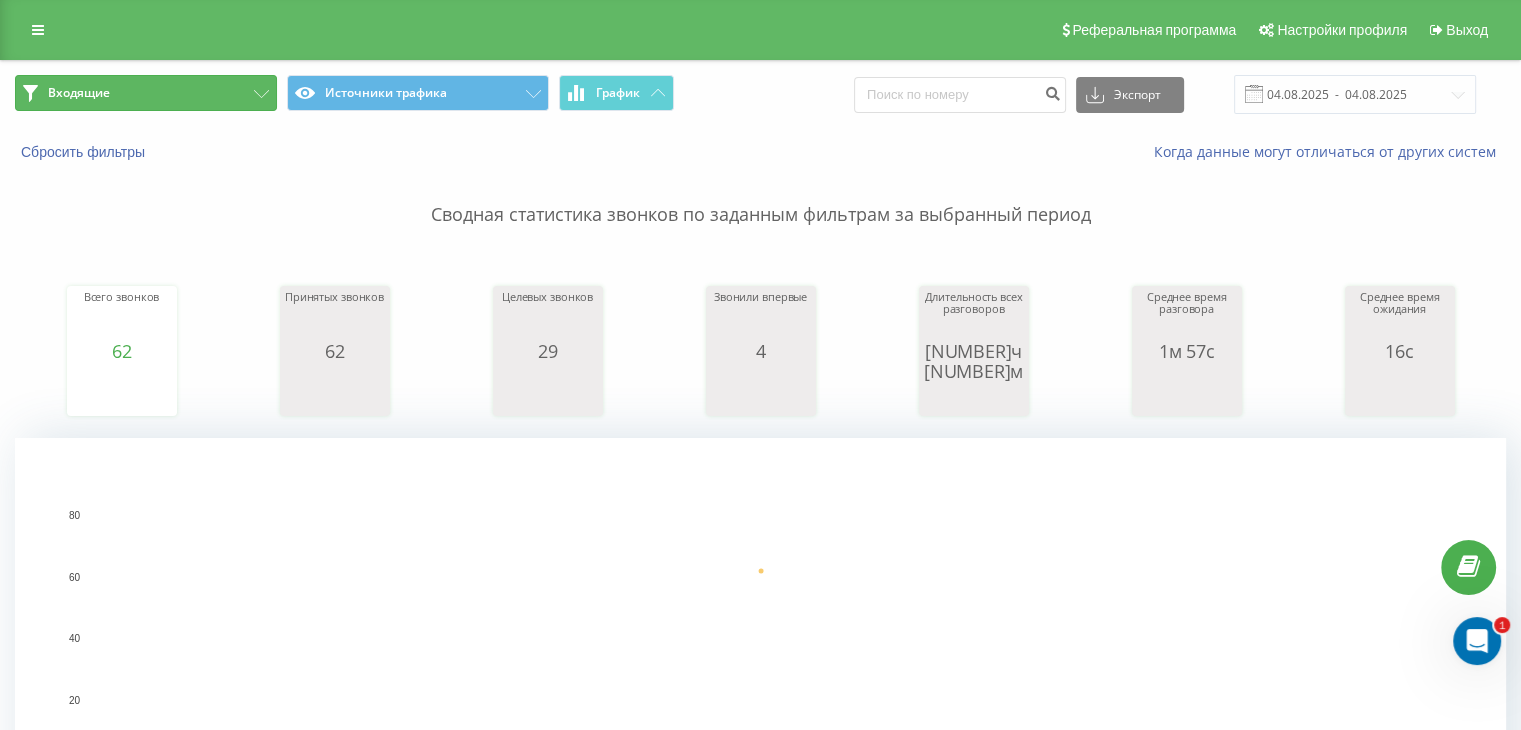 drag, startPoint x: 252, startPoint y: 92, endPoint x: 296, endPoint y: 153, distance: 75.21303 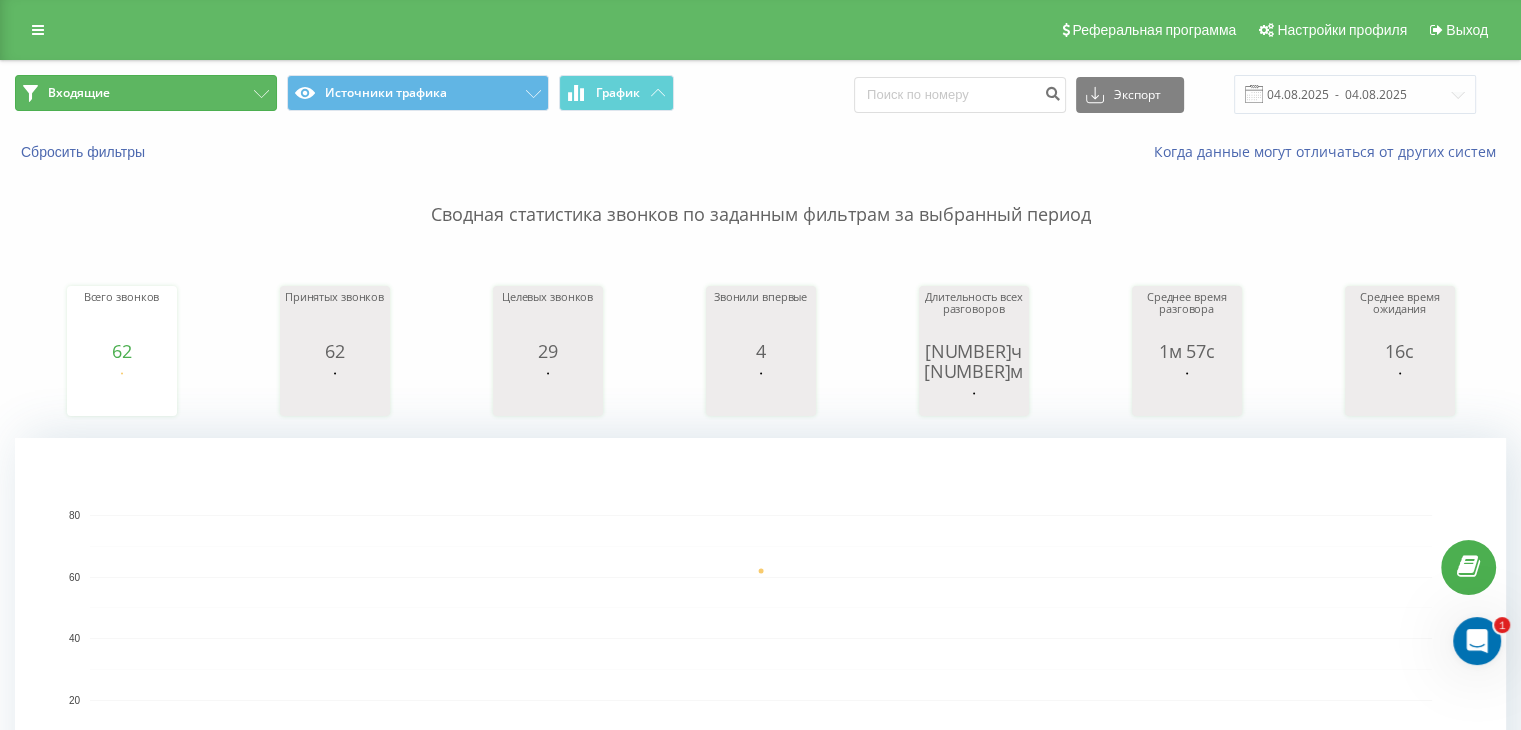 click on "Входящие" at bounding box center (146, 93) 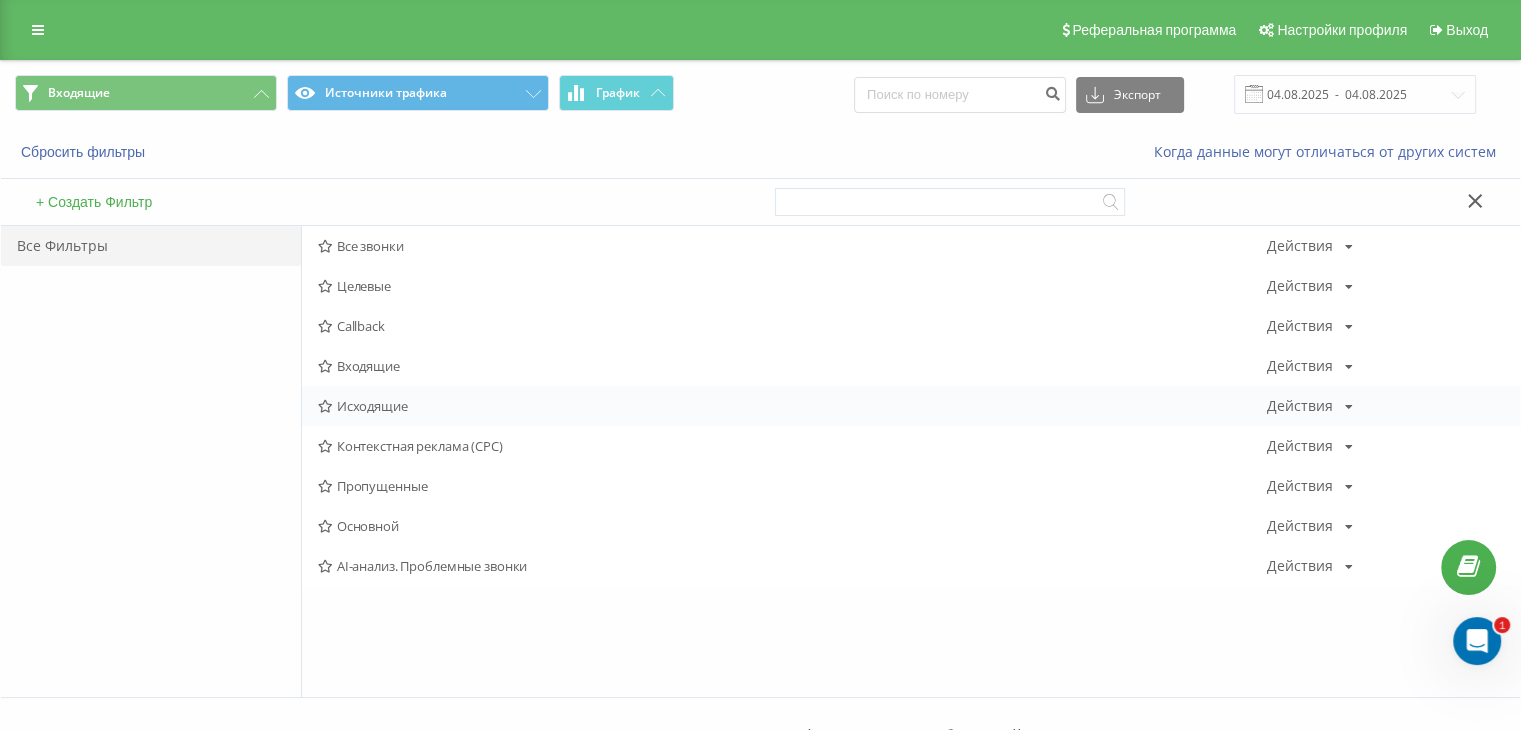 click on "Исходящие" at bounding box center (792, 406) 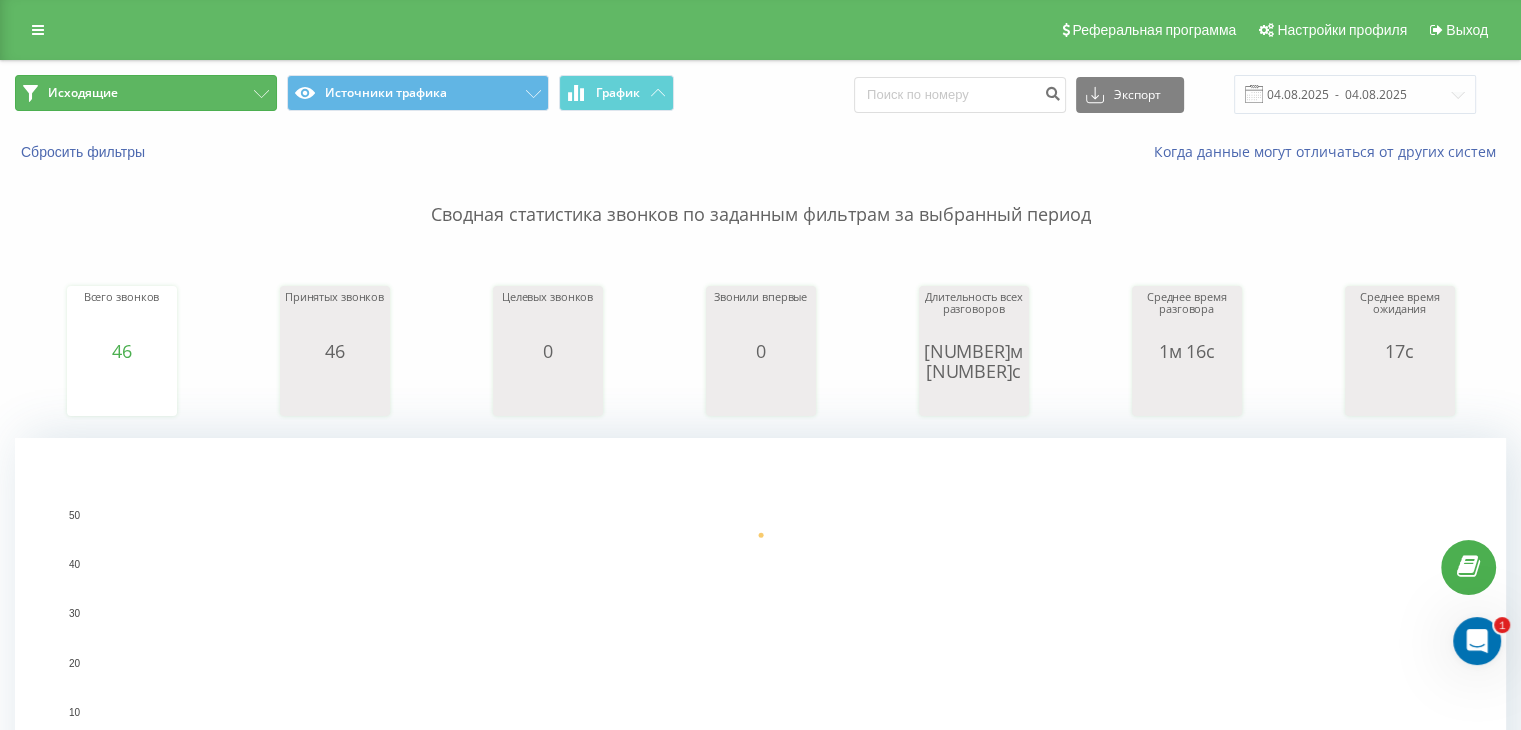 drag, startPoint x: 215, startPoint y: 93, endPoint x: 284, endPoint y: 160, distance: 96.17692 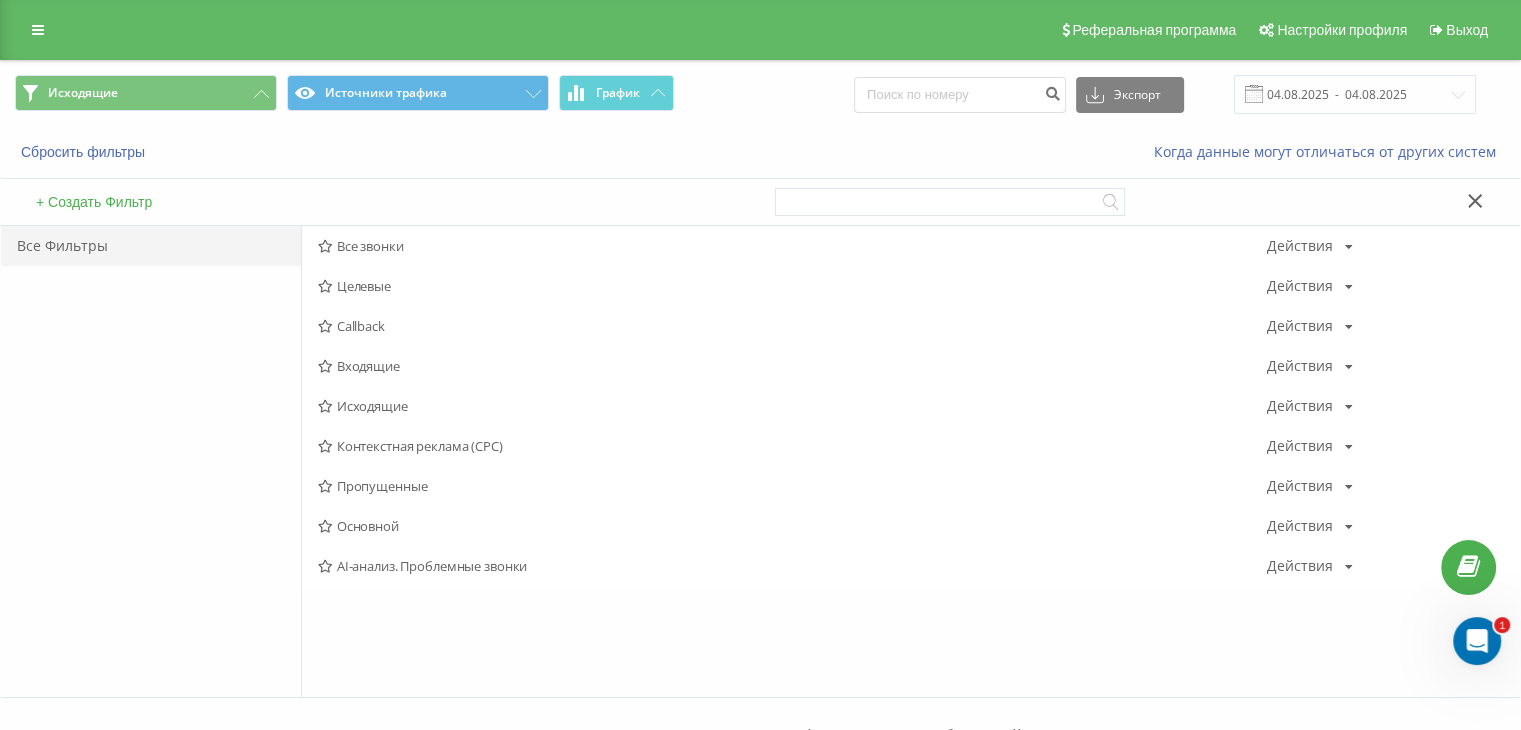 drag, startPoint x: 357, startPoint y: 369, endPoint x: 468, endPoint y: 349, distance: 112.78741 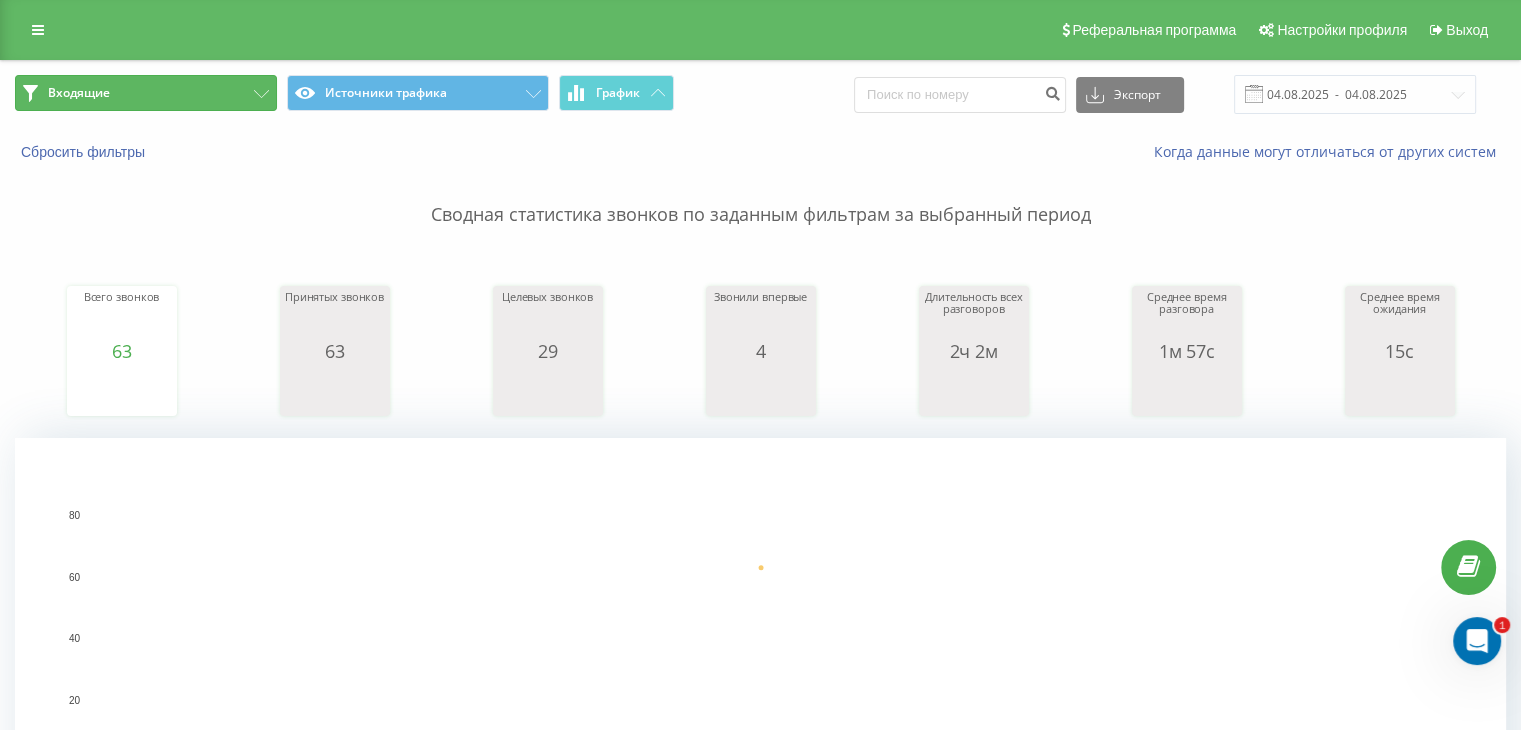 click on "Входящие" at bounding box center (146, 93) 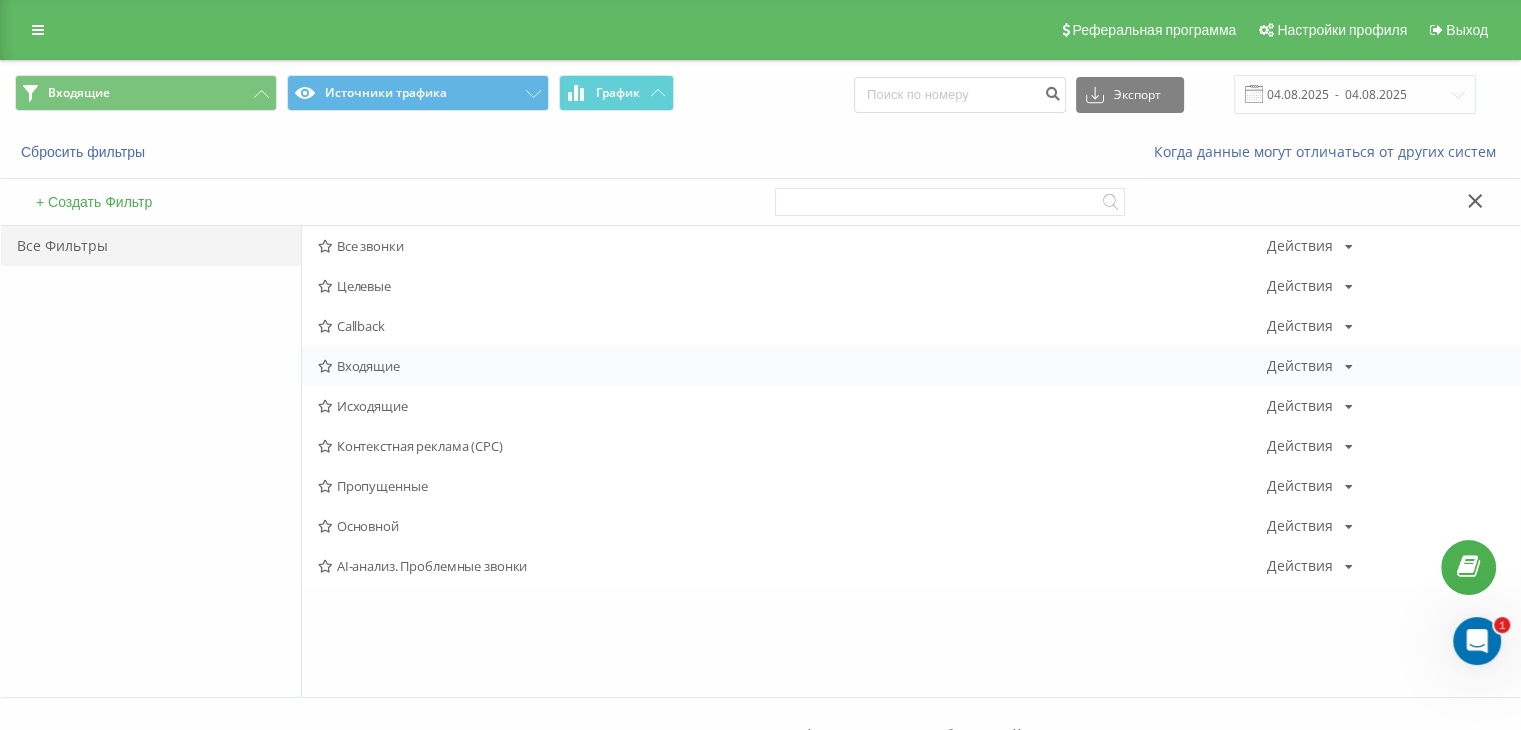 click on "Входящие" at bounding box center [792, 366] 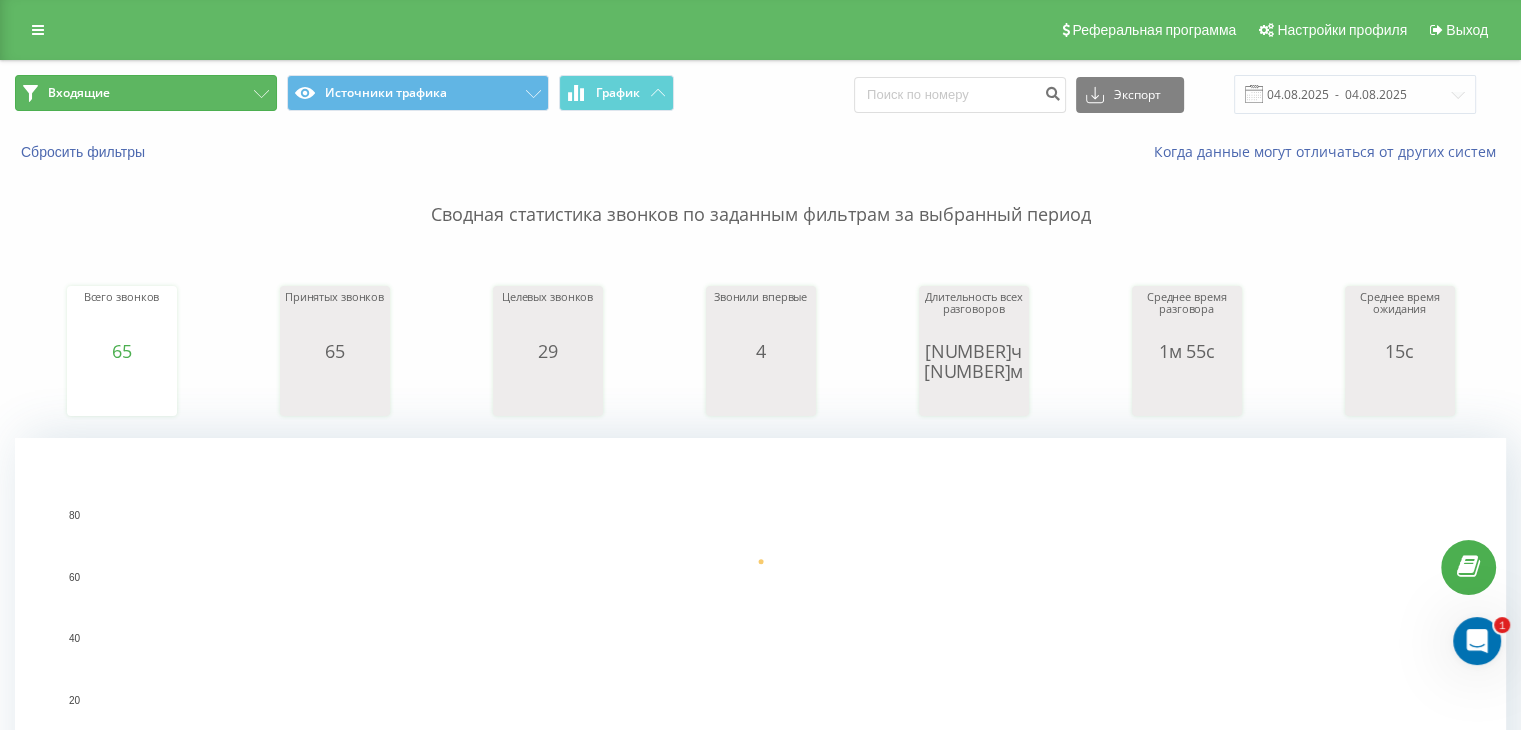 click on "Входящие" at bounding box center (146, 93) 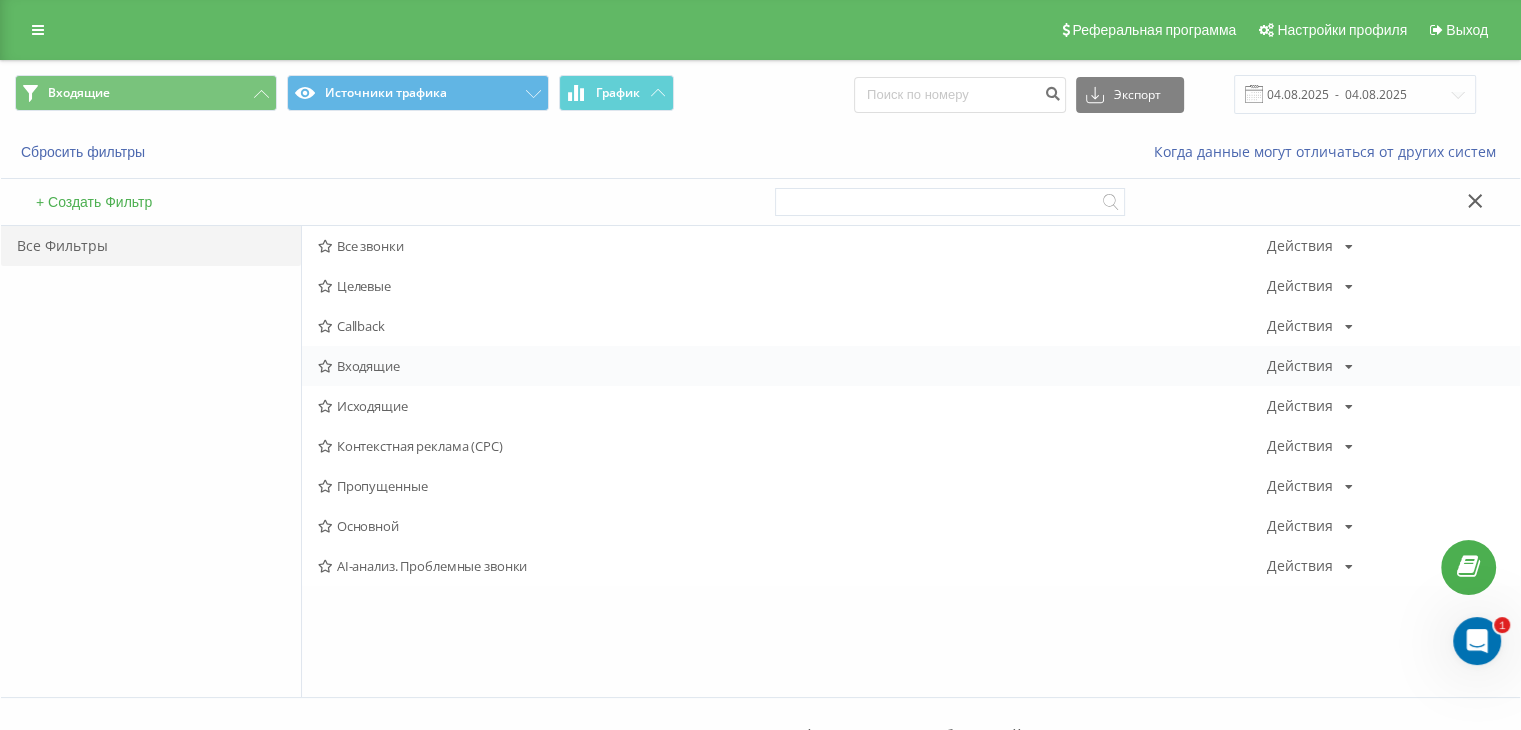 click on "Входящие" at bounding box center (792, 366) 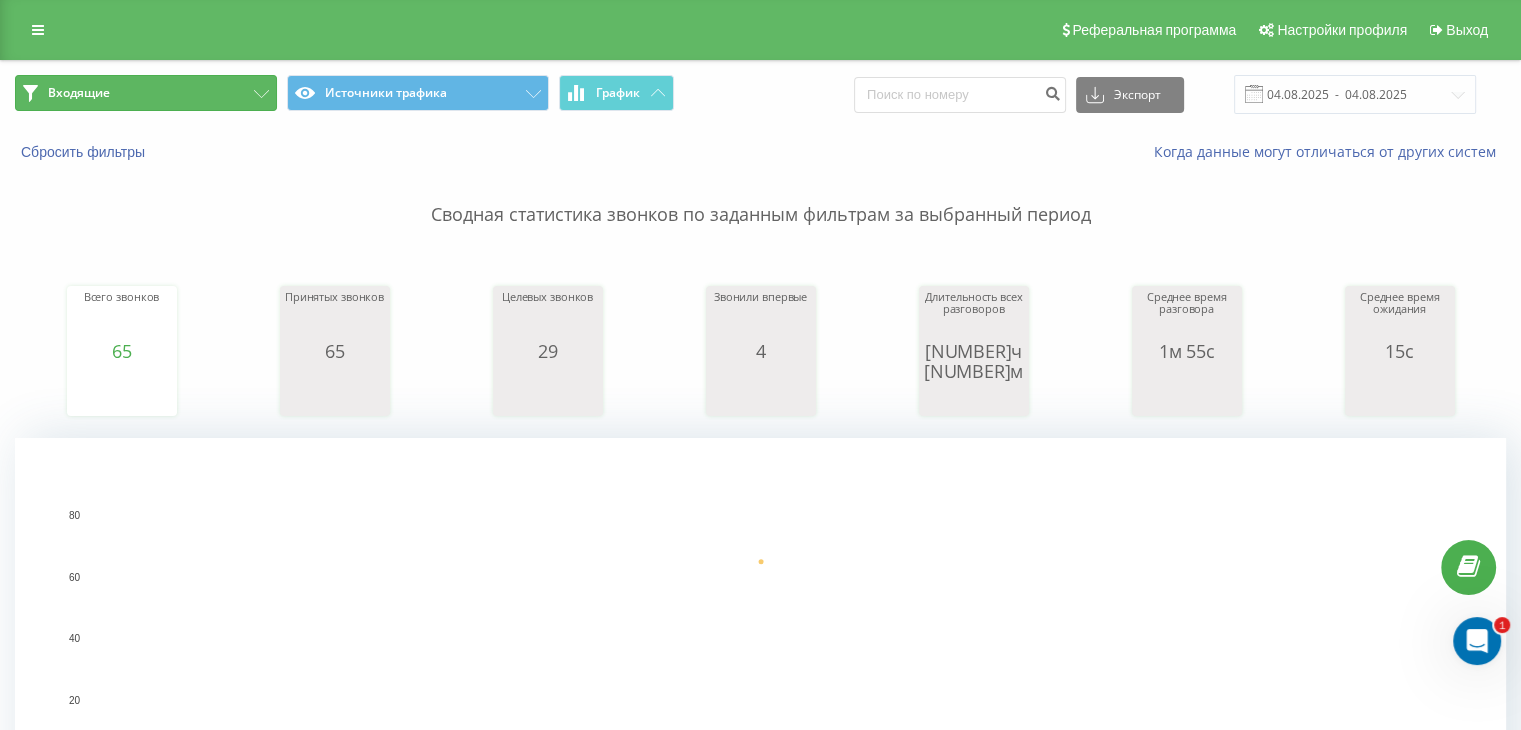 click on "Входящие" at bounding box center (146, 93) 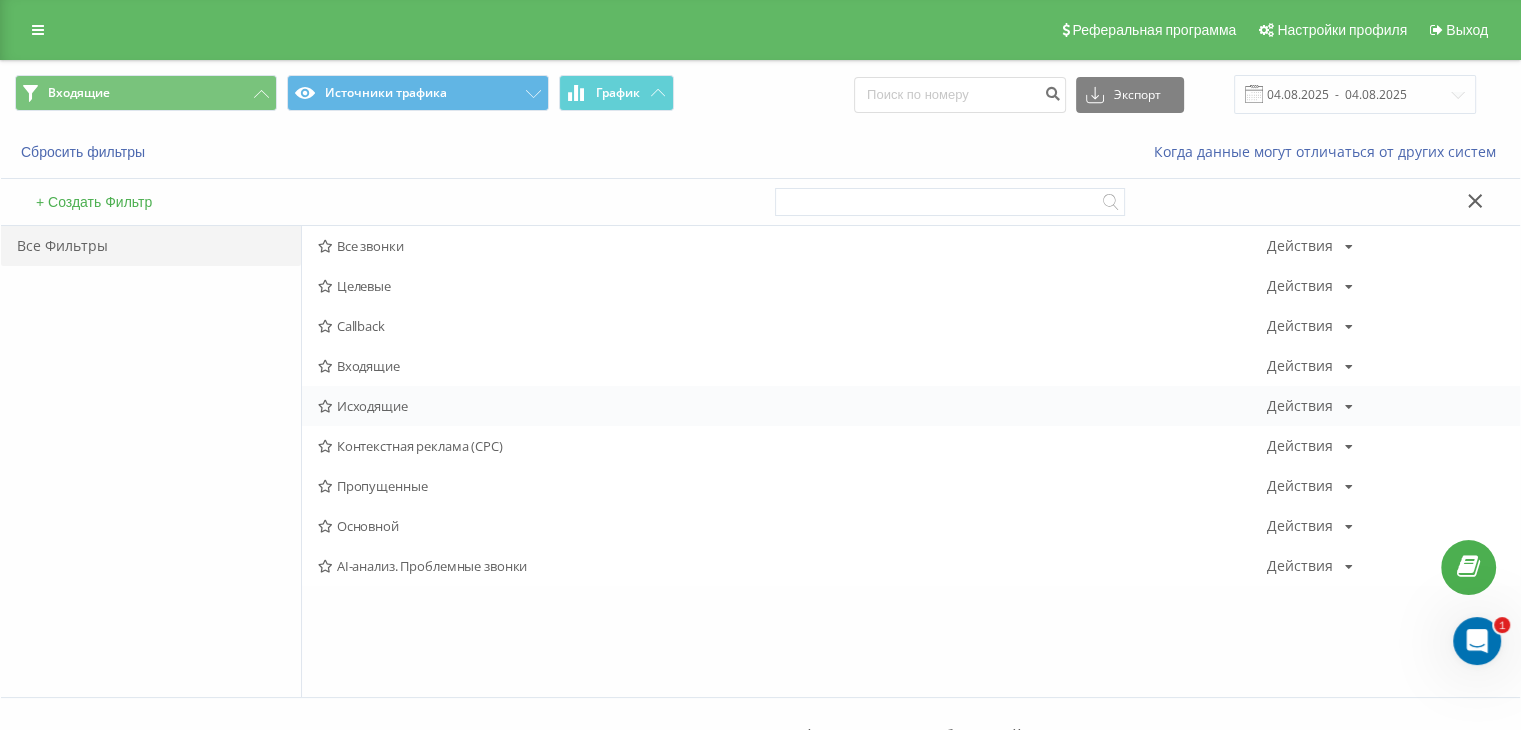 click on "Исходящие" at bounding box center [792, 406] 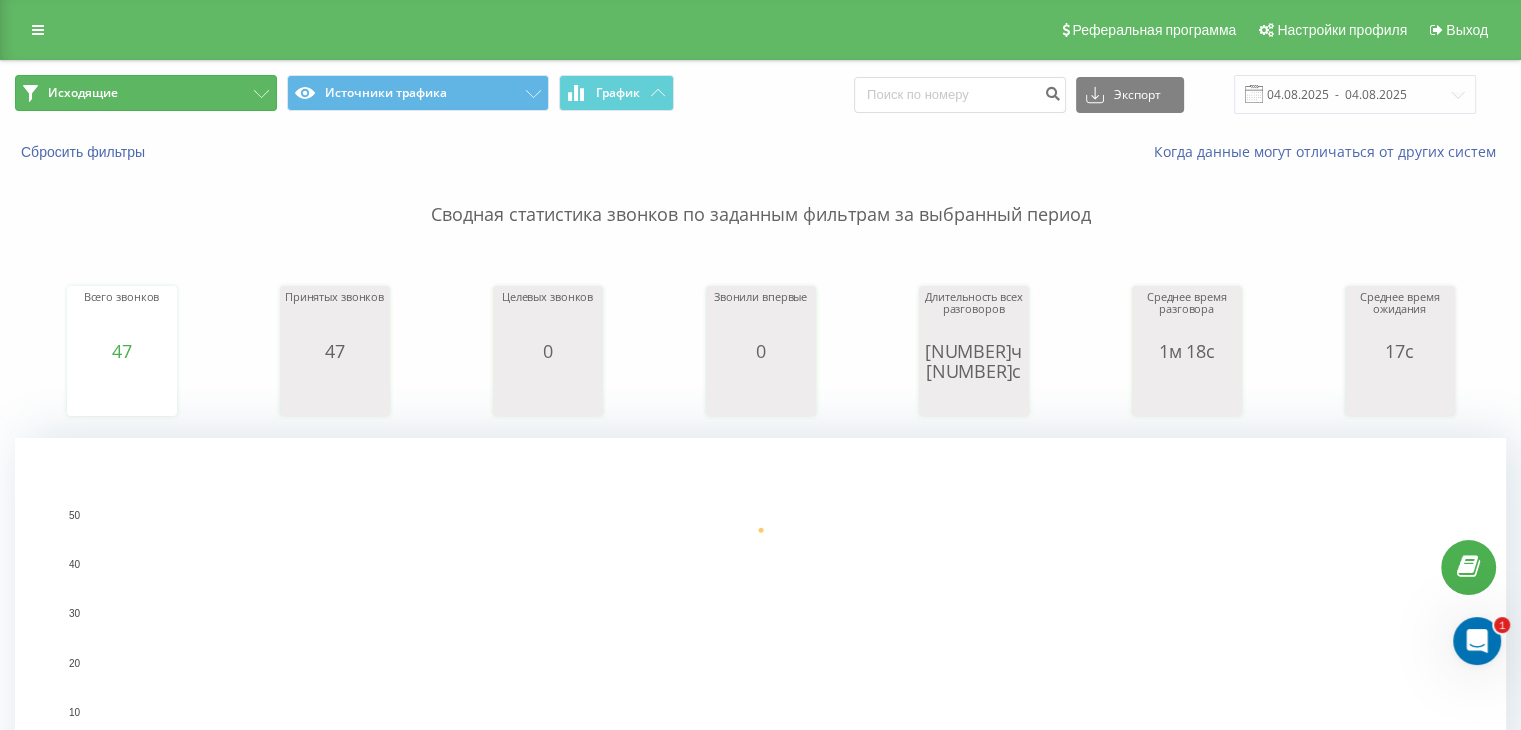 click on "Исходящие" at bounding box center (146, 93) 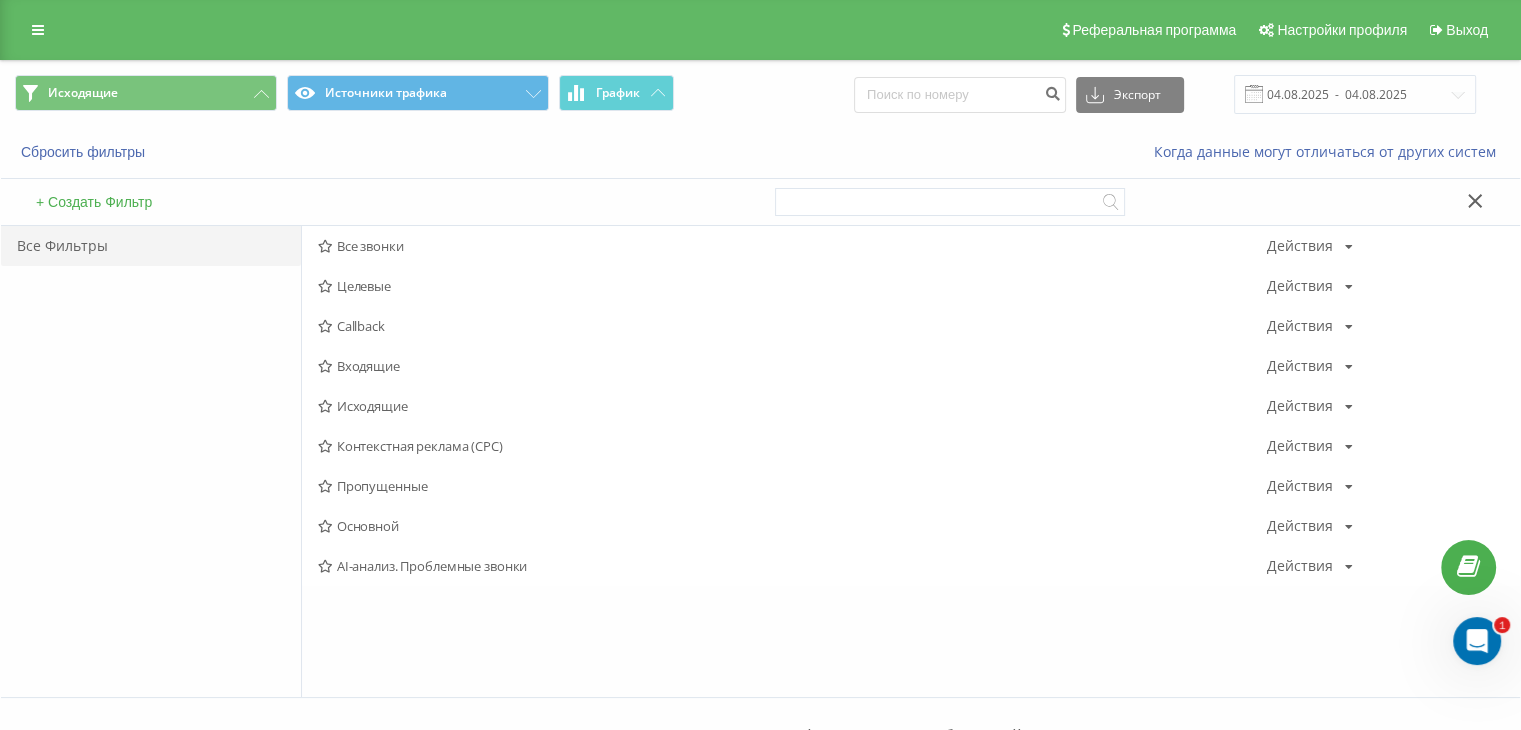 click on "Входящие" at bounding box center [792, 366] 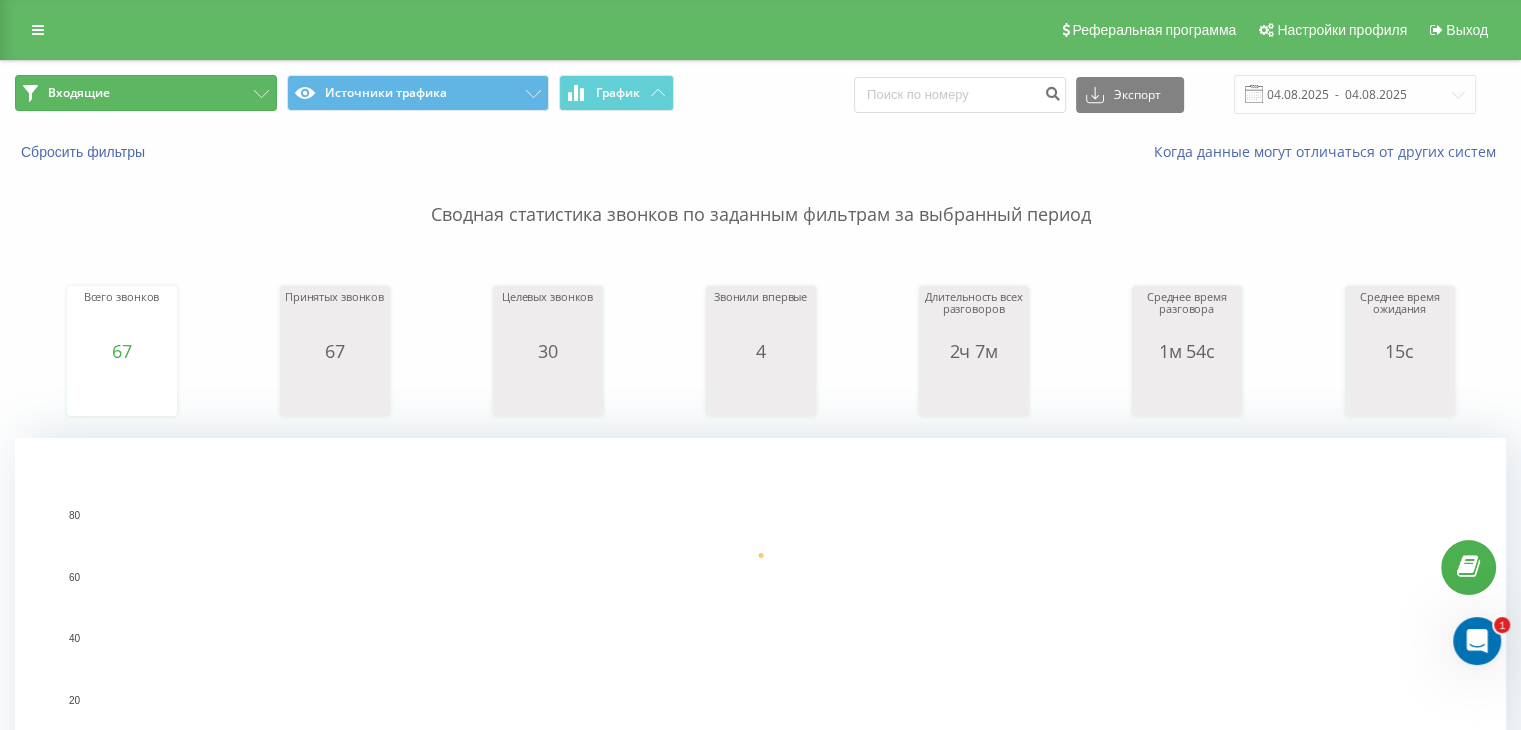 drag, startPoint x: 215, startPoint y: 98, endPoint x: 278, endPoint y: 156, distance: 85.632935 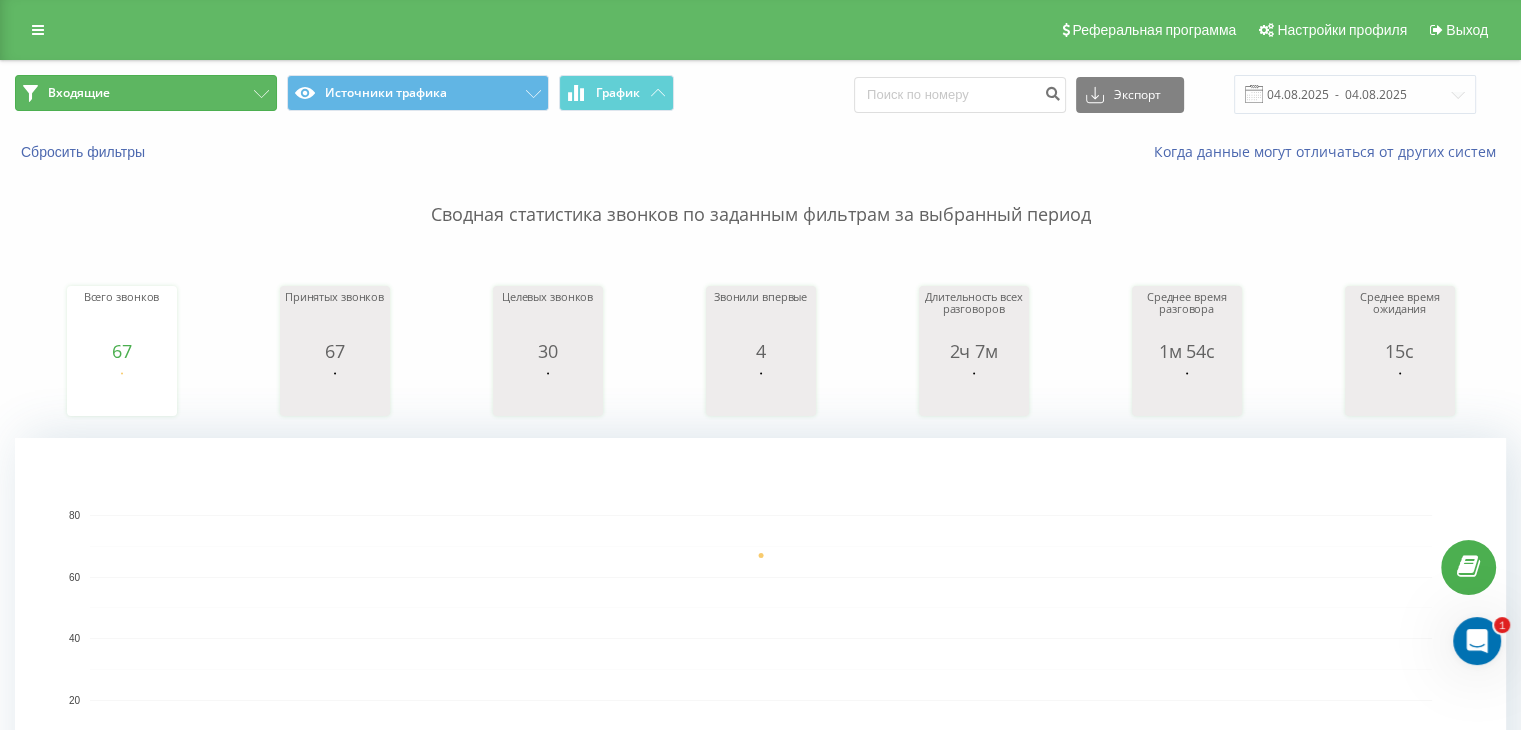 click on "Входящие" at bounding box center (146, 93) 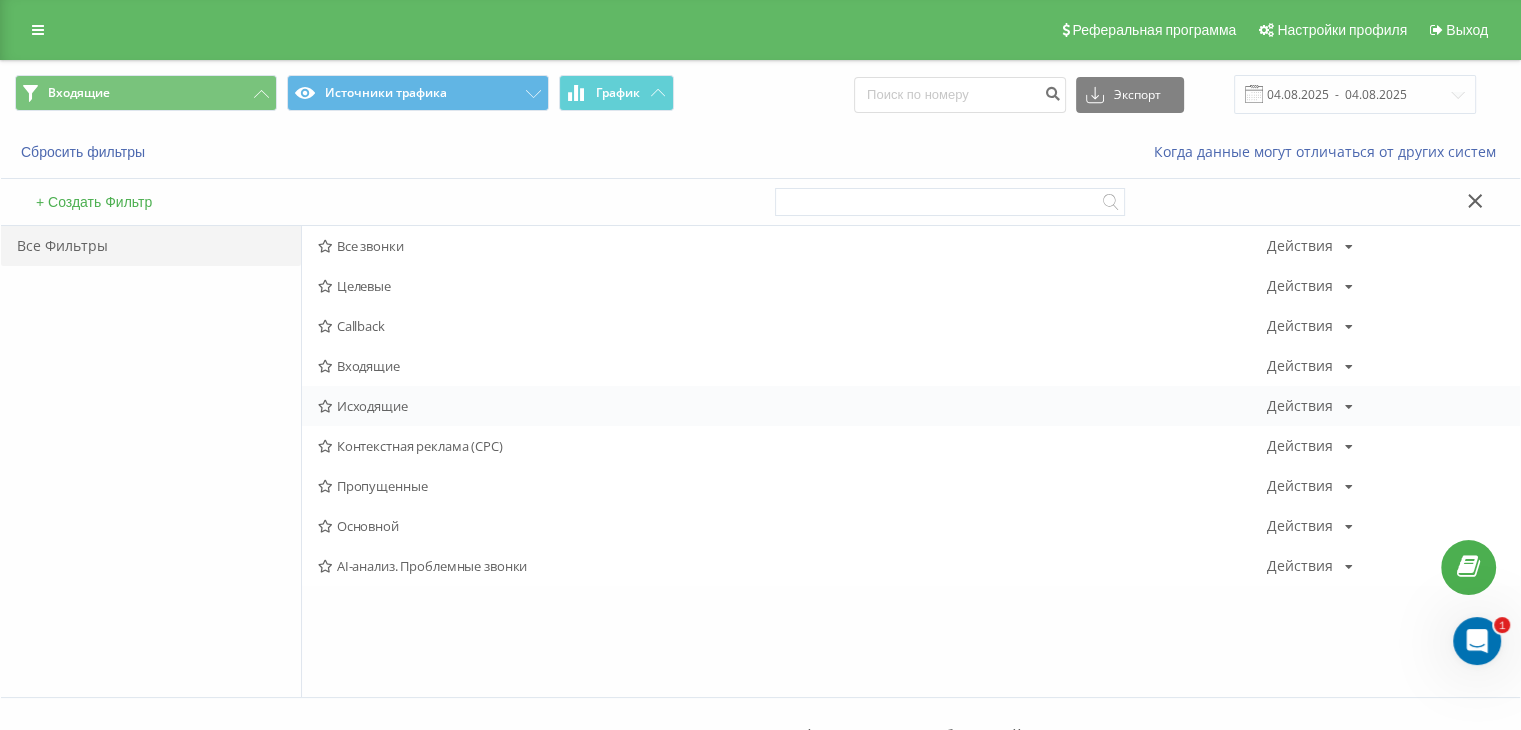 click on "Исходящие" at bounding box center (792, 406) 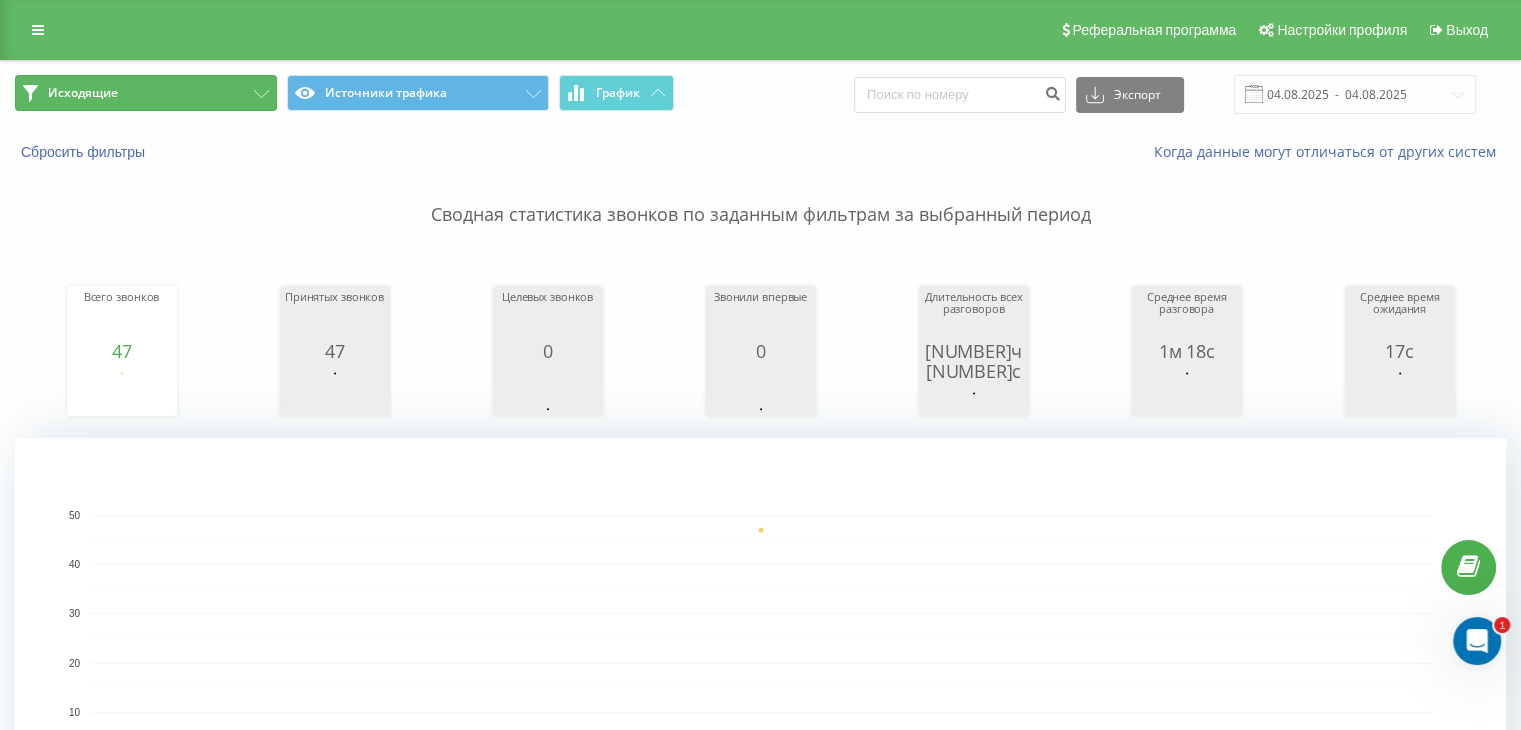 click on "Исходящие" at bounding box center [146, 93] 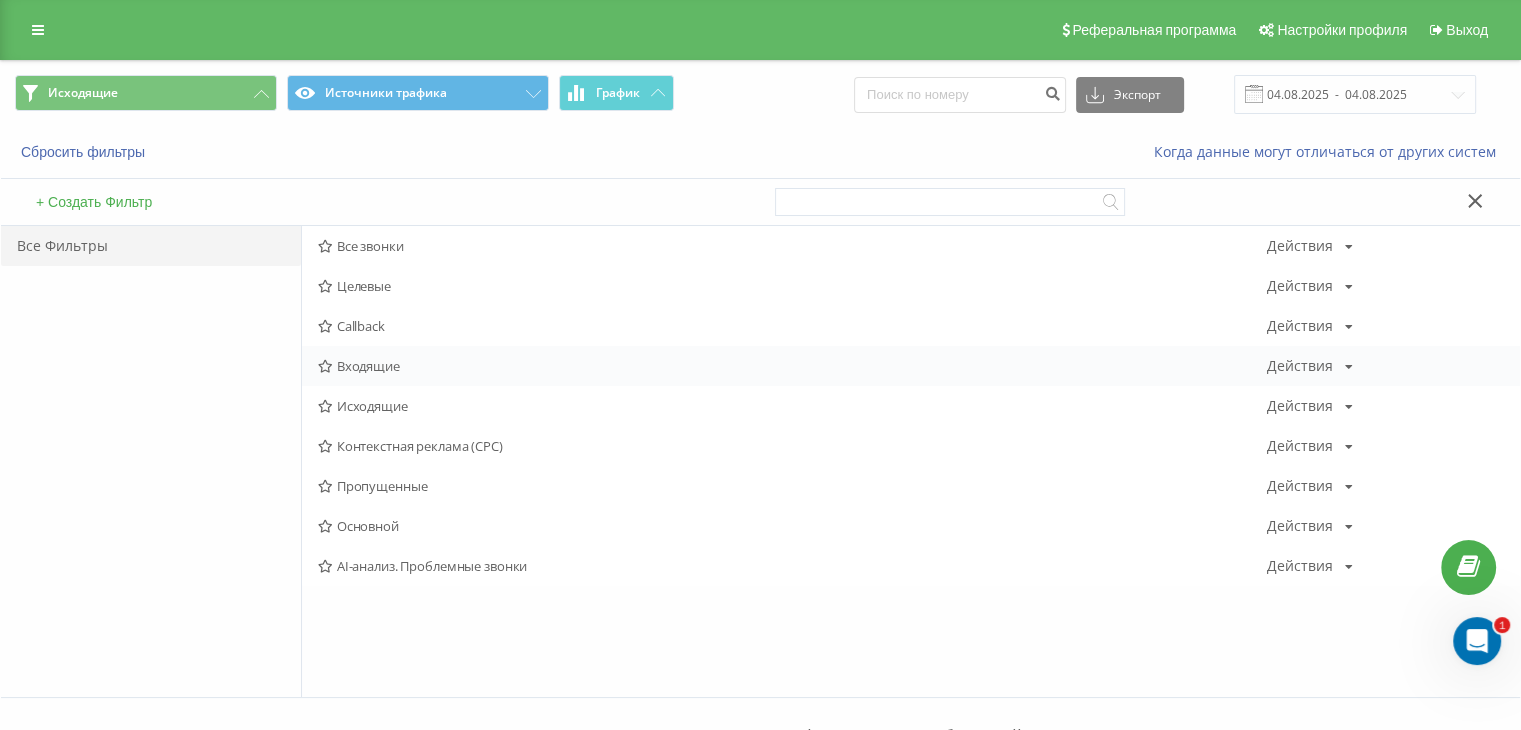 click on "Входящие" at bounding box center [792, 366] 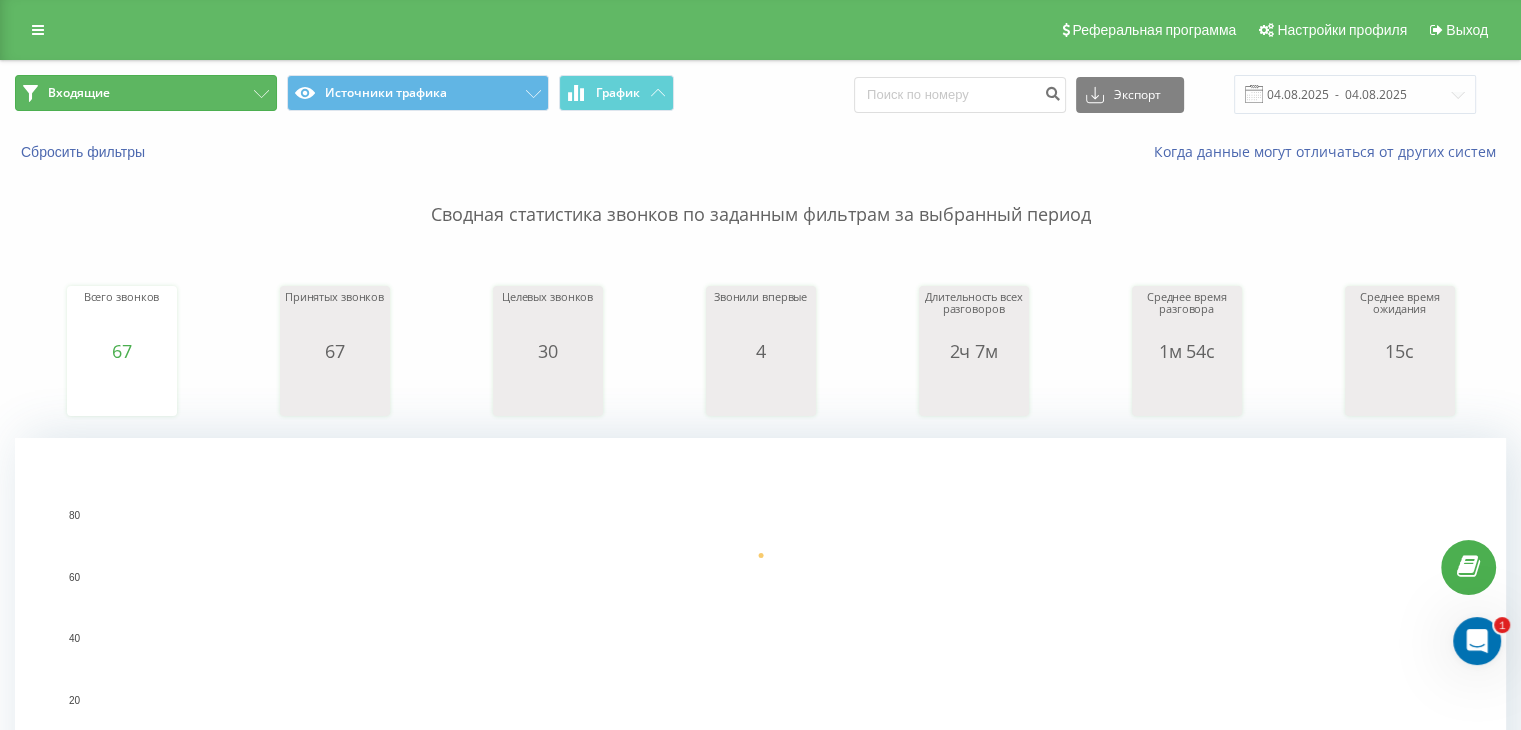 drag, startPoint x: 228, startPoint y: 97, endPoint x: 257, endPoint y: 131, distance: 44.687805 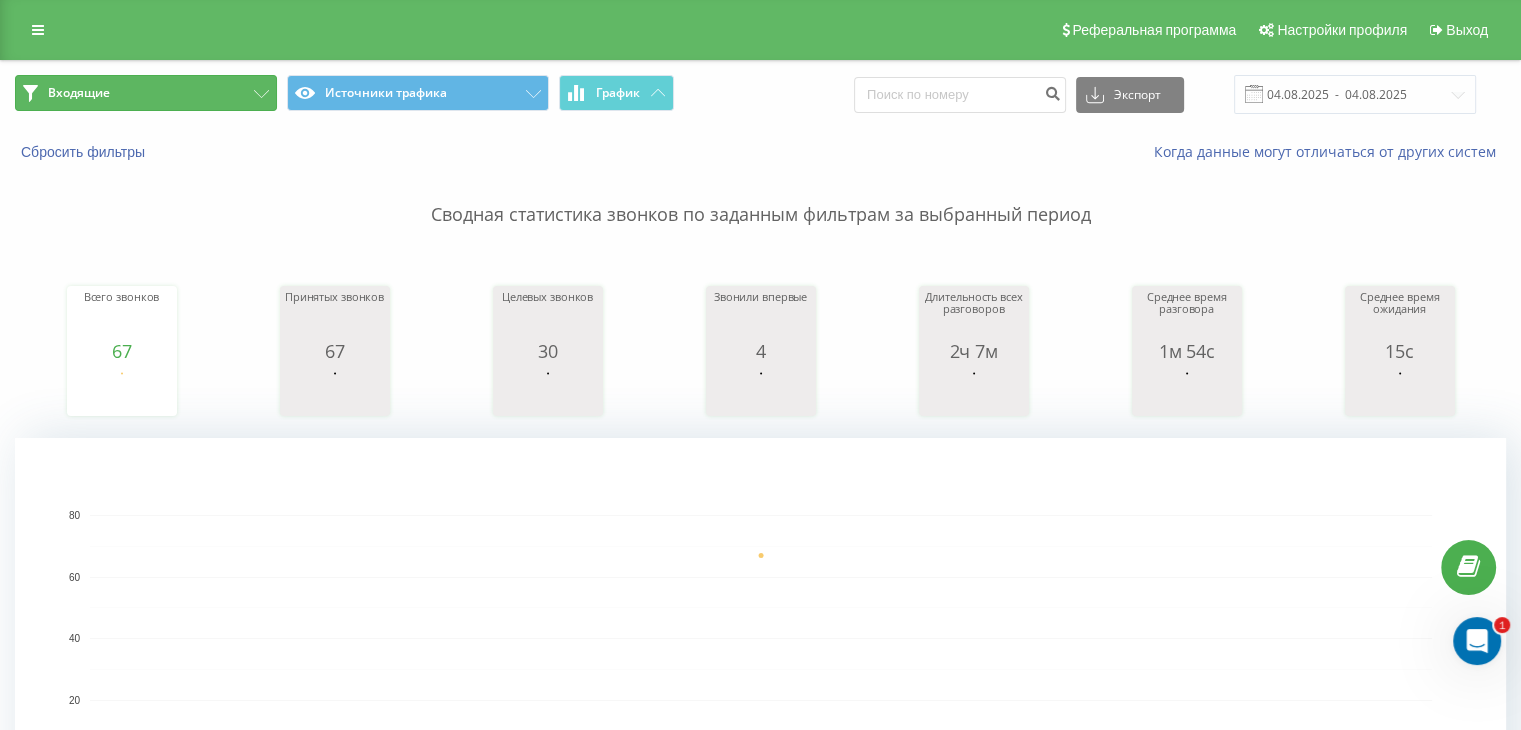 click on "Входящие" at bounding box center [146, 93] 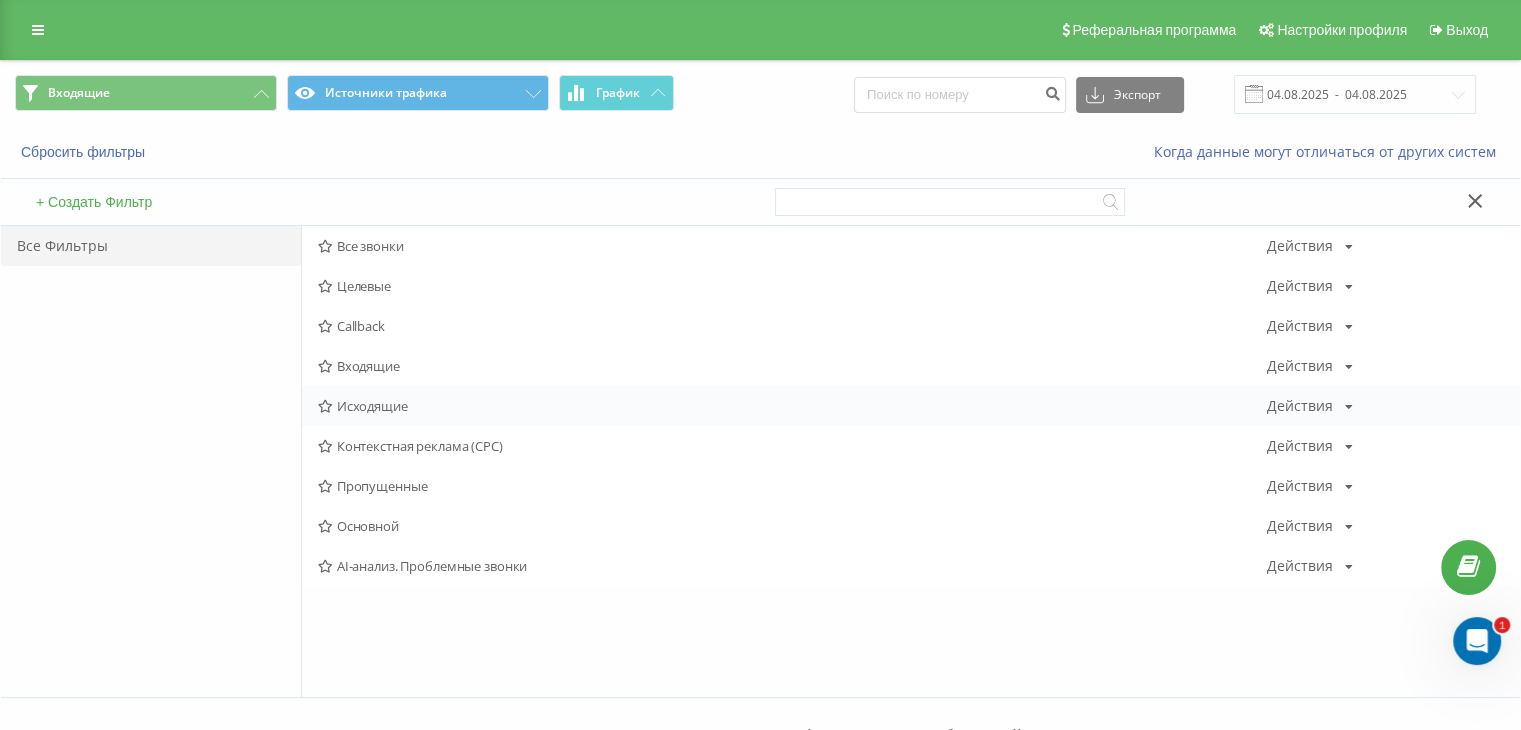 click on "Исходящие" at bounding box center [792, 406] 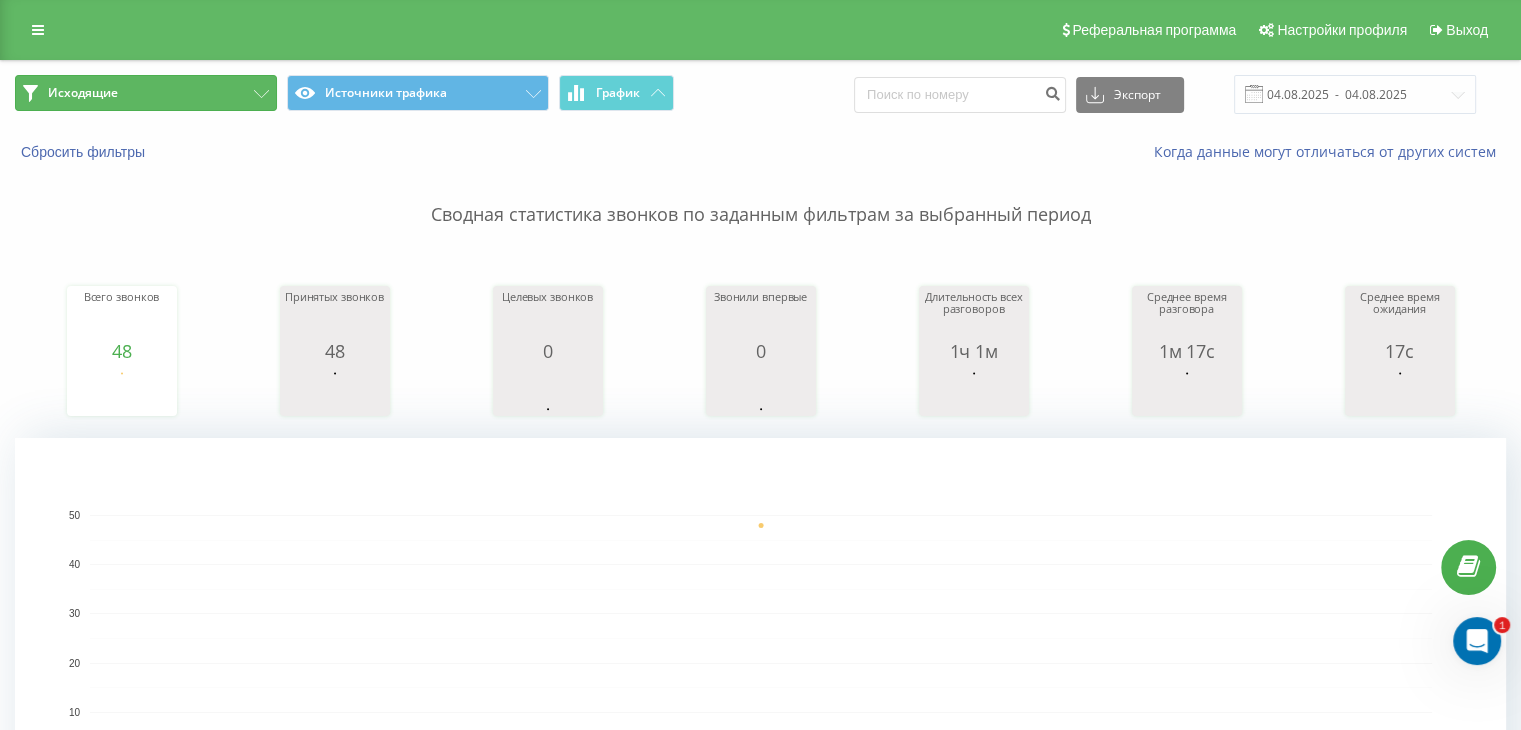 click on "Исходящие" at bounding box center (146, 93) 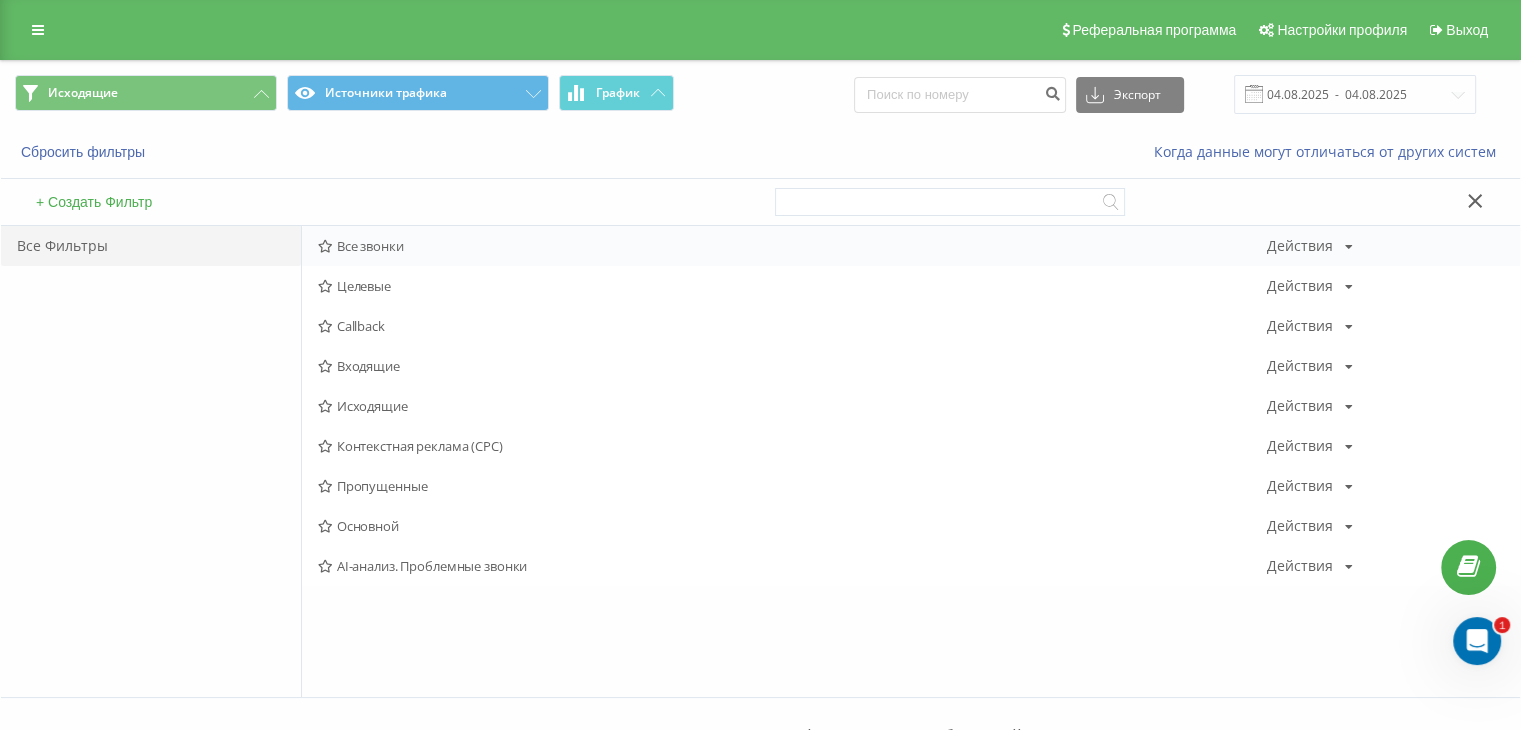 click on "Все звонки" at bounding box center (792, 246) 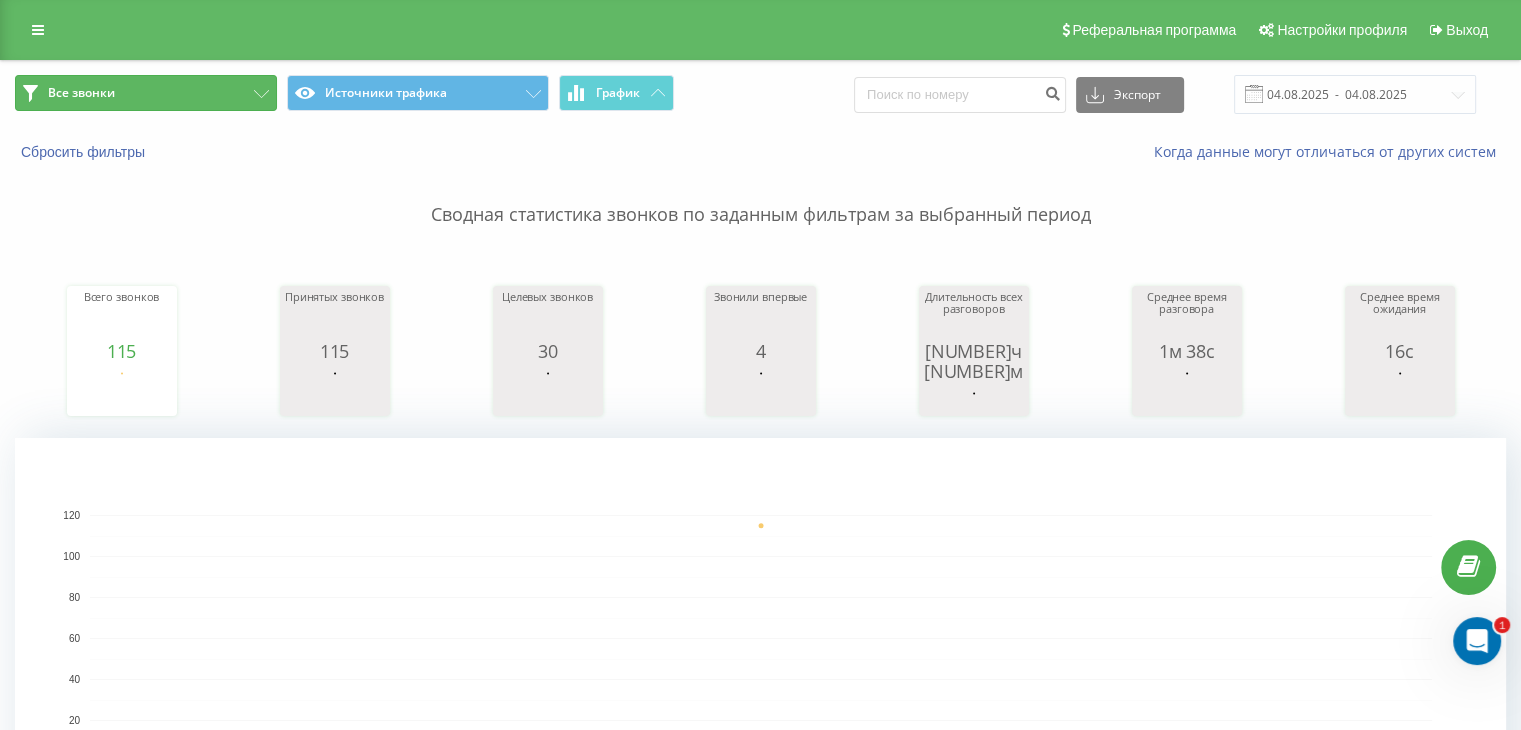 click on "Все звонки" at bounding box center [146, 93] 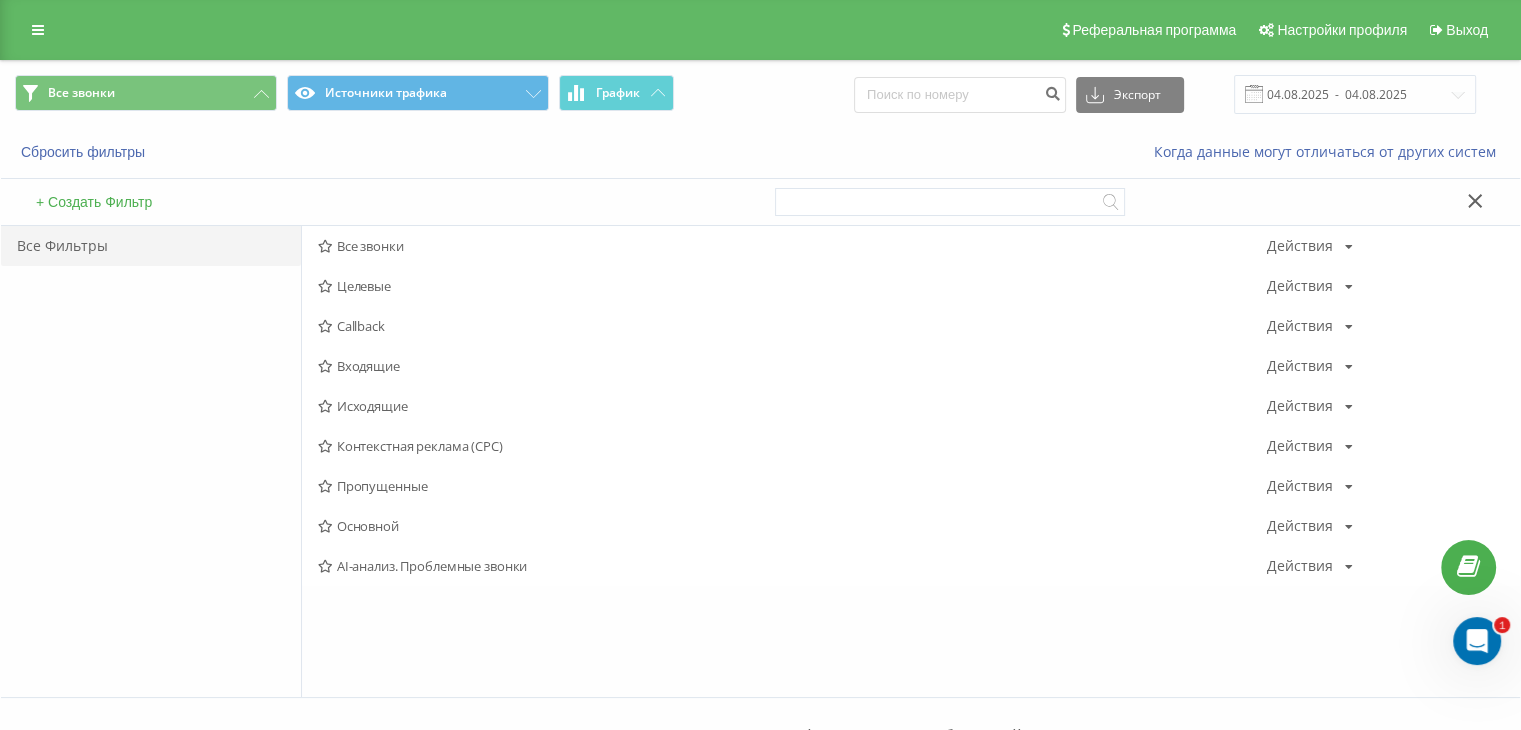 click on "Входящие" at bounding box center [792, 366] 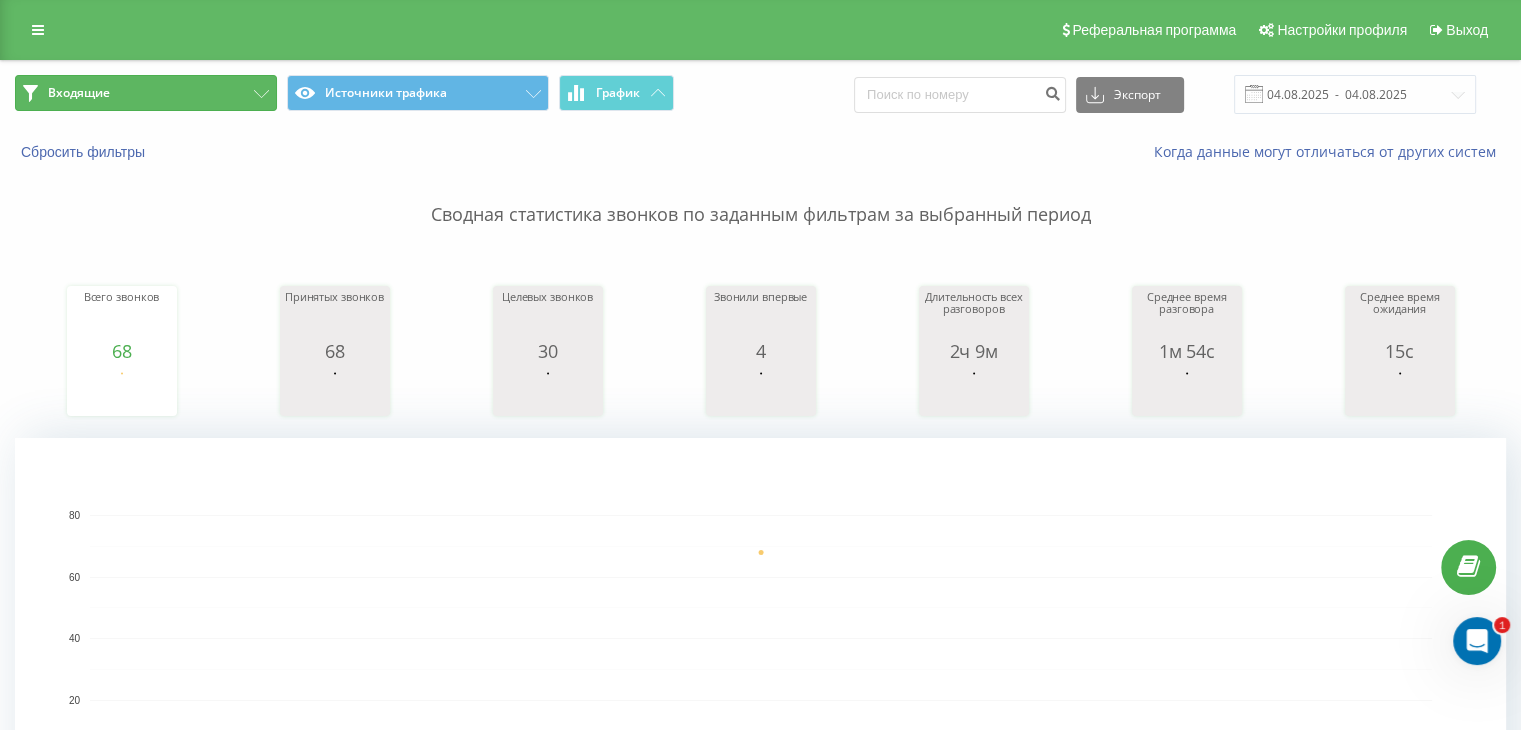 click on "Входящие" at bounding box center (146, 93) 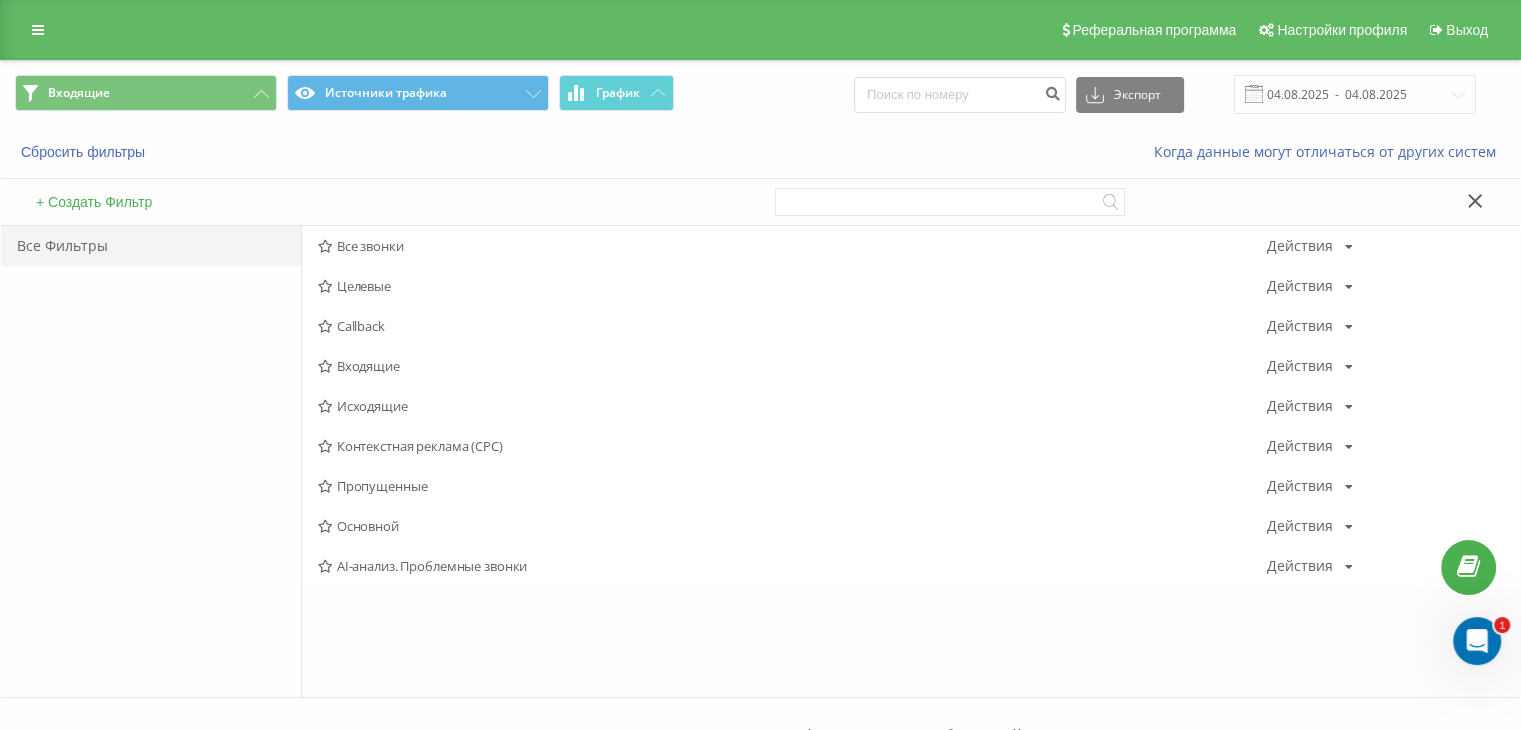 drag, startPoint x: 399, startPoint y: 361, endPoint x: 644, endPoint y: 248, distance: 269.80362 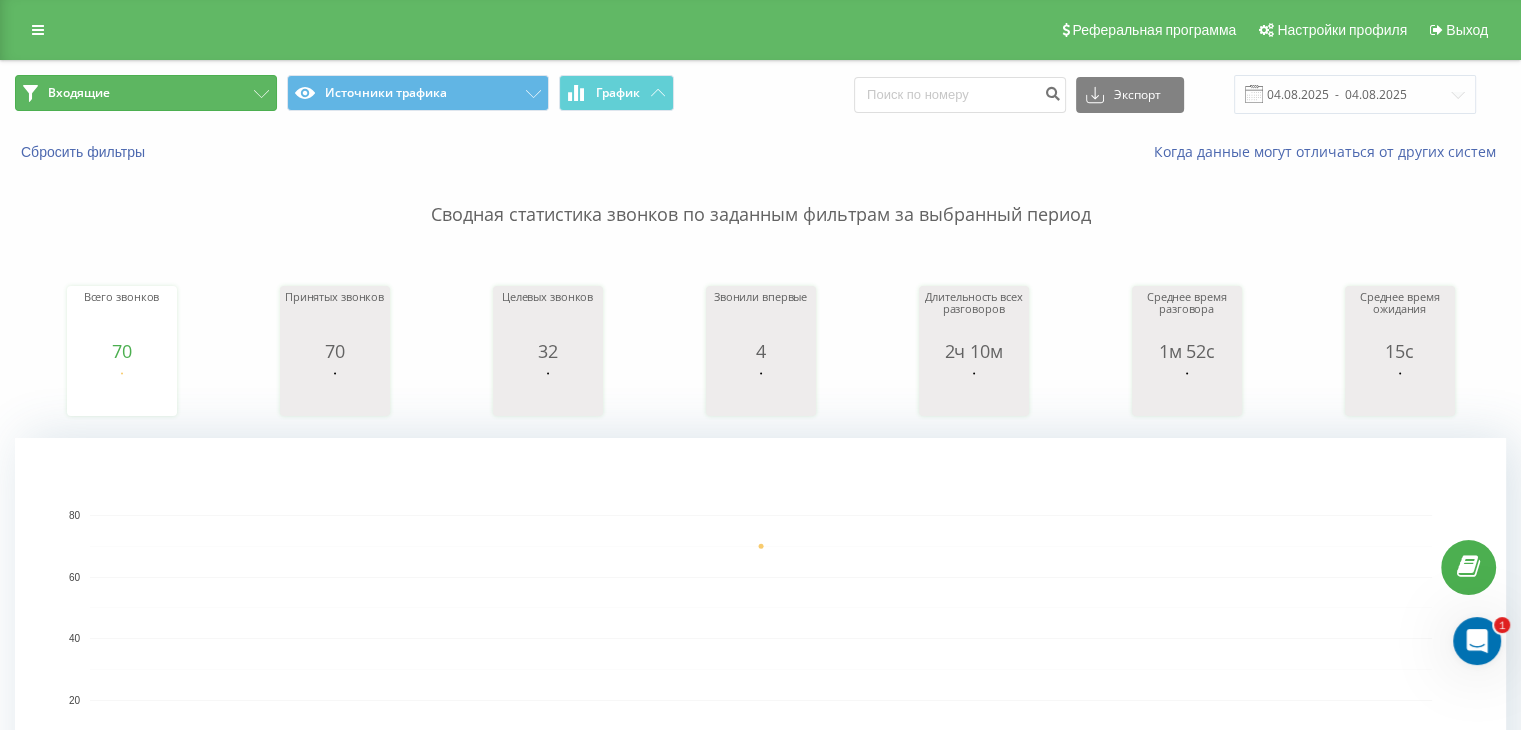 drag, startPoint x: 233, startPoint y: 90, endPoint x: 288, endPoint y: 154, distance: 84.38602 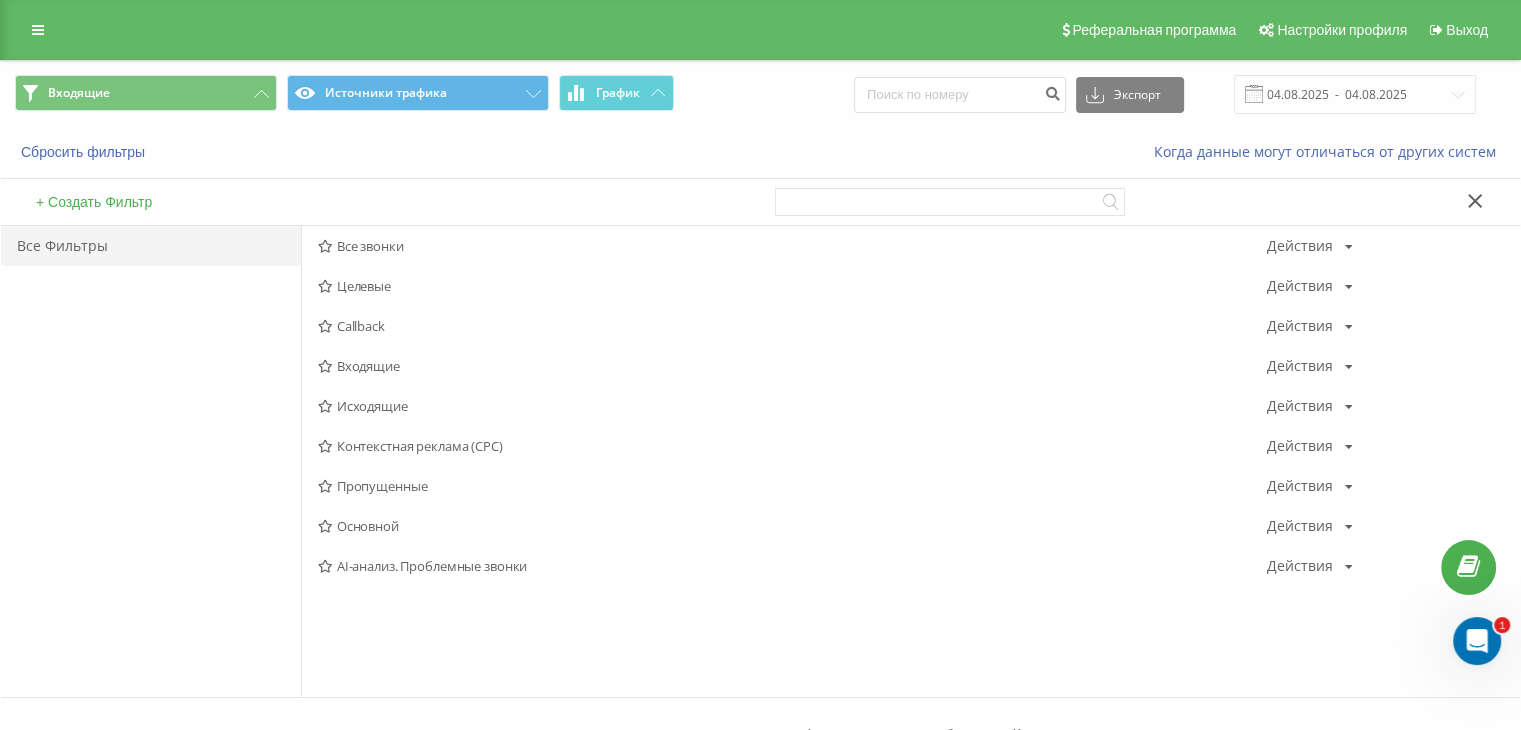click on "Исходящие" at bounding box center [792, 406] 